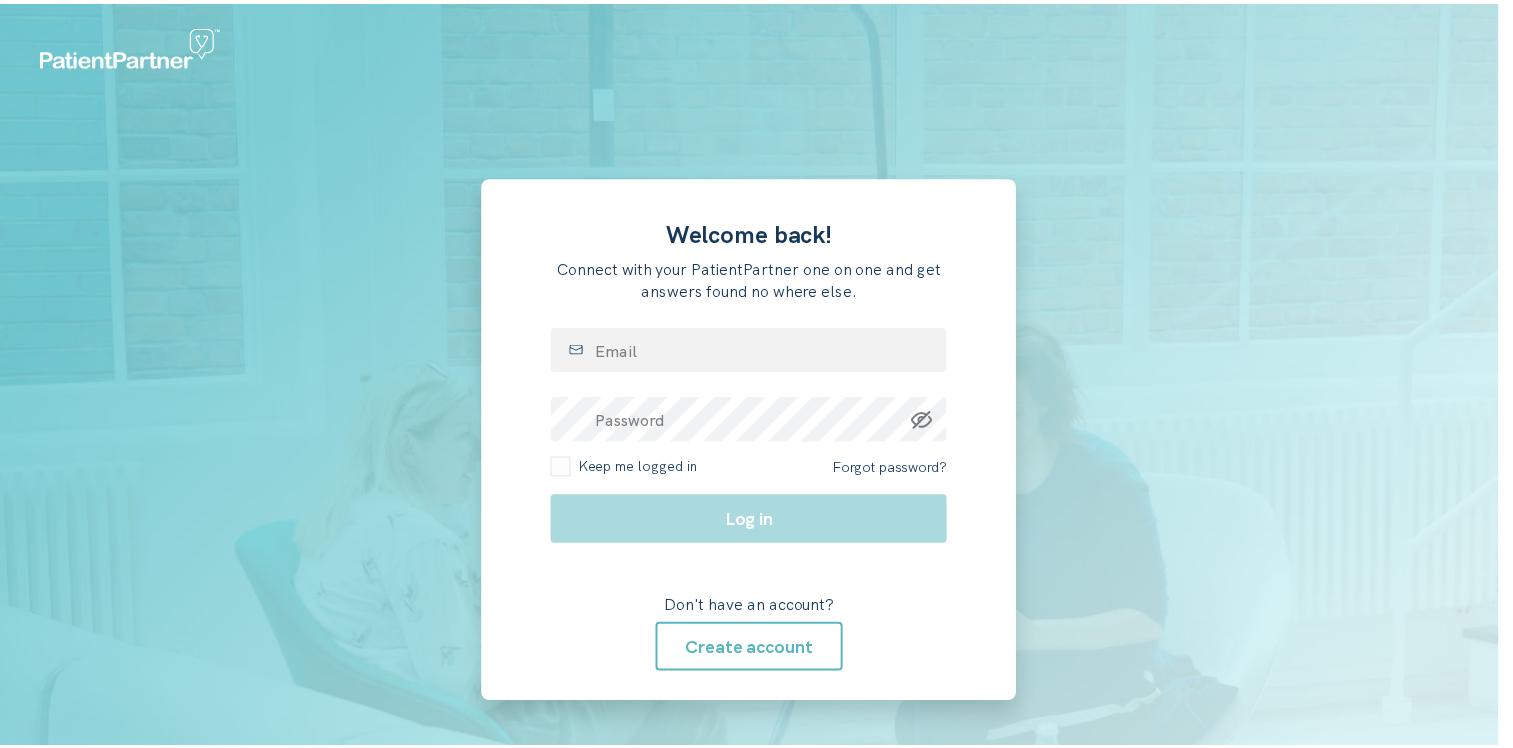 scroll, scrollTop: 0, scrollLeft: 0, axis: both 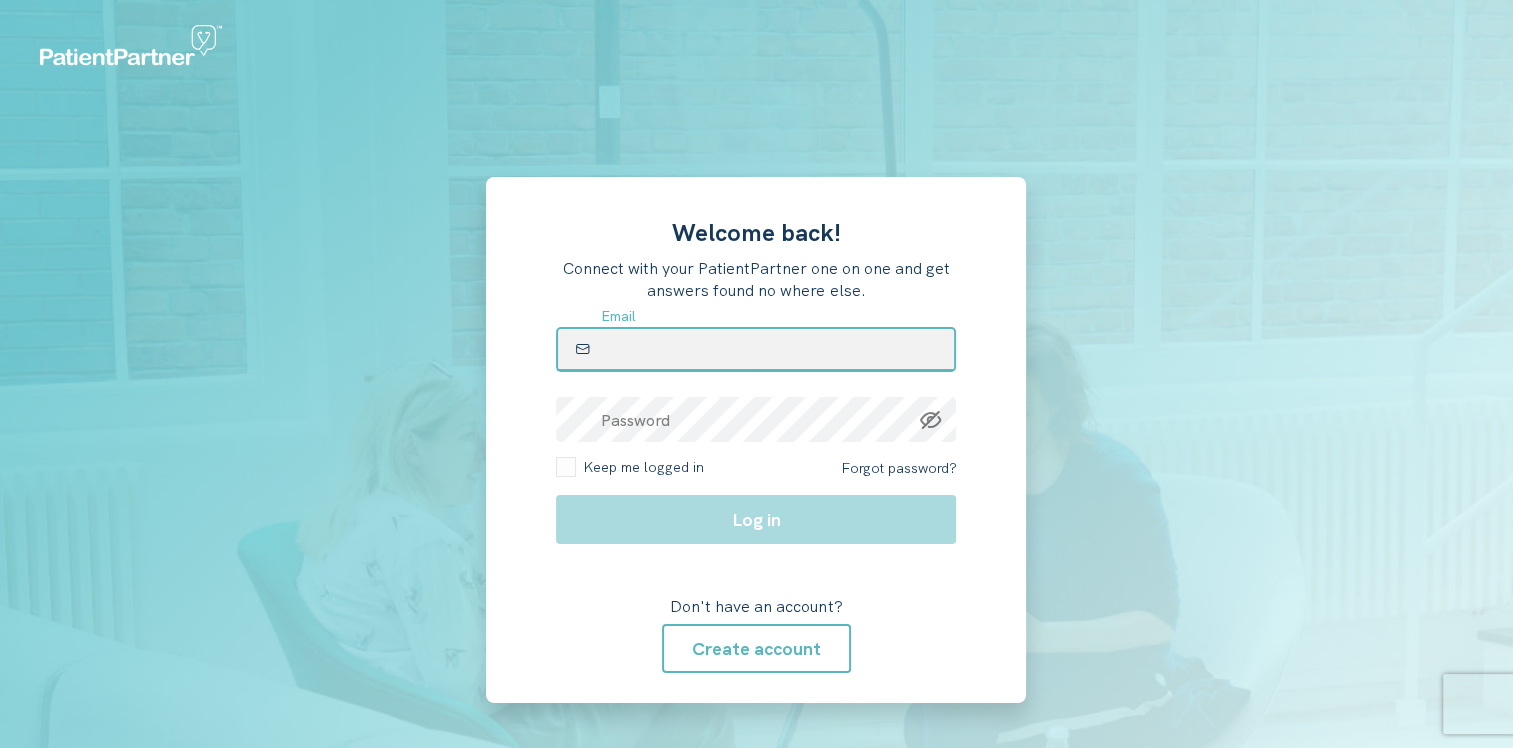 click at bounding box center [756, 349] 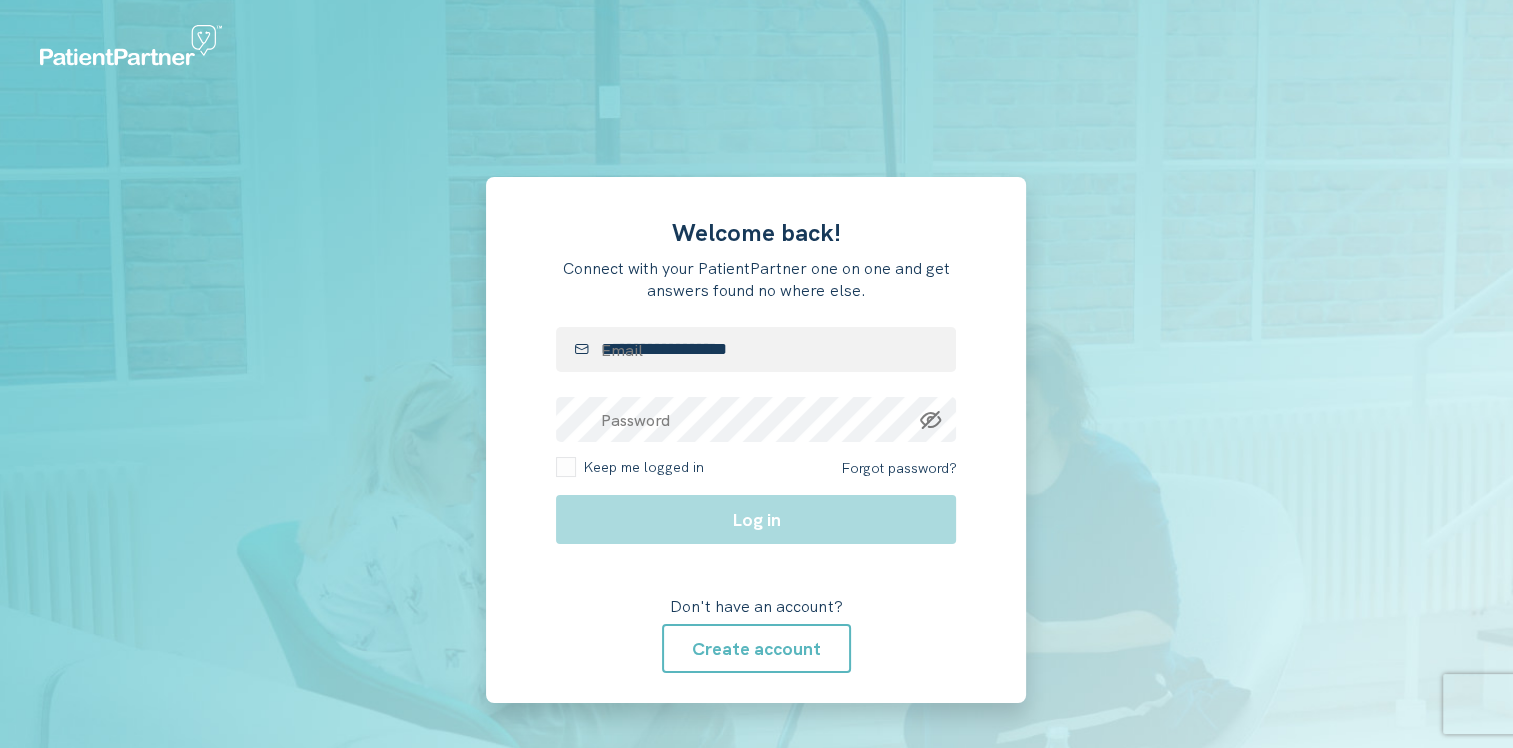 click 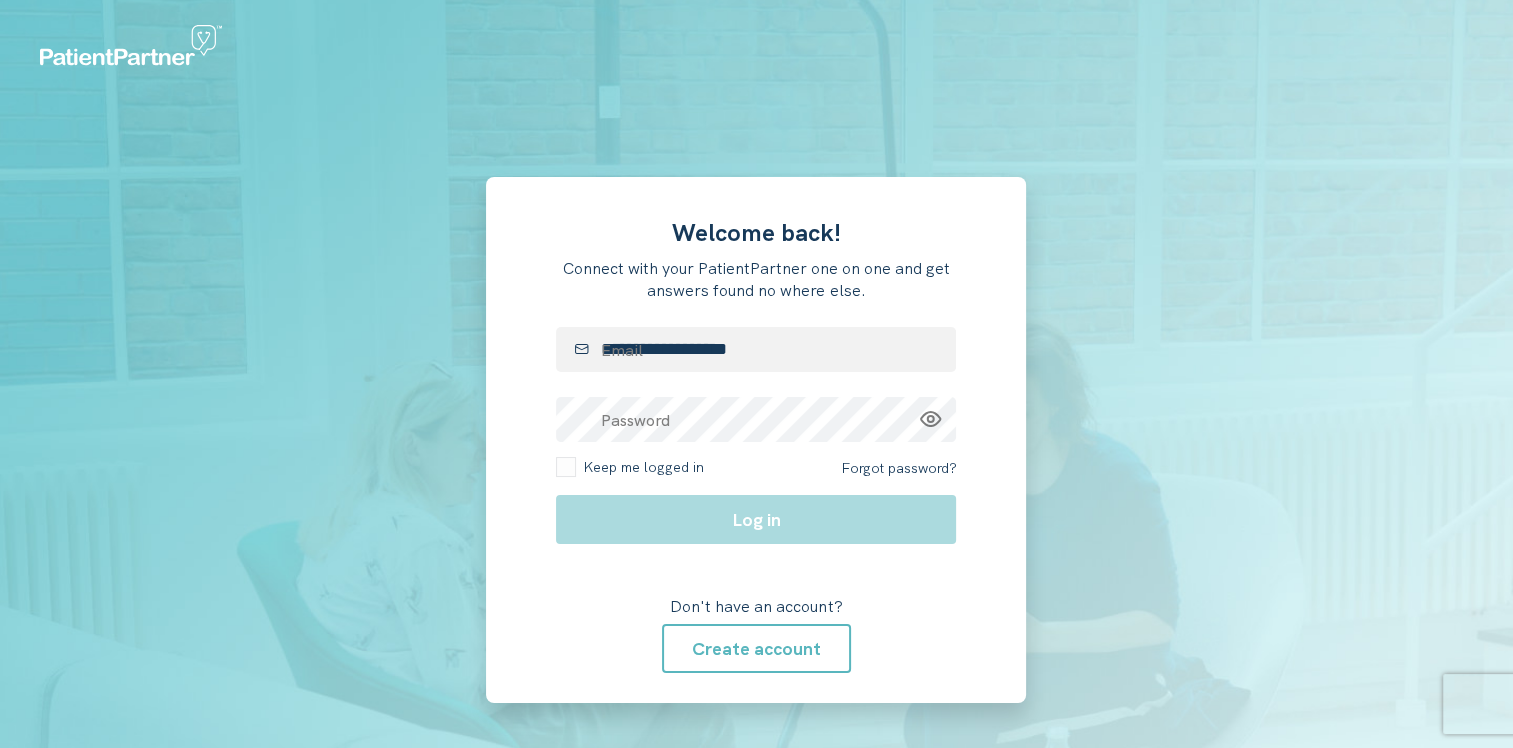 click 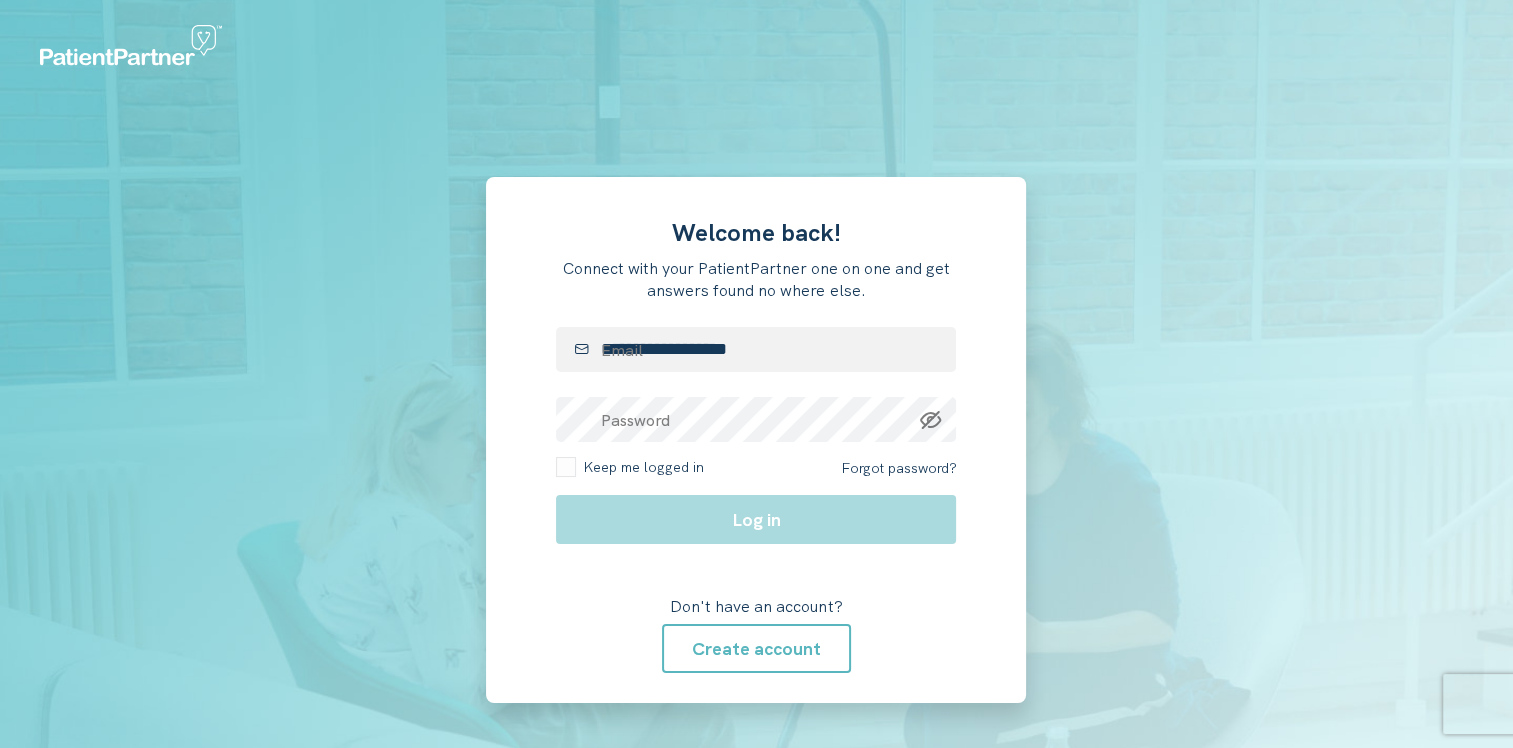 click on "**********" at bounding box center (756, 440) 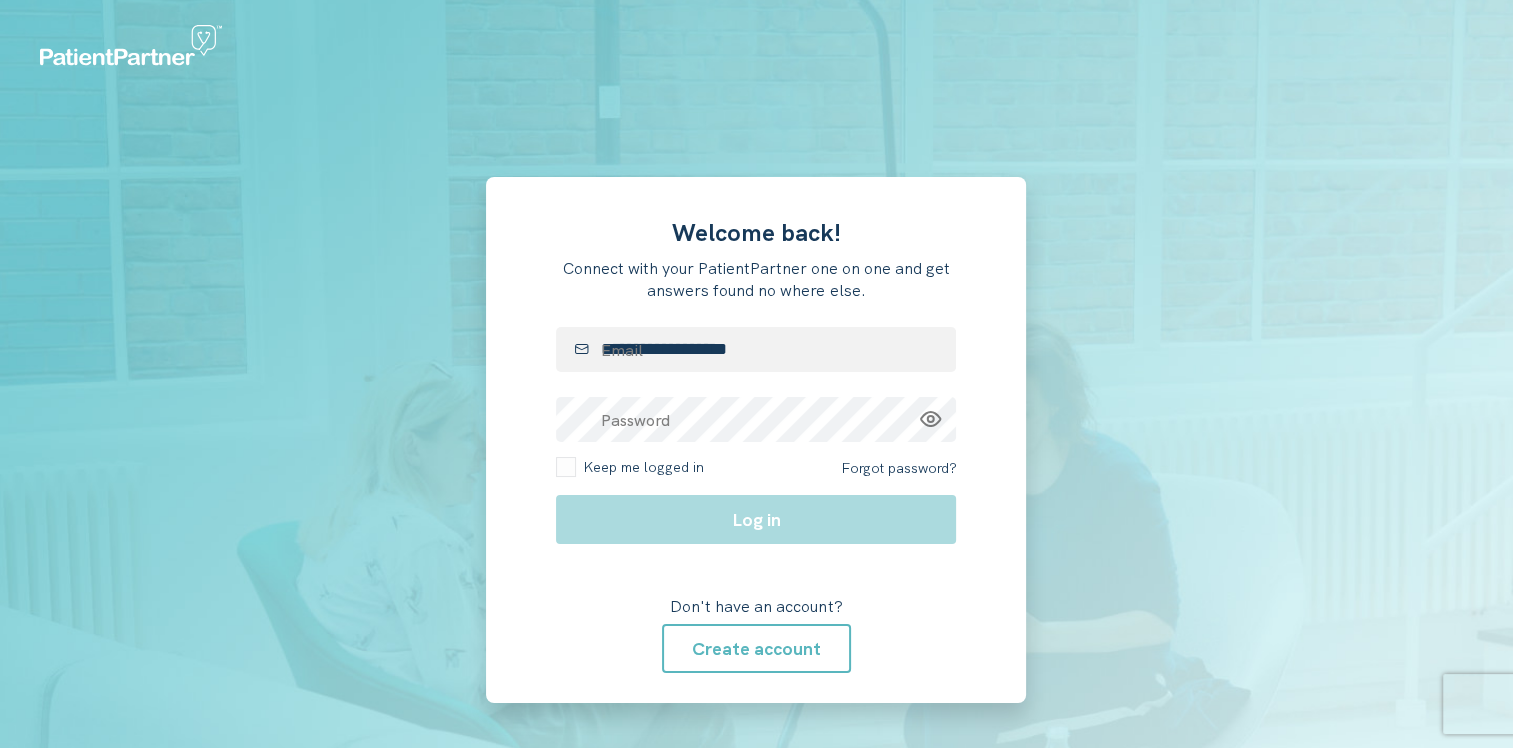 click 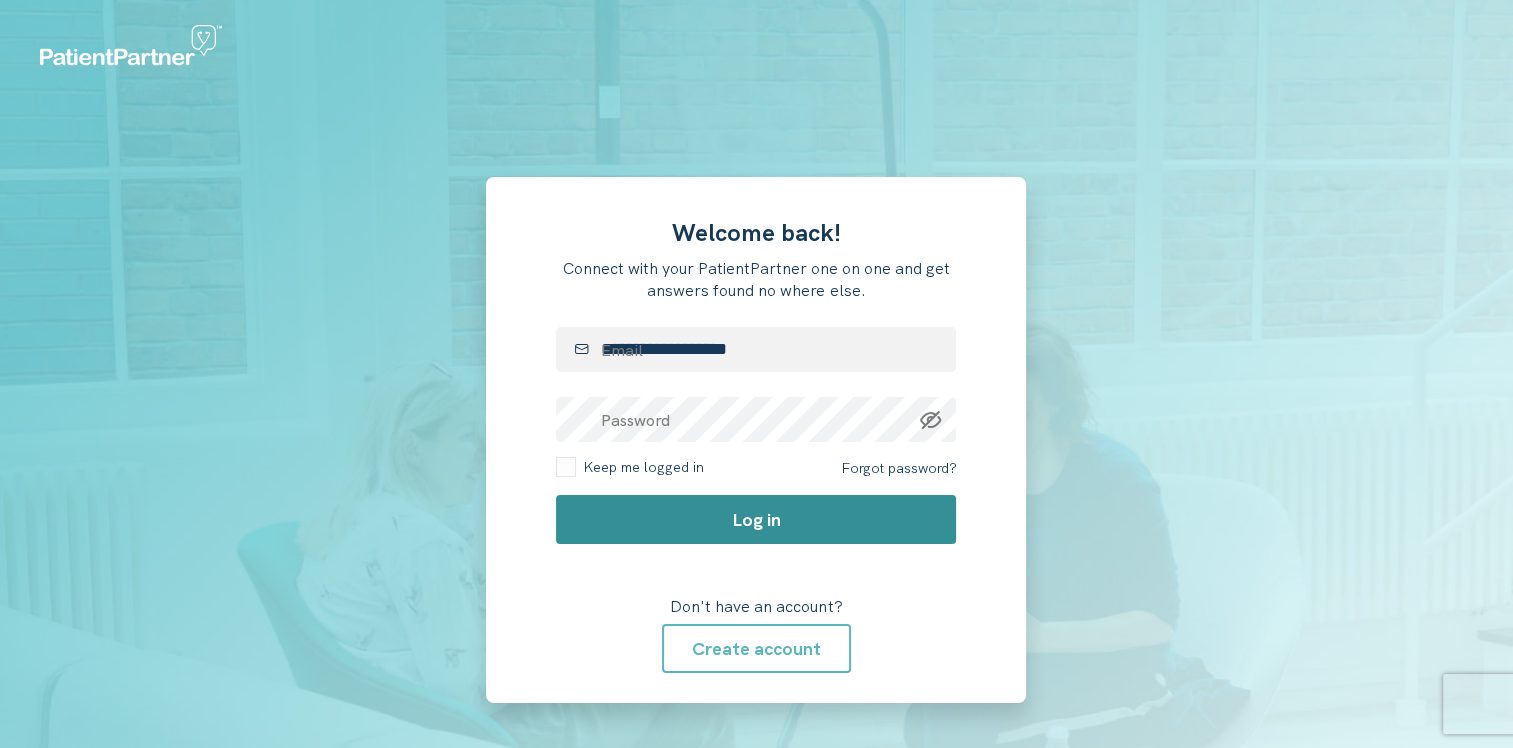 click on "Log in" 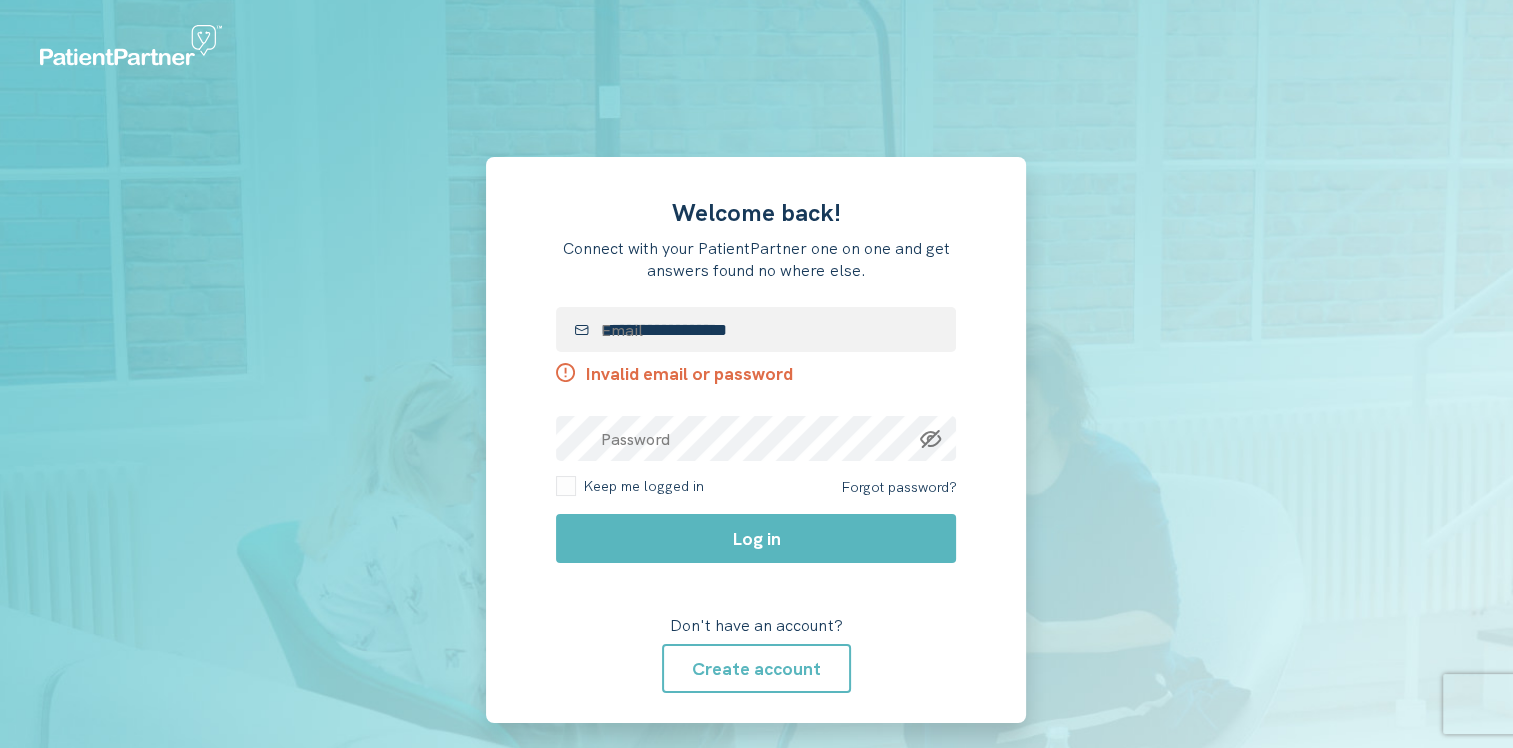 click 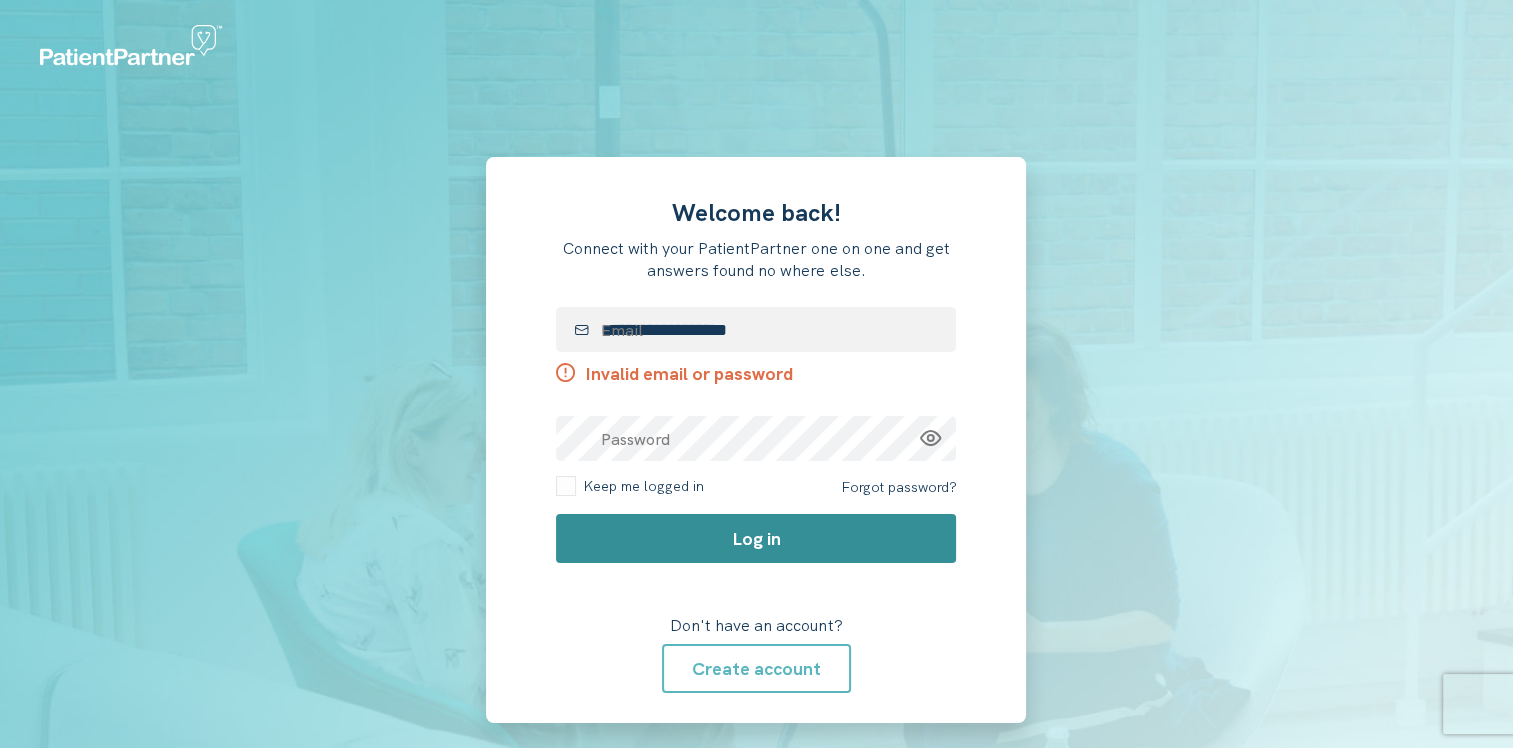 click on "Log in" at bounding box center (756, 538) 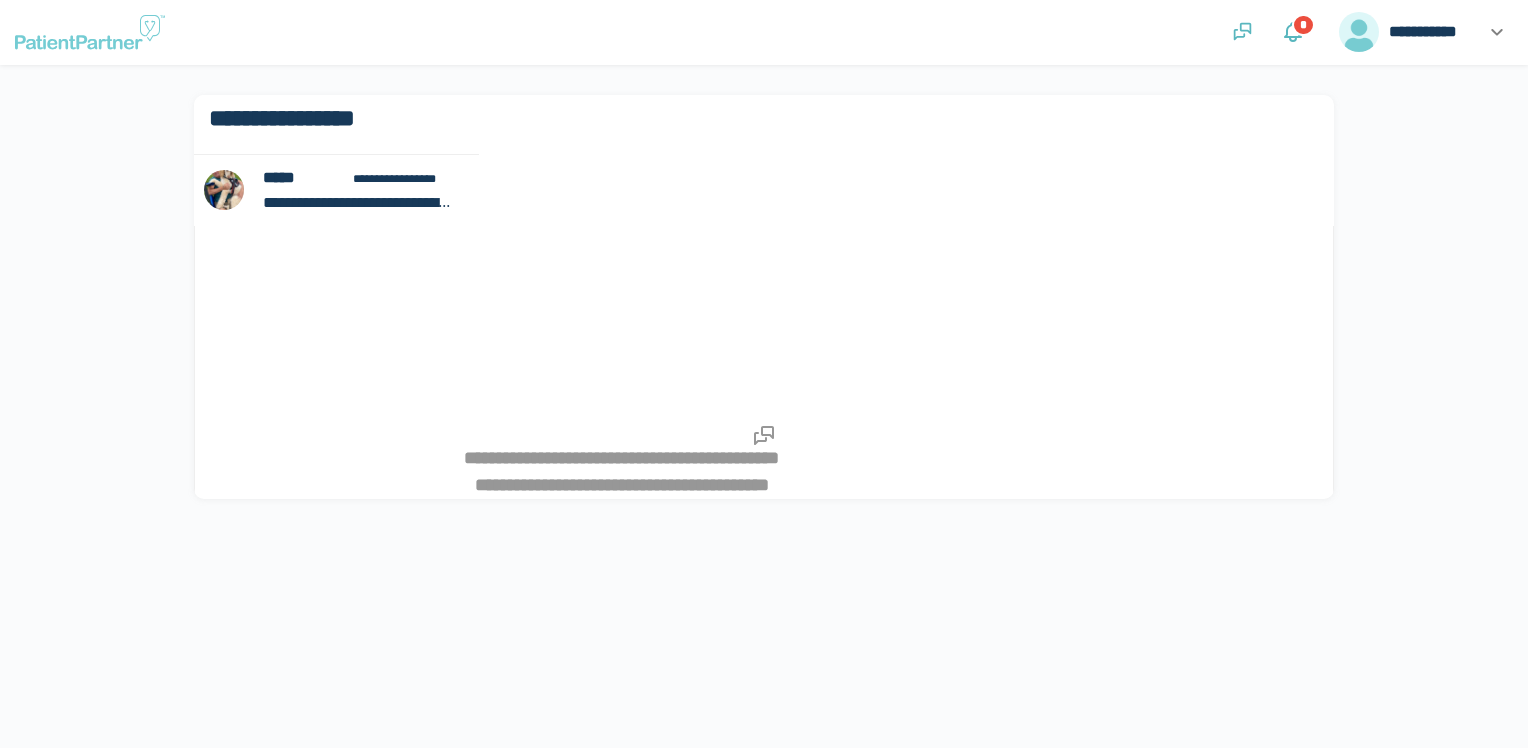 click on "**********" at bounding box center [358, 203] 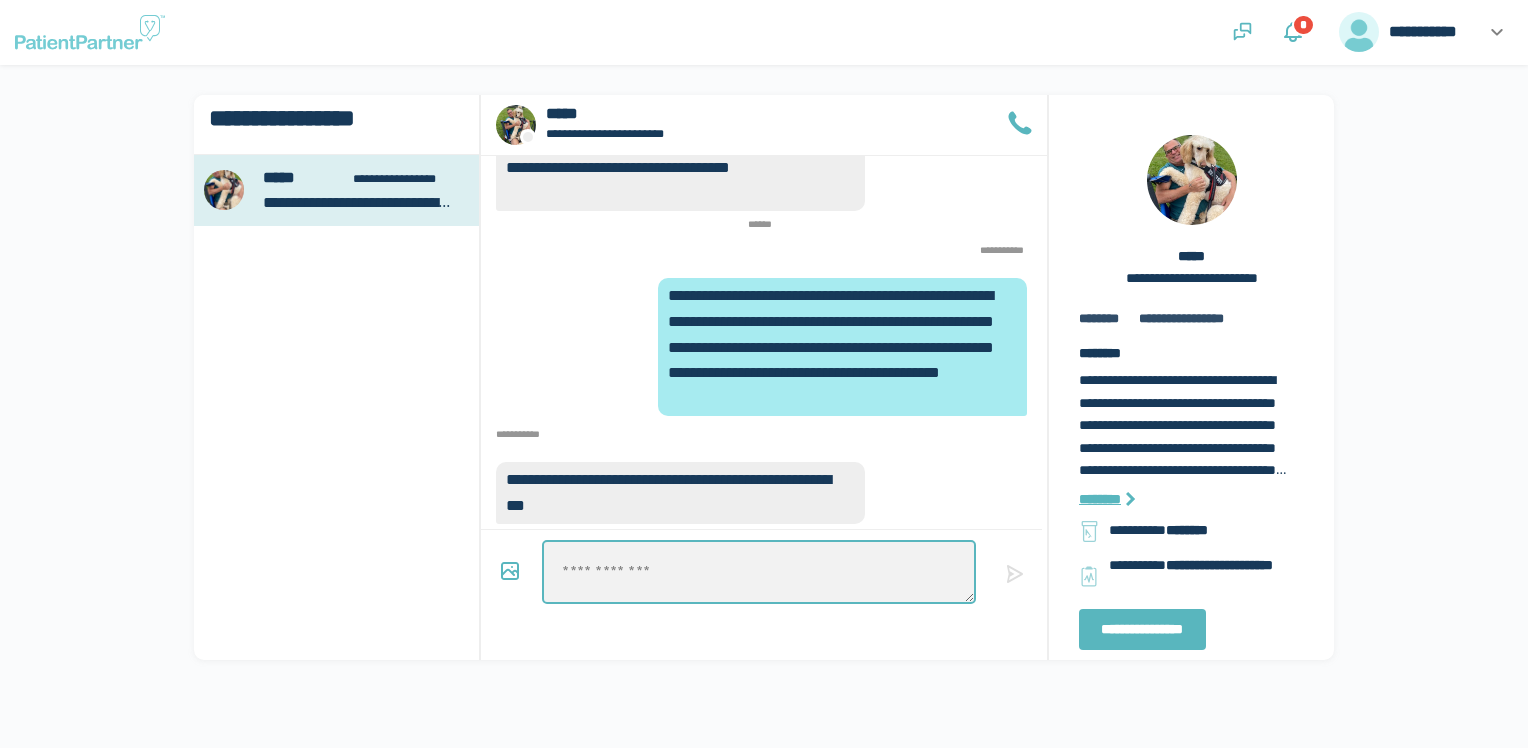 click at bounding box center [758, 572] 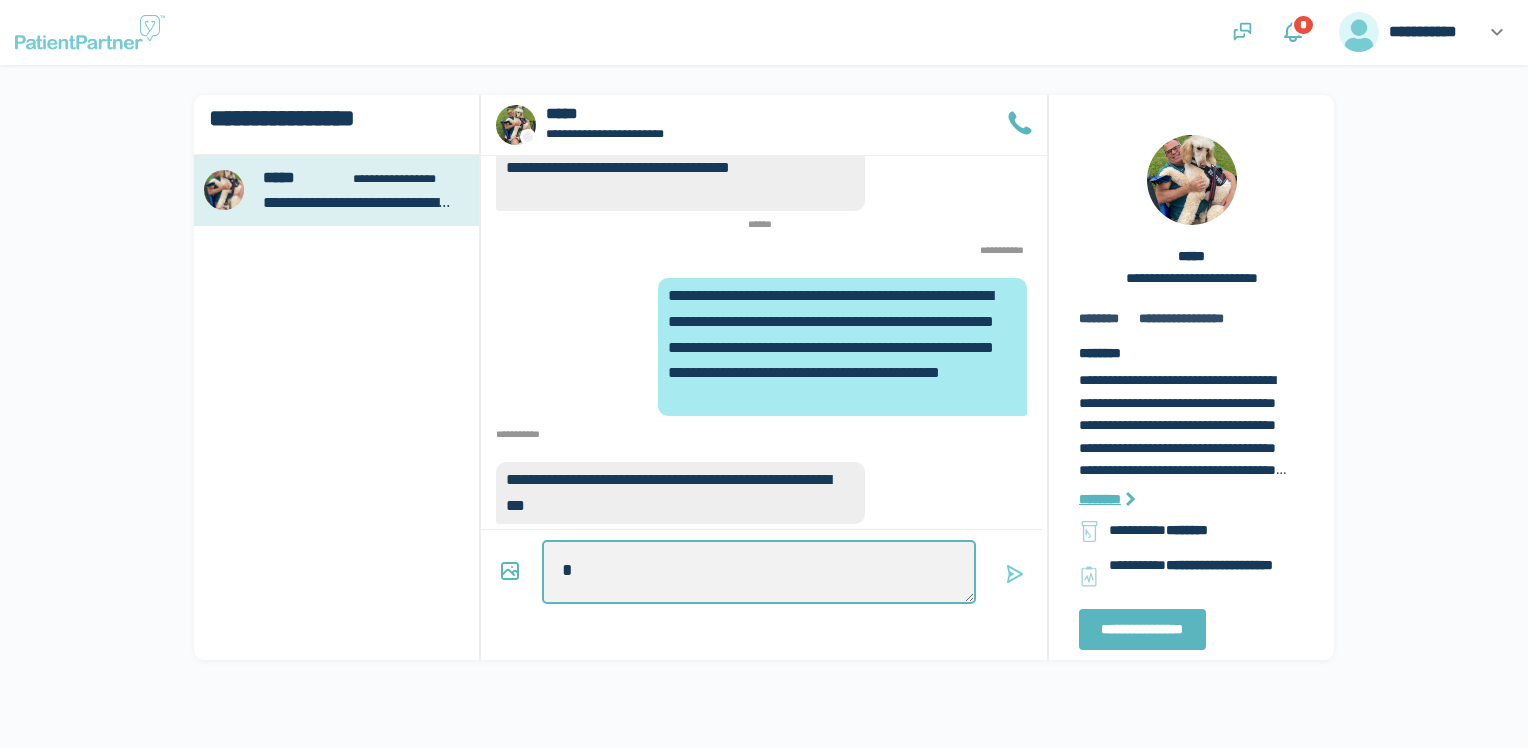 type on "*" 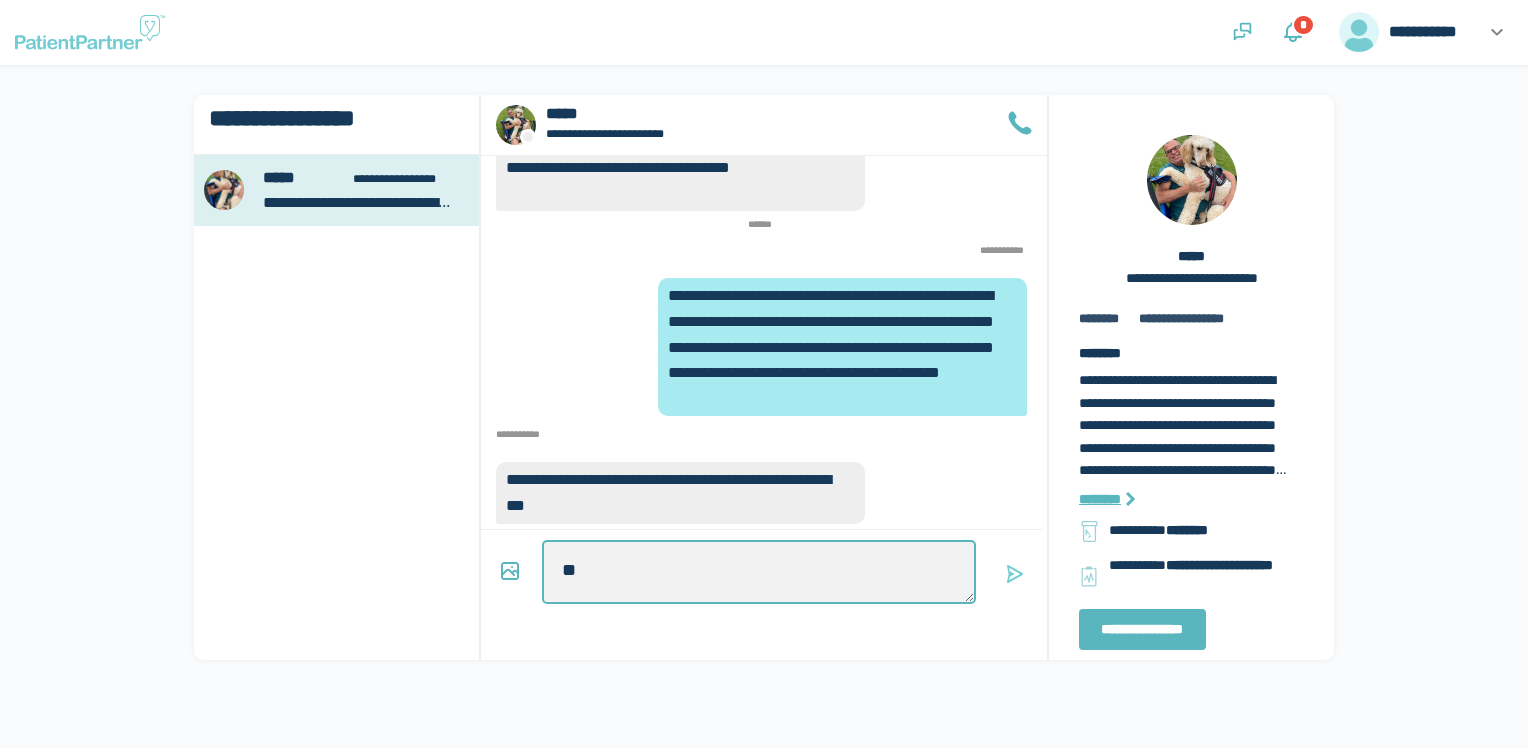 type on "*" 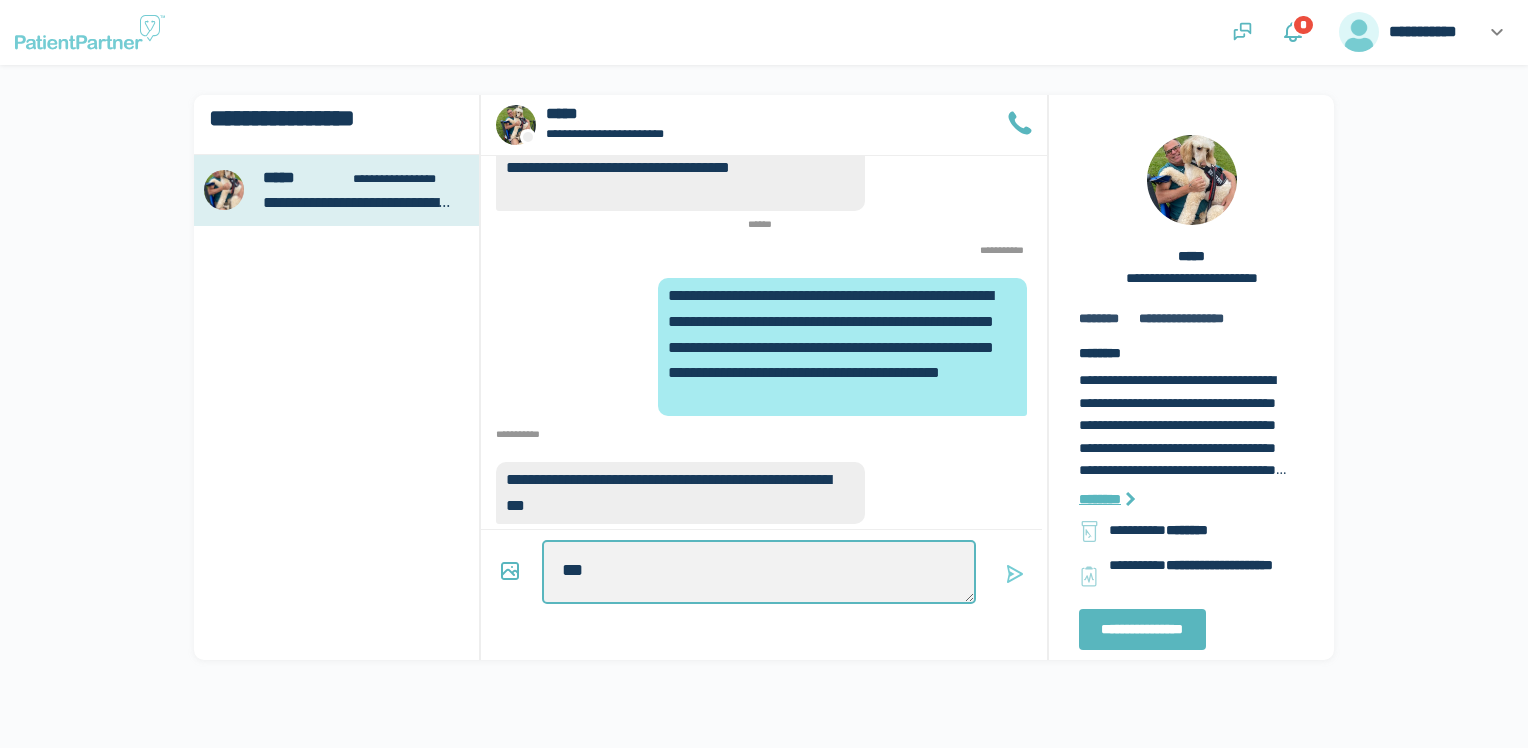 type on "*" 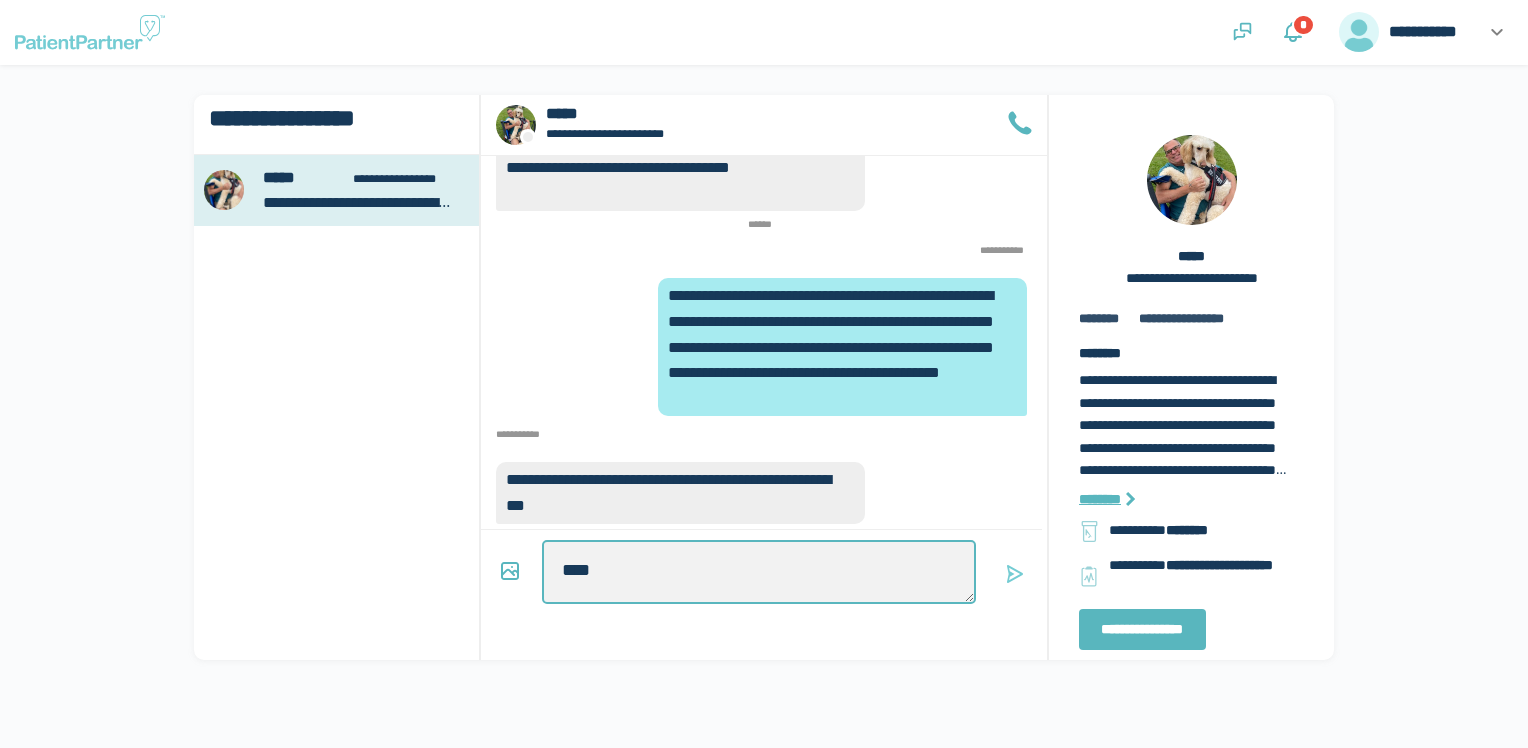 type on "*" 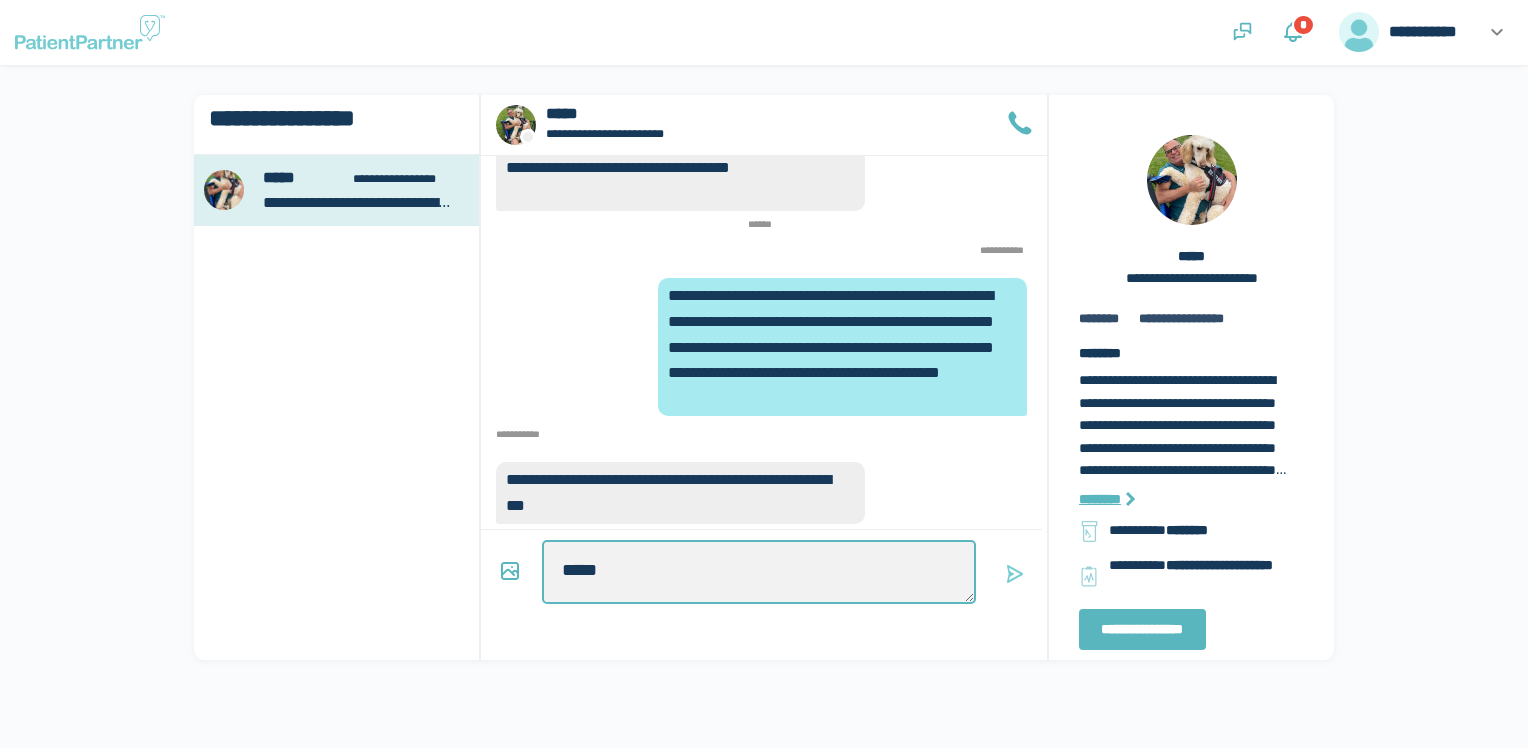 type on "*" 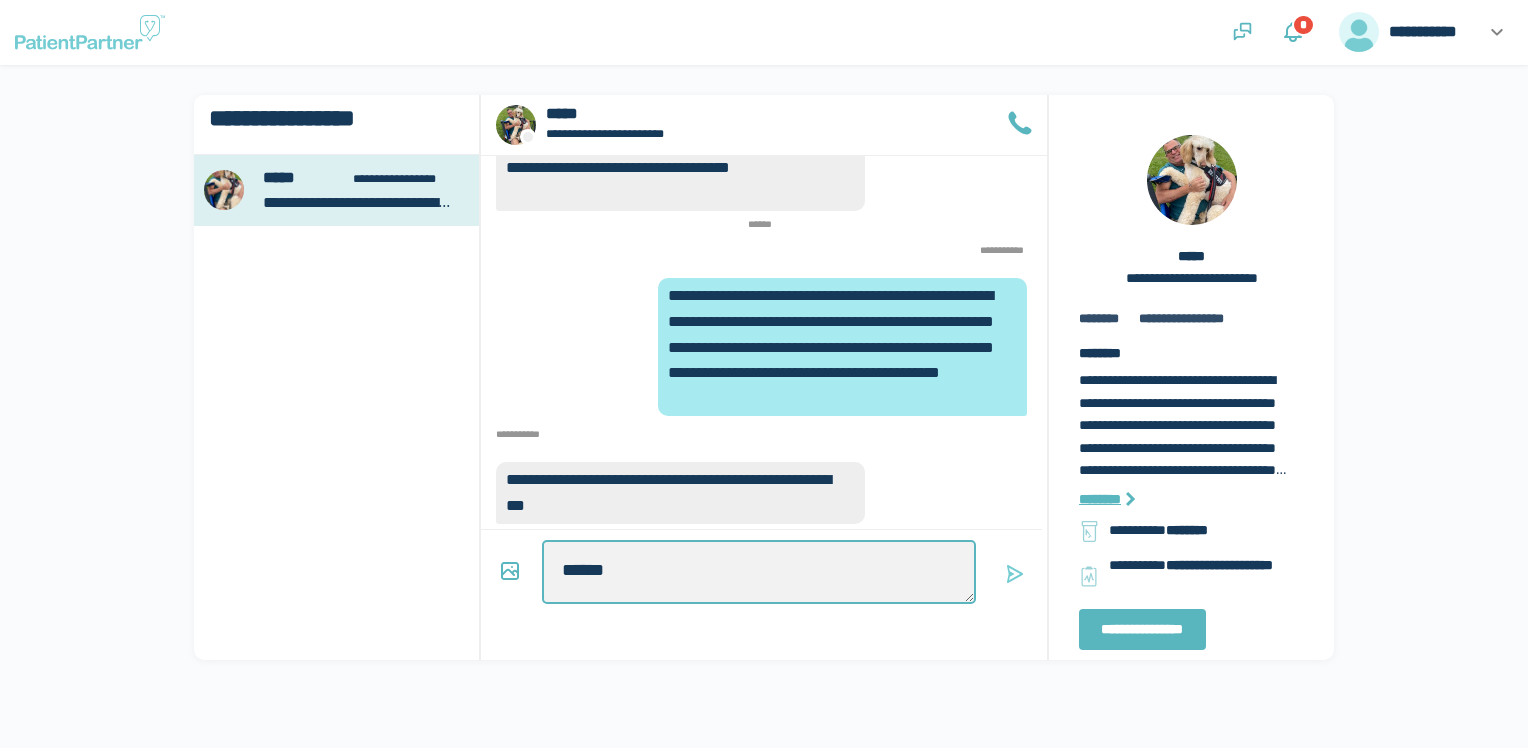 type on "*" 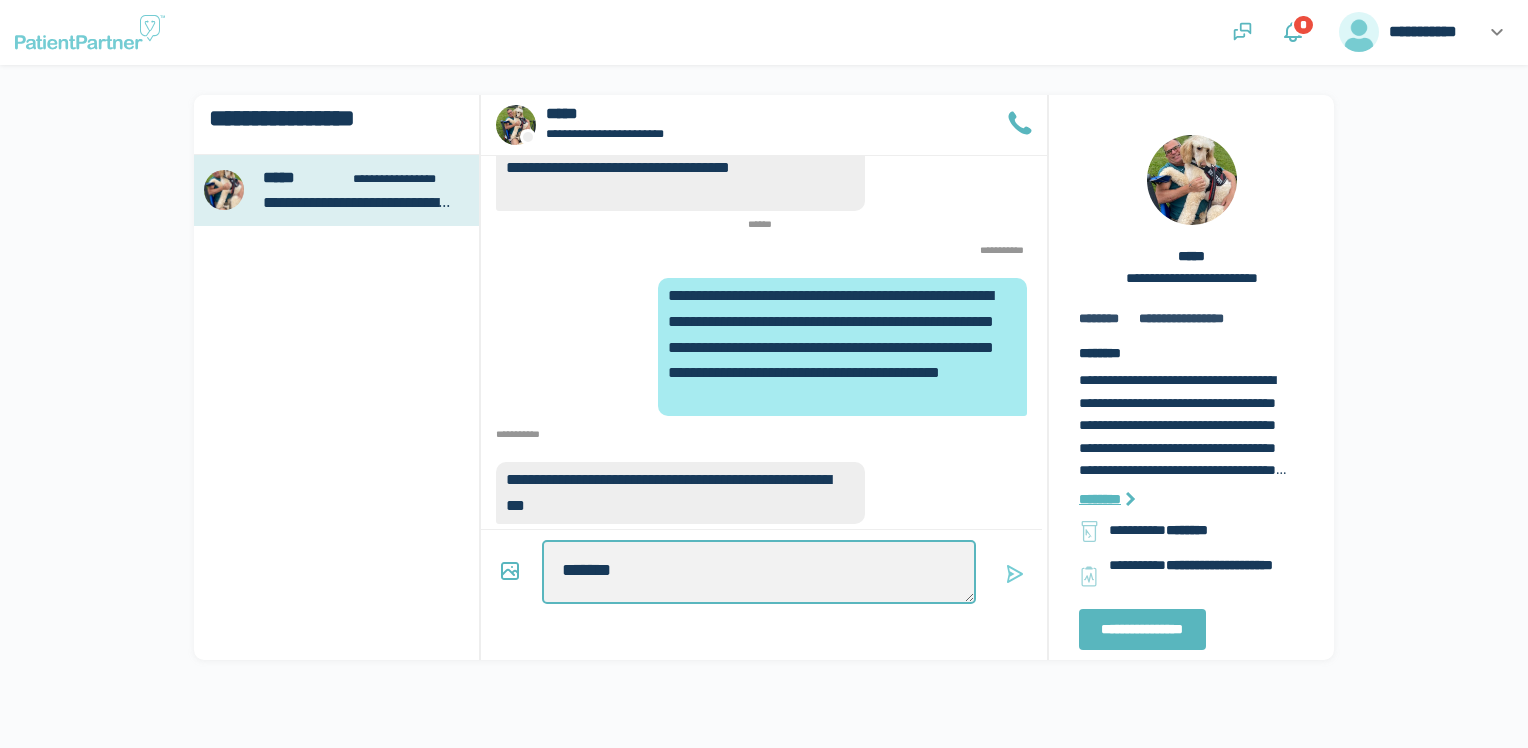 type on "*" 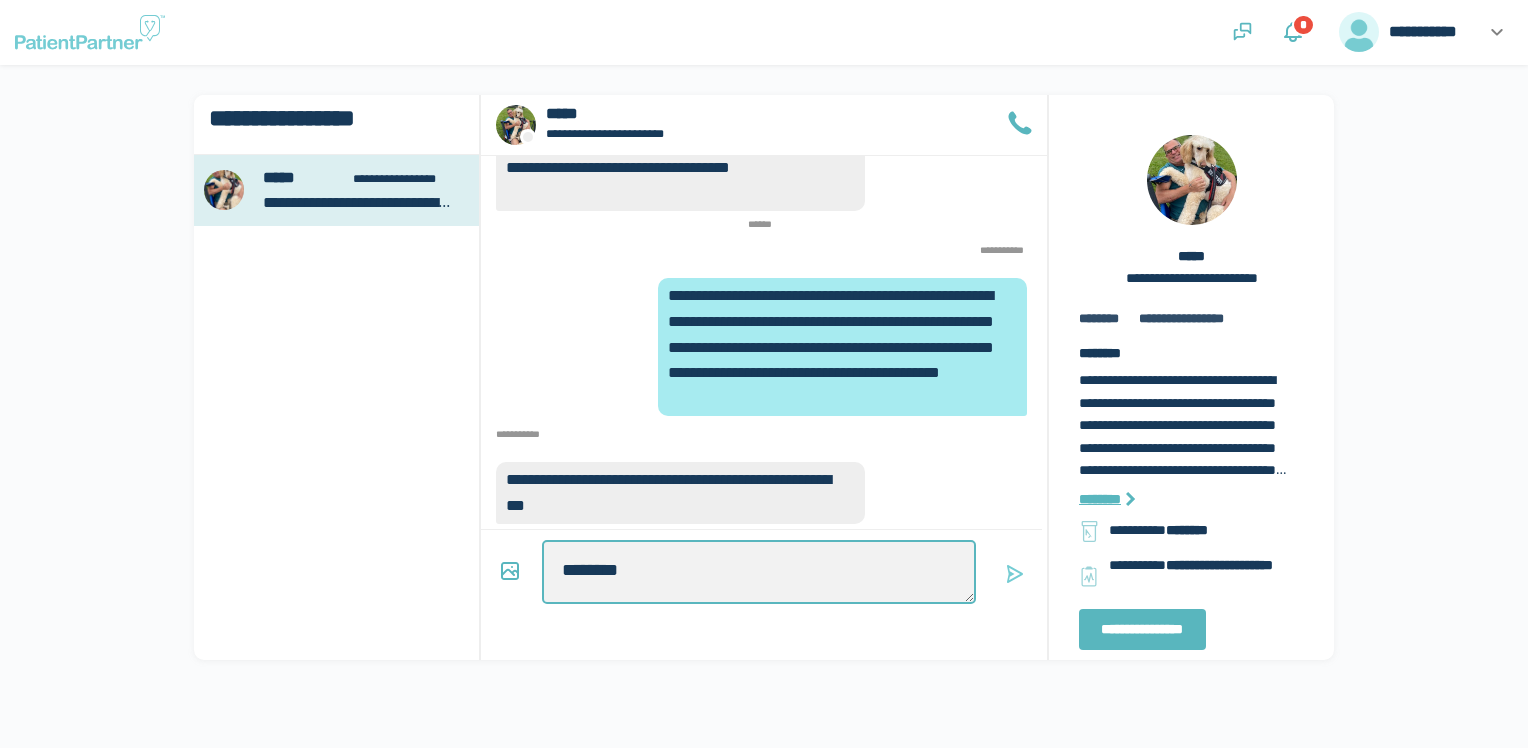 type on "*" 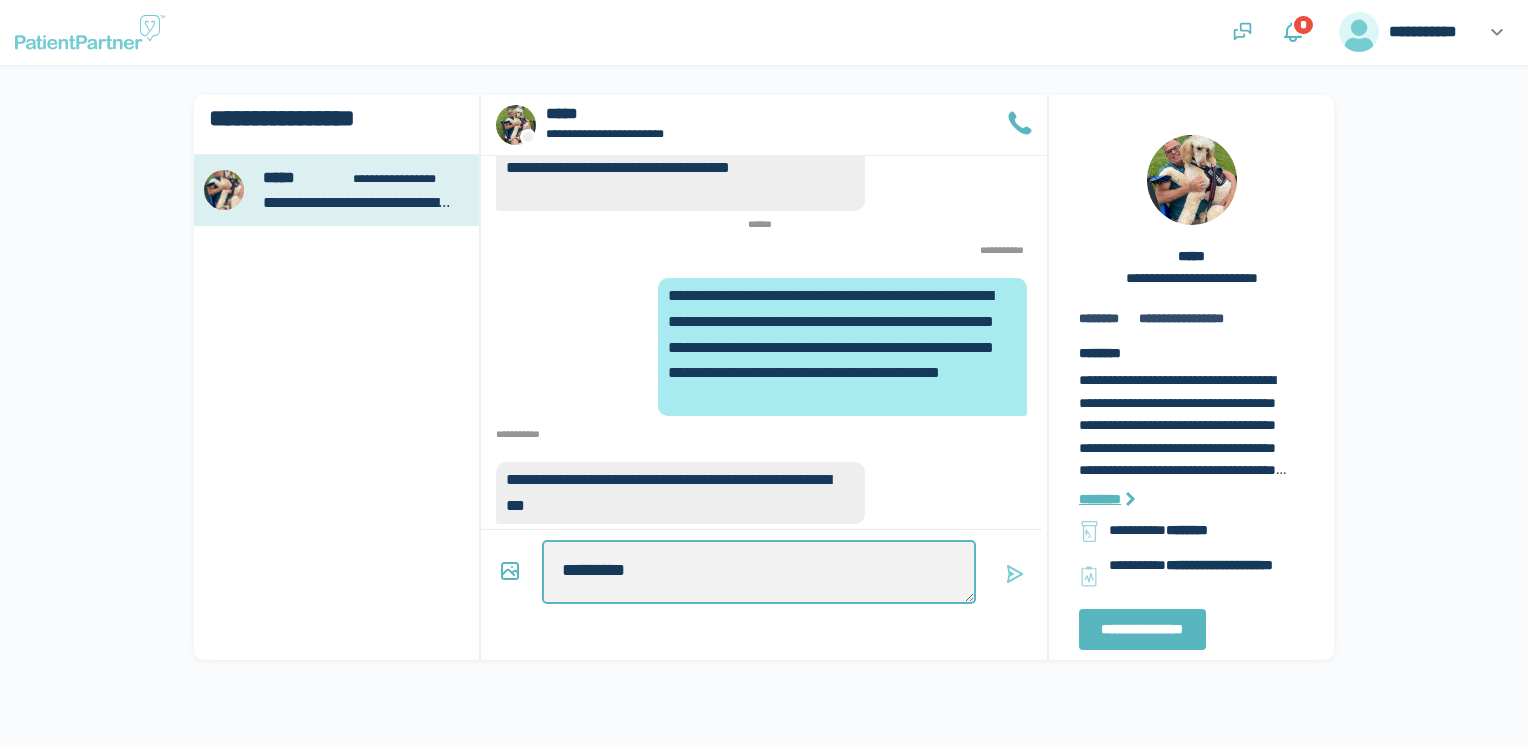 type on "*" 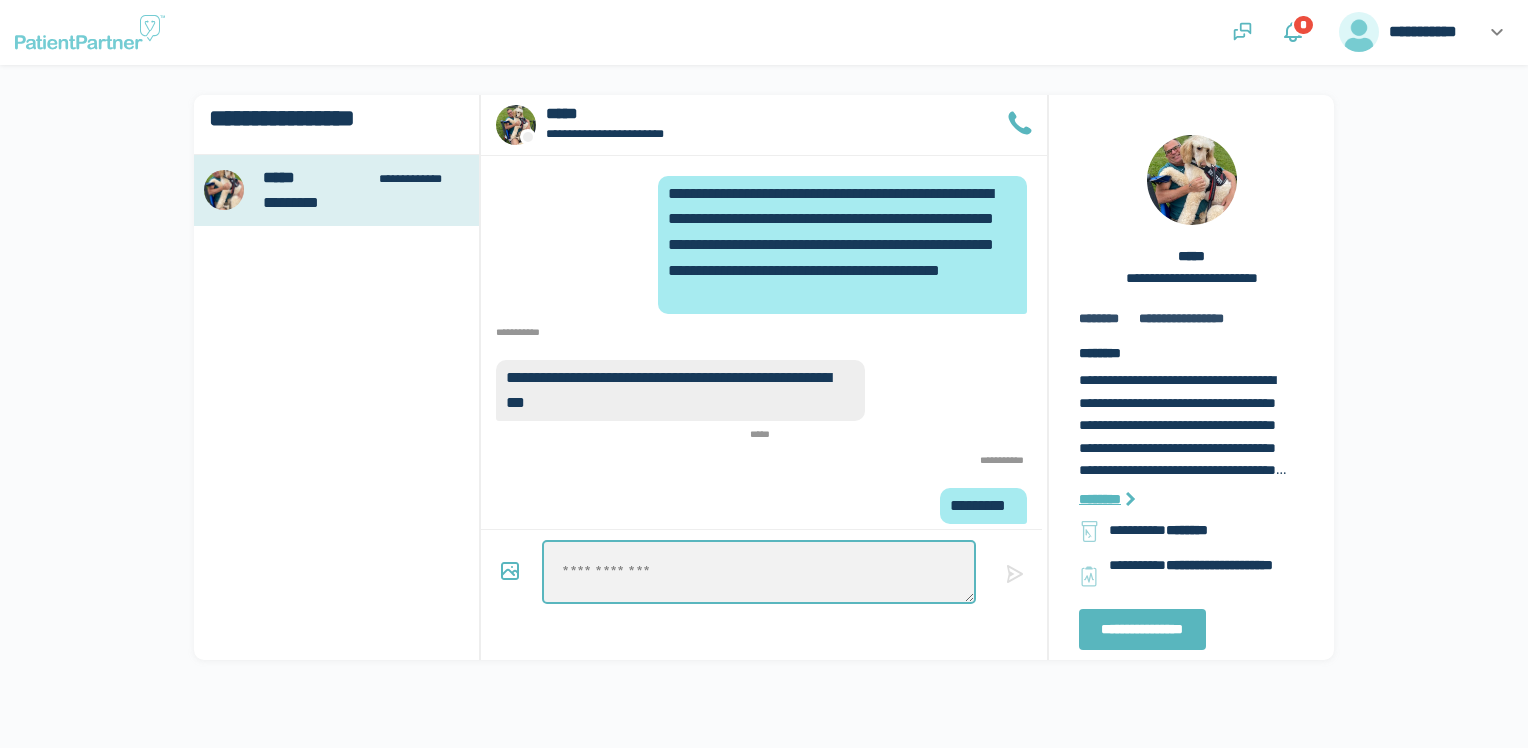 type on "*" 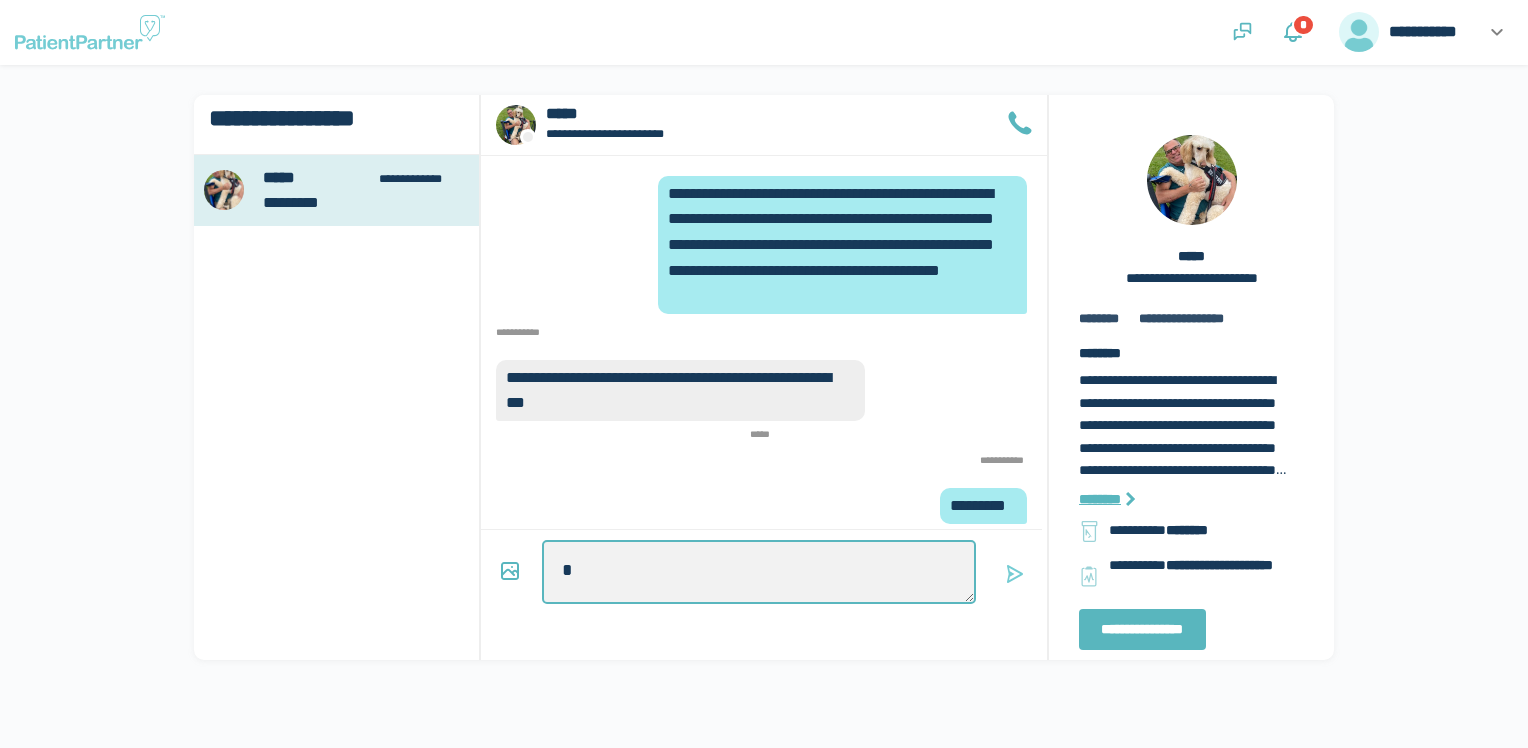 type on "*" 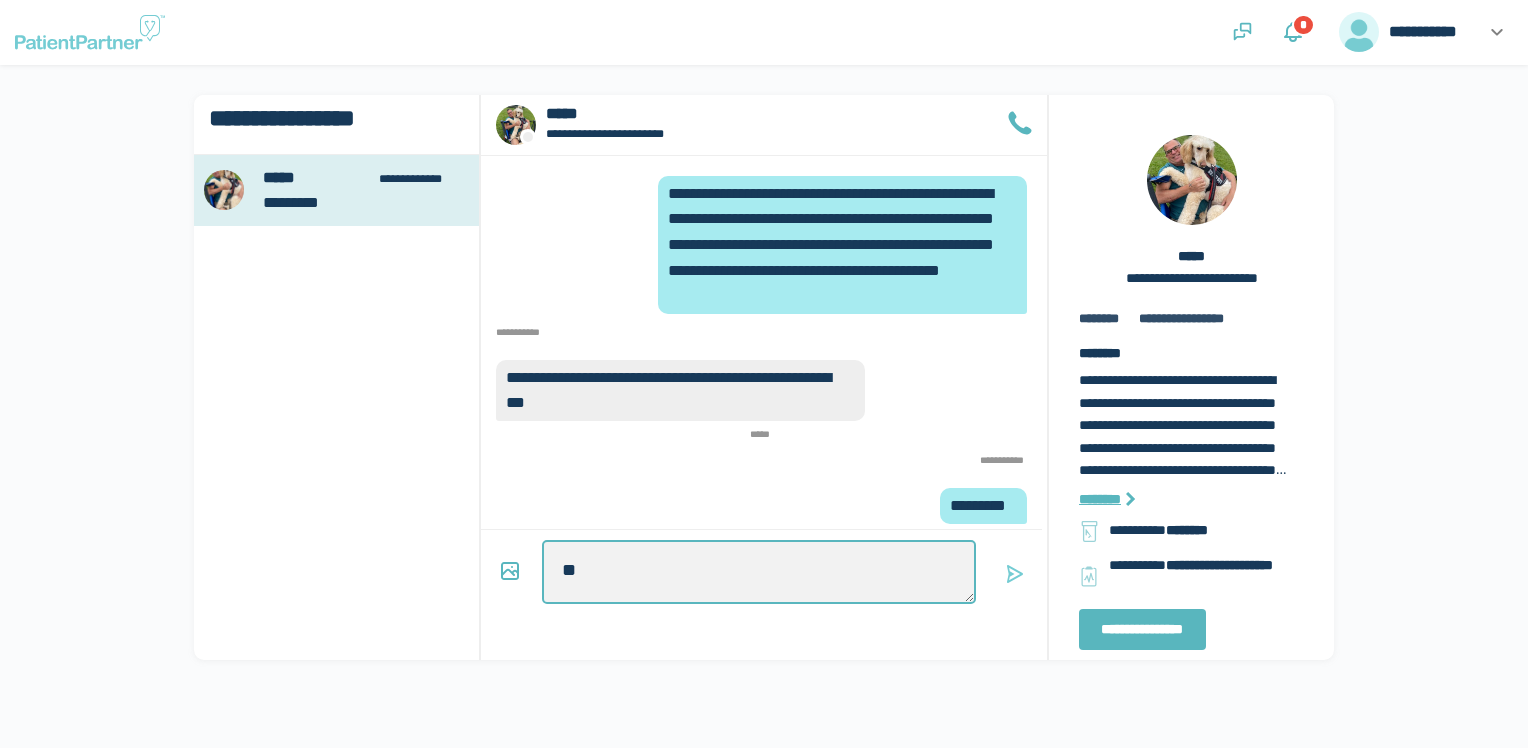 type on "*" 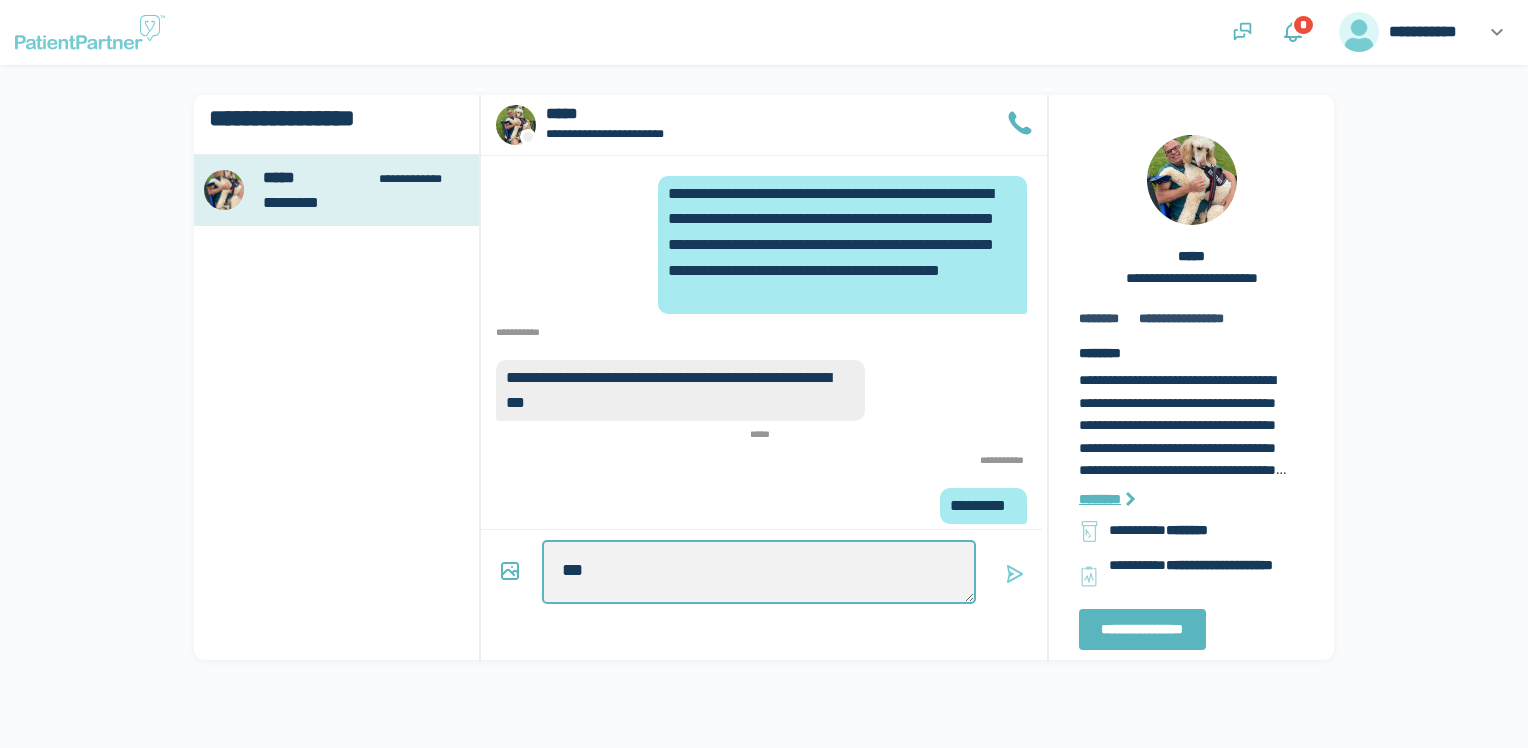 type on "*" 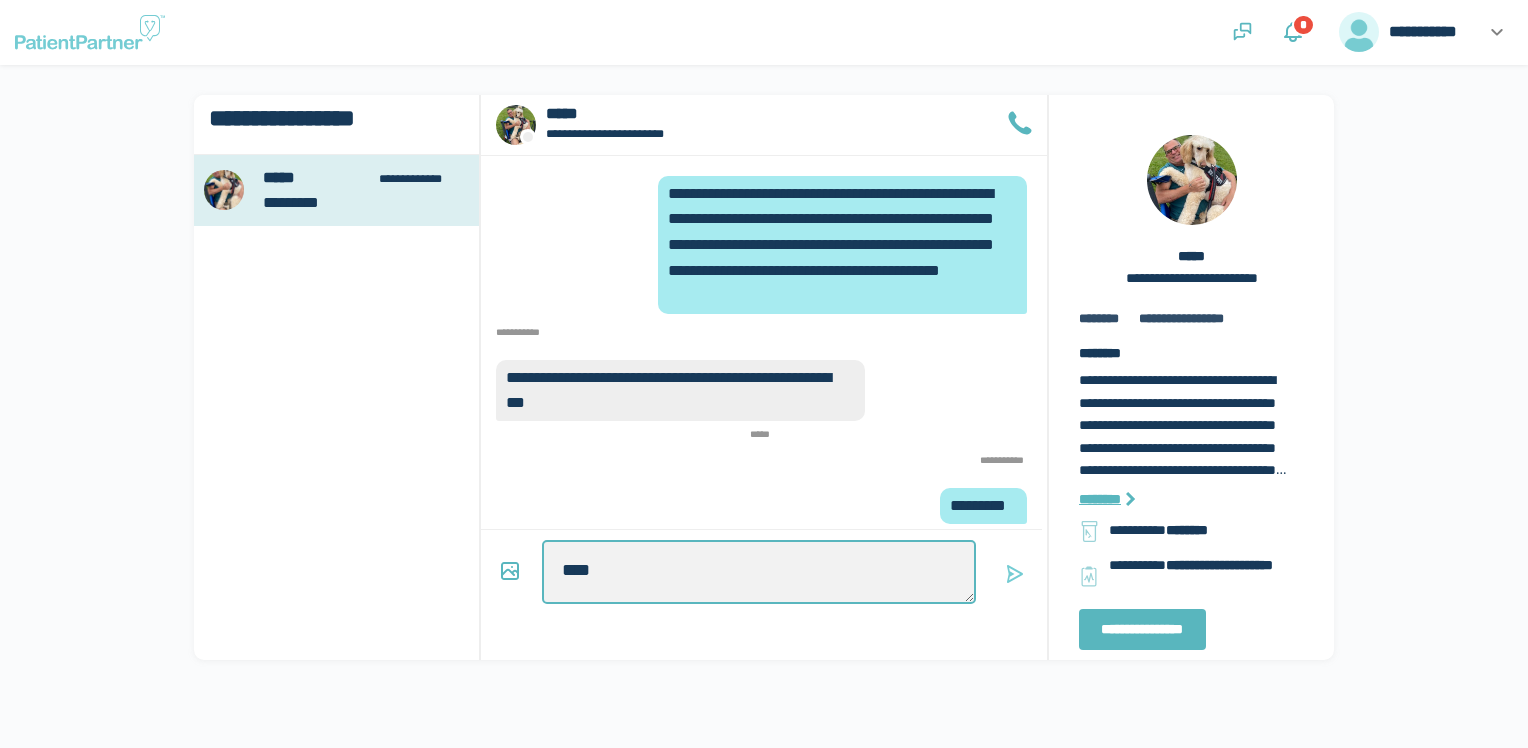 type on "*" 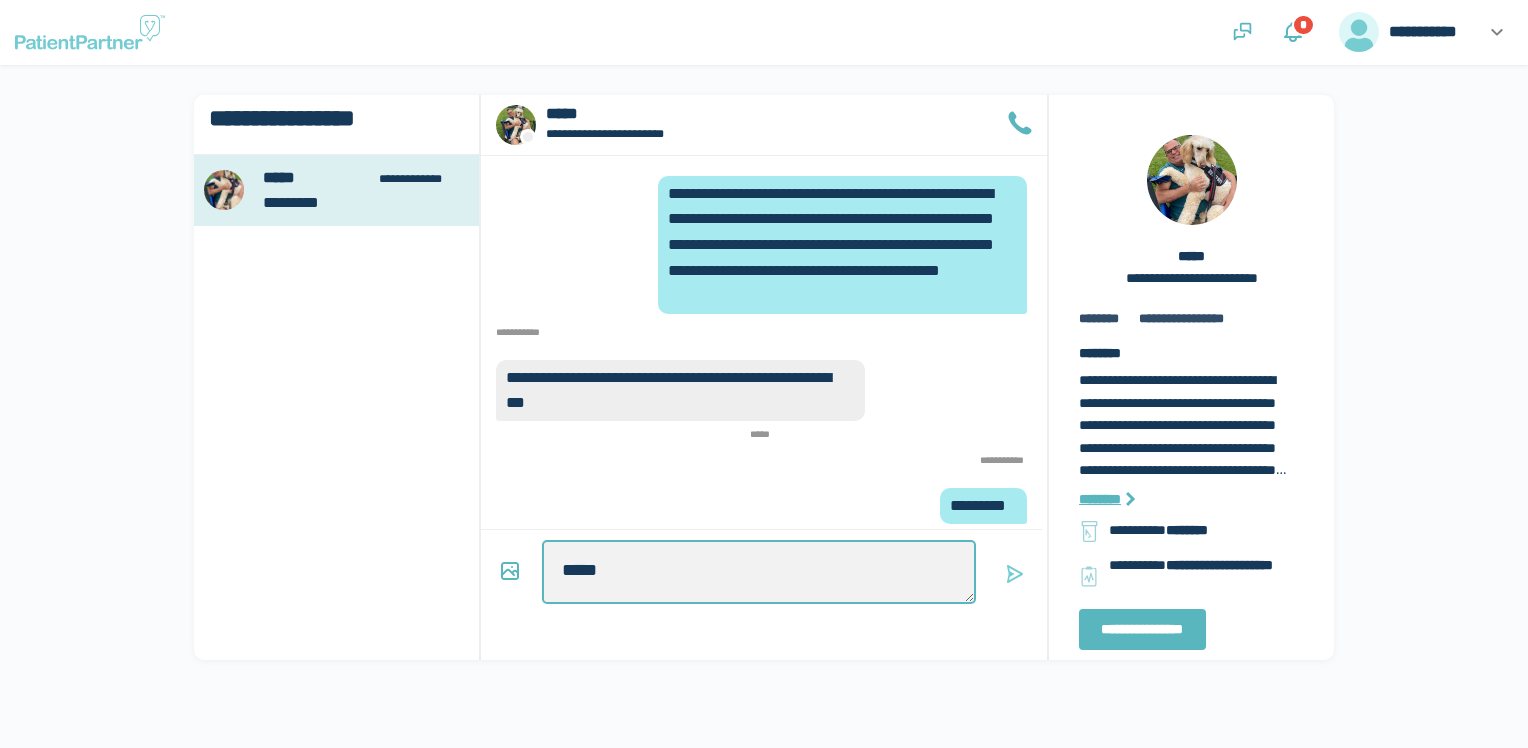 type on "*" 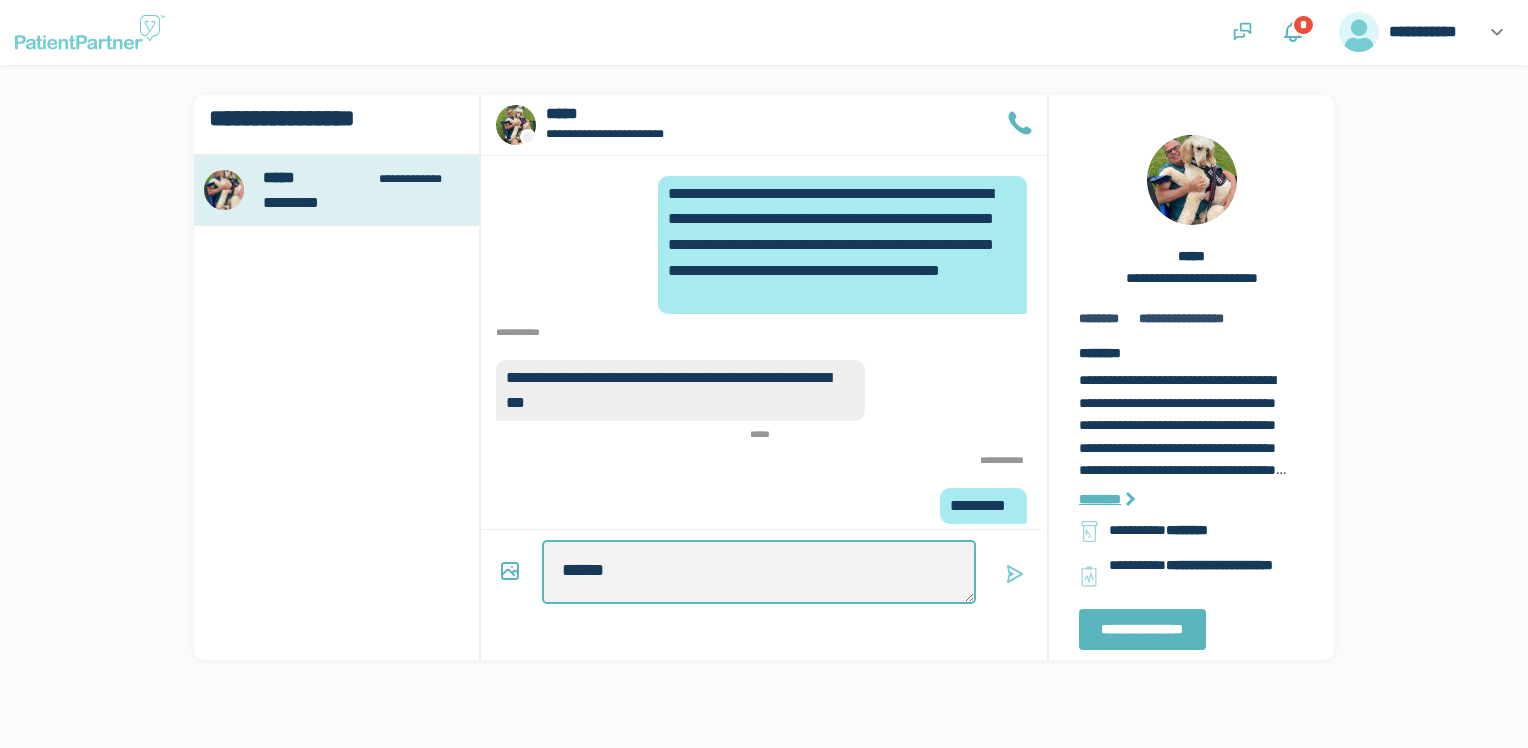 type on "*" 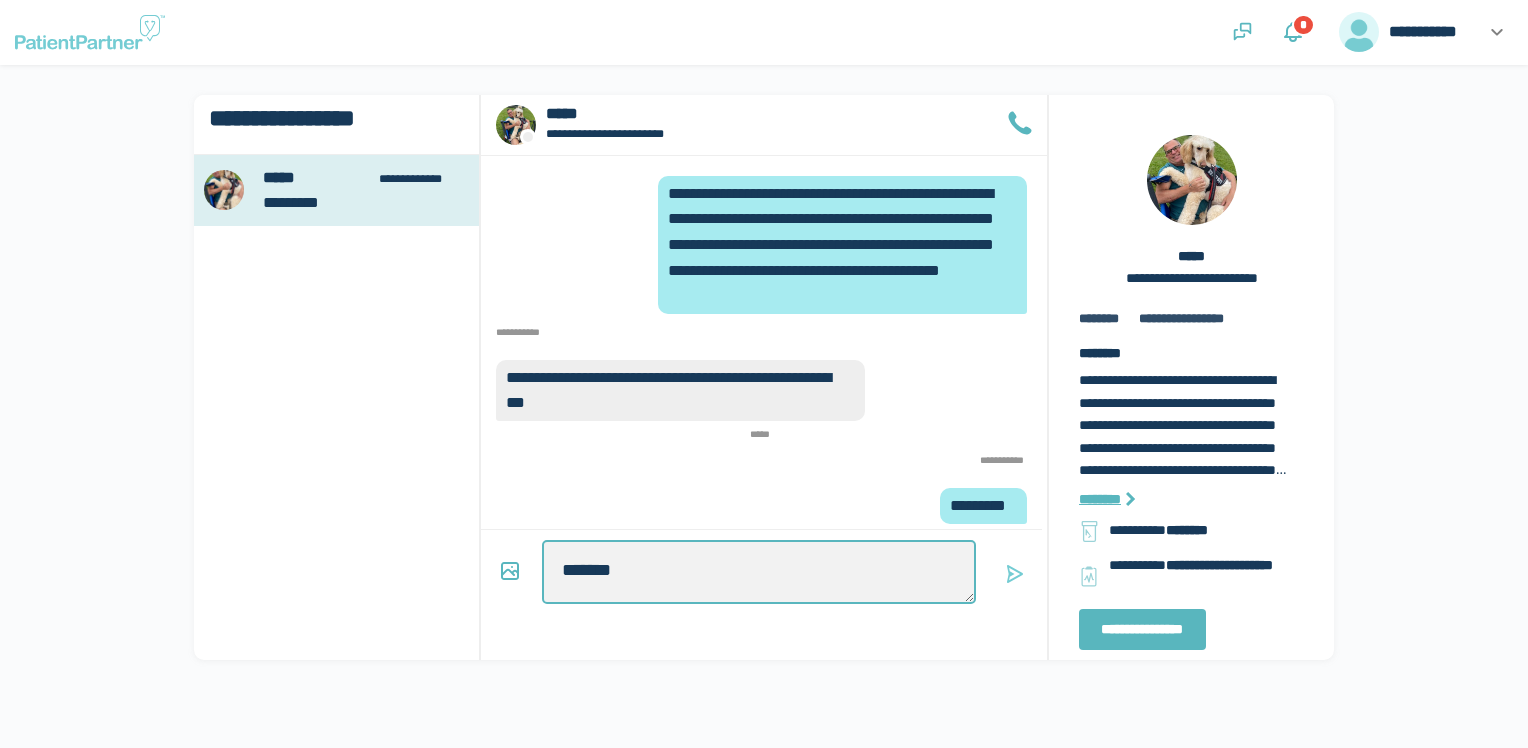 type on "*" 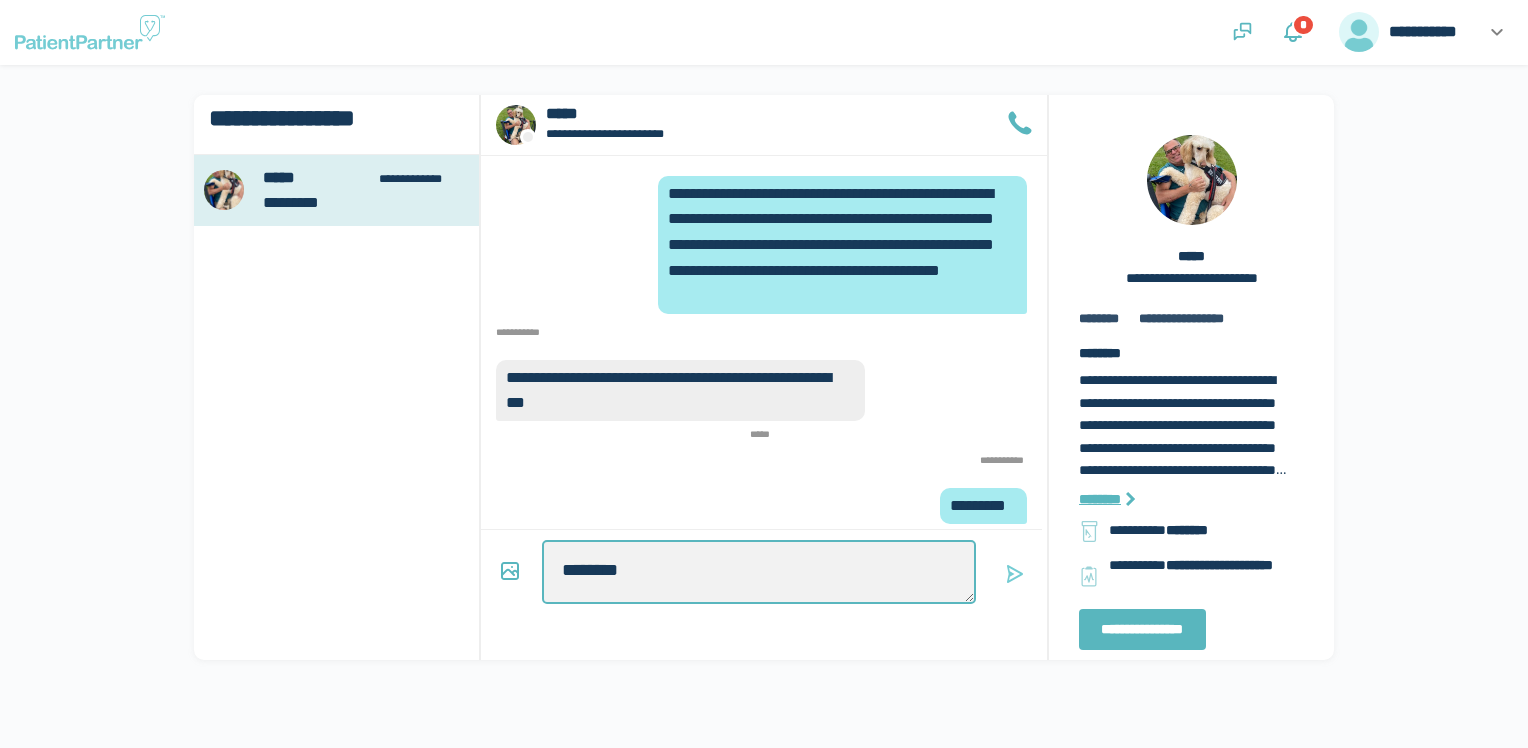 type on "*" 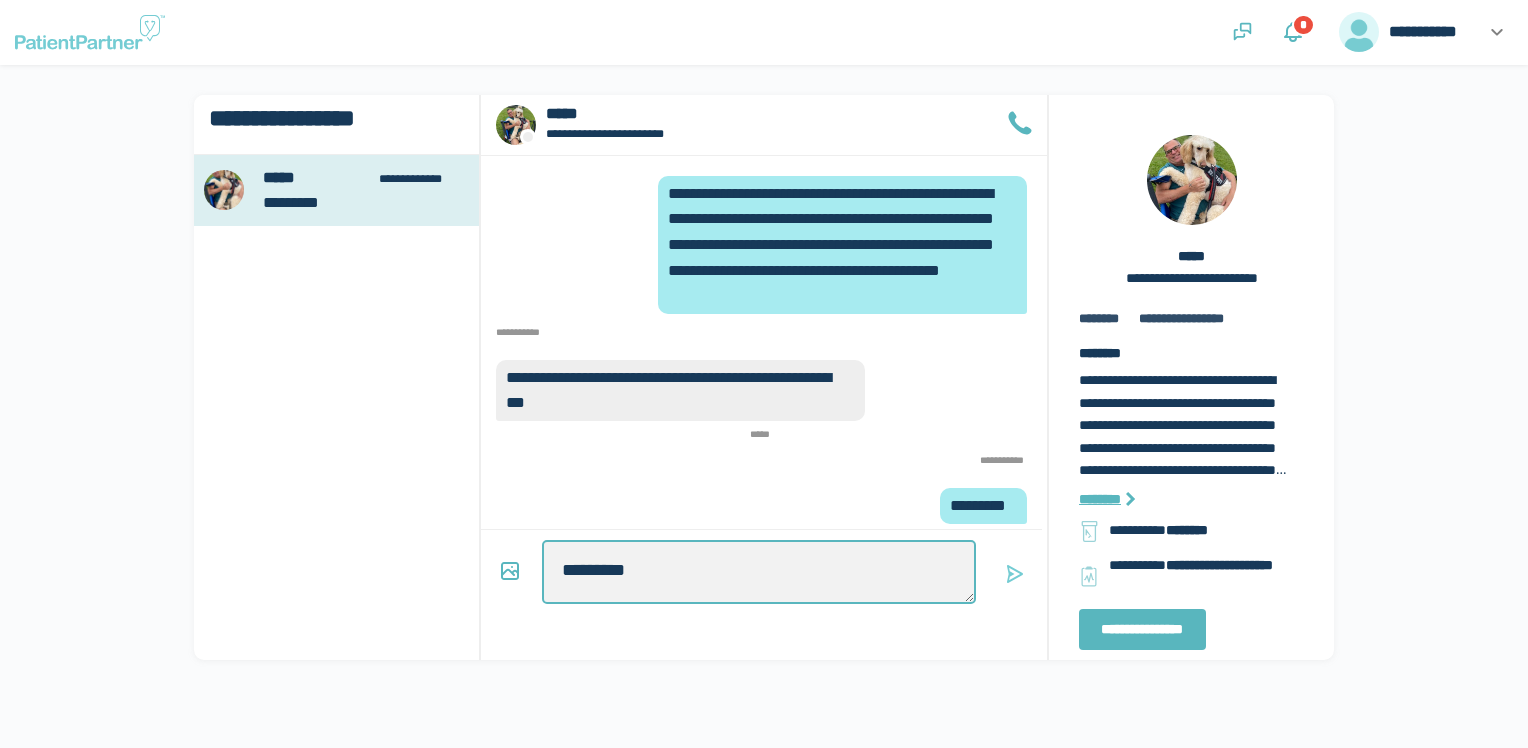 type on "*" 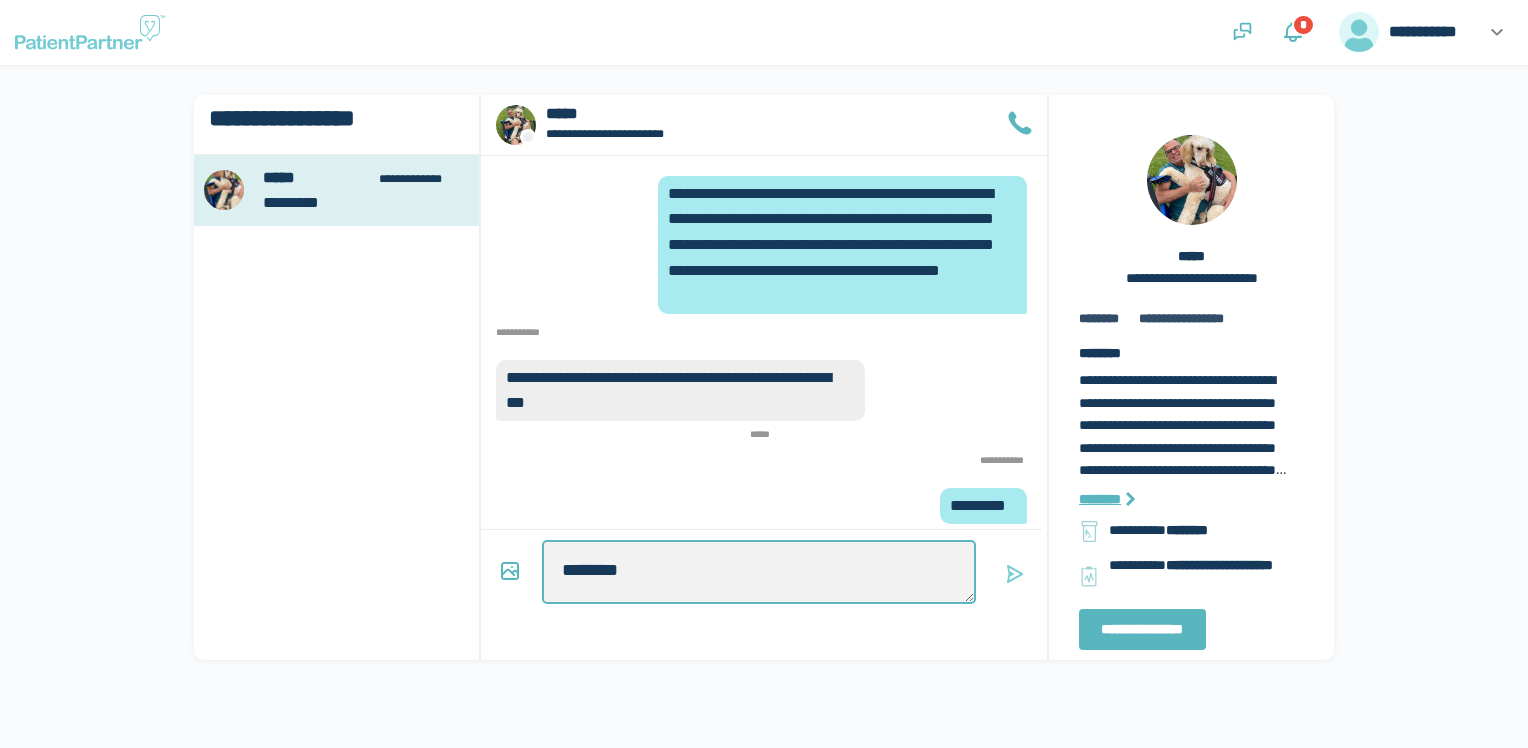 type on "*" 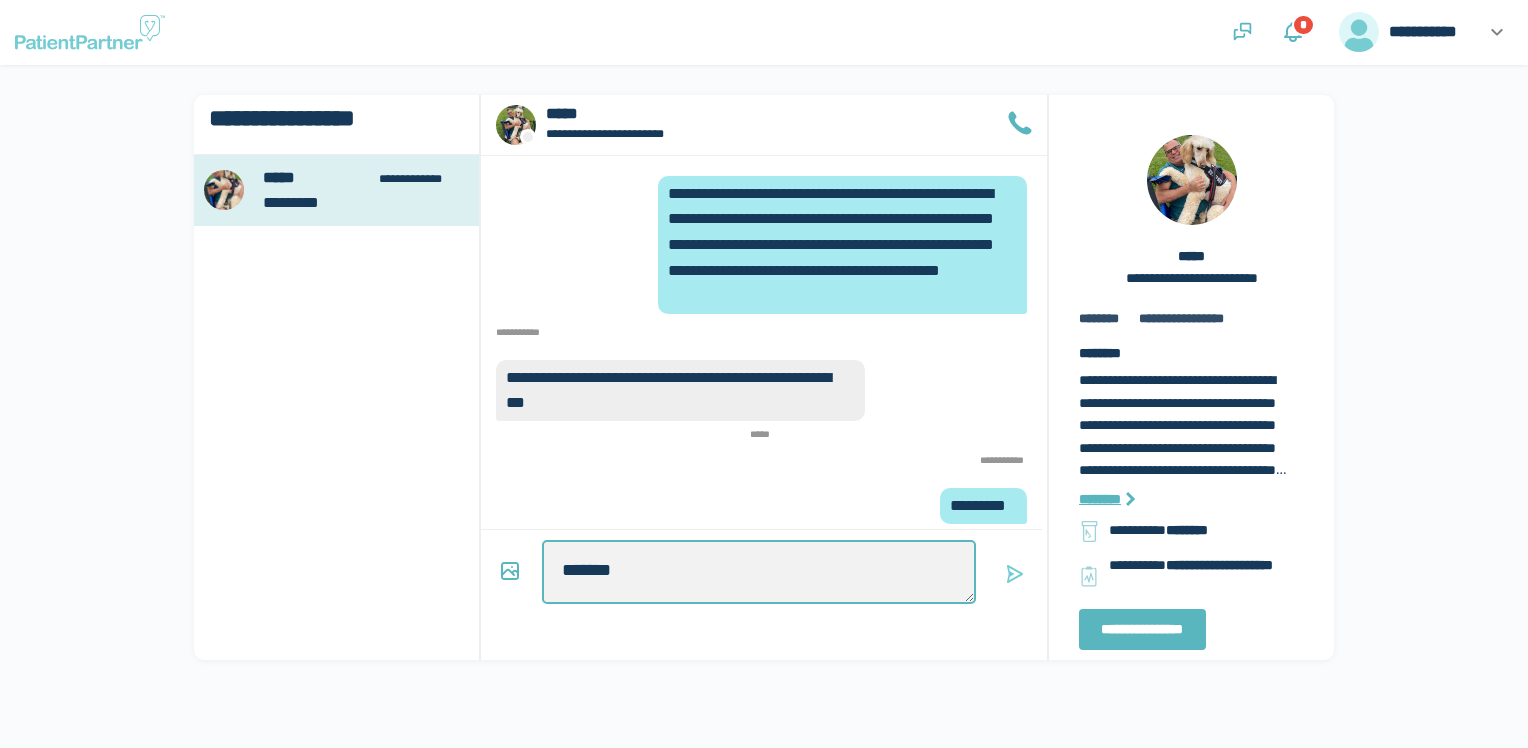 type on "*" 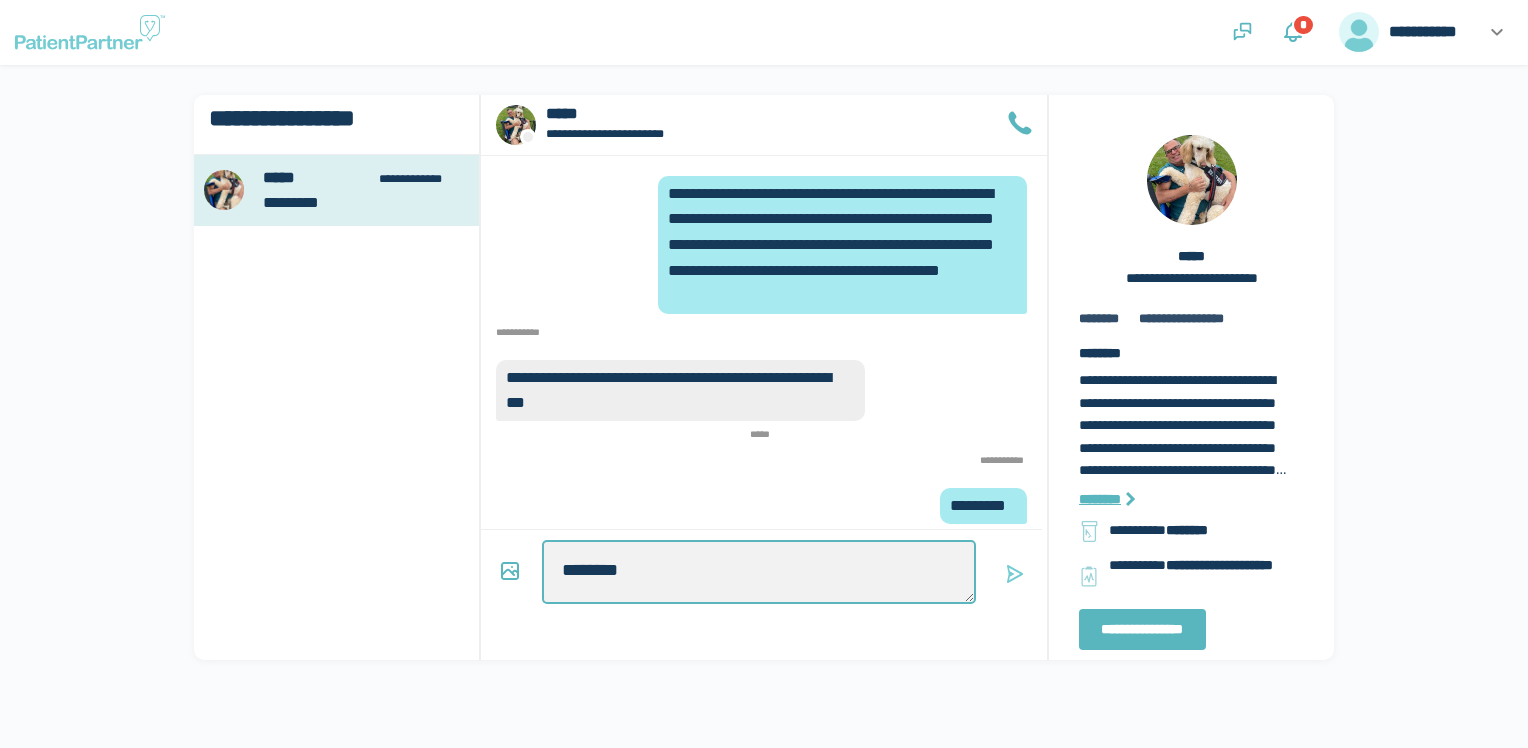 type on "*" 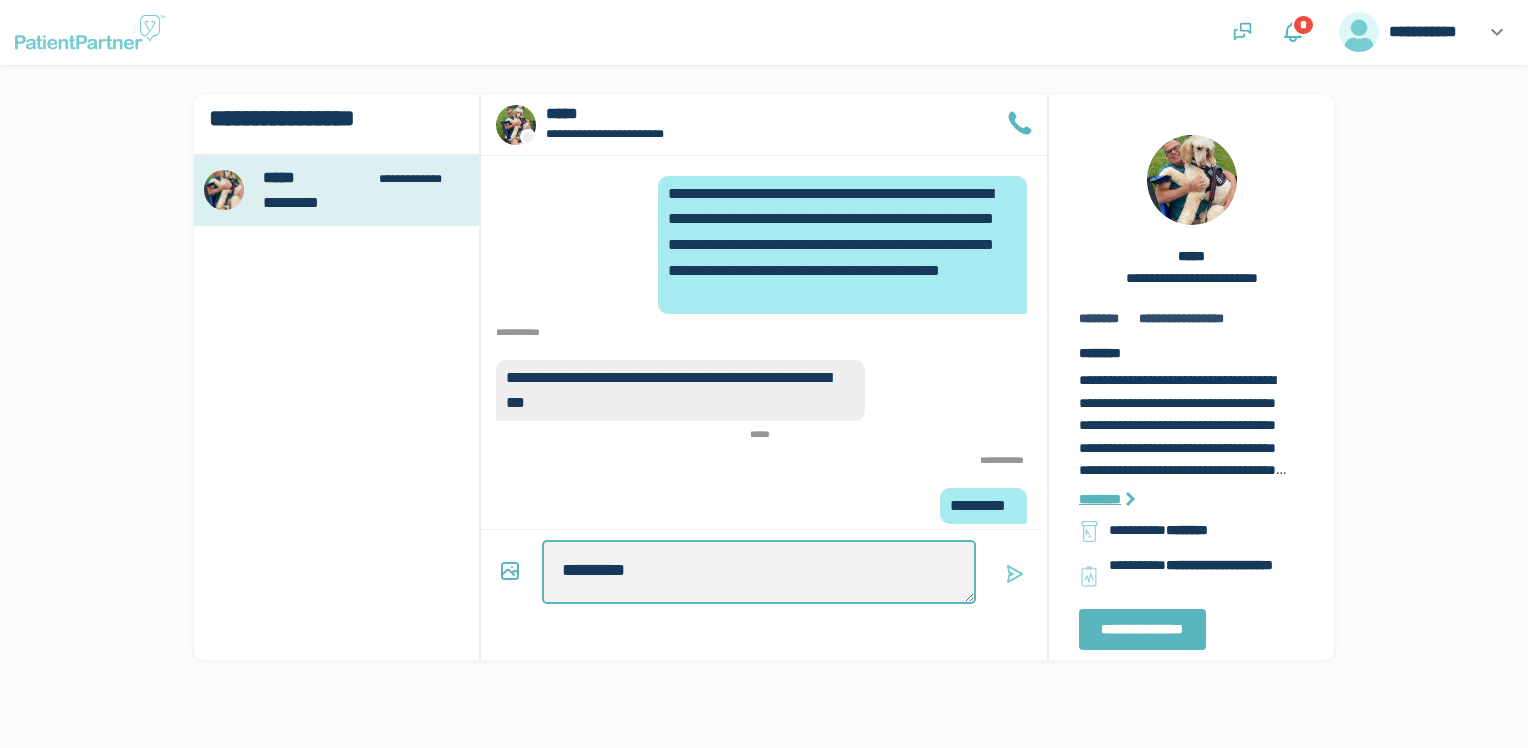 type on "*" 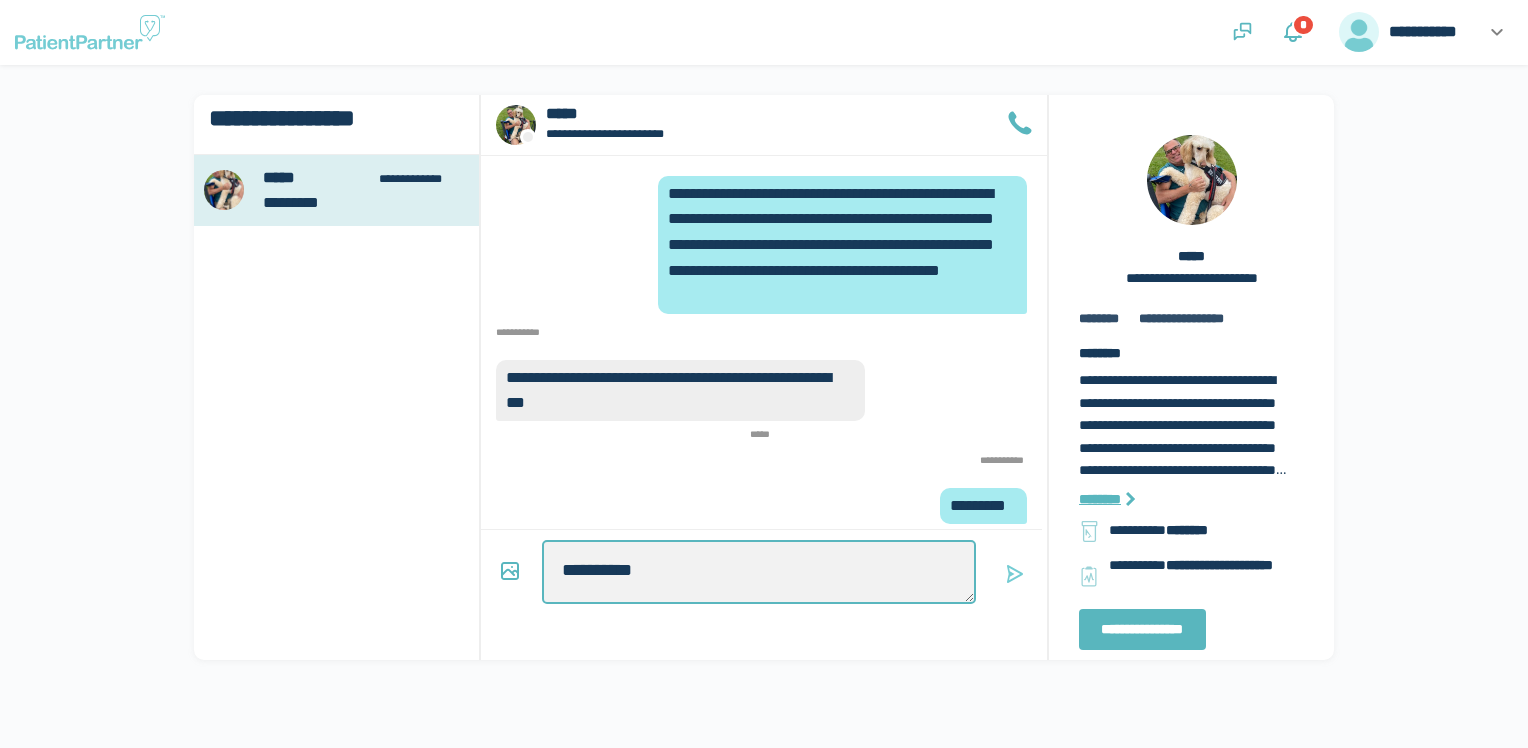 type on "*" 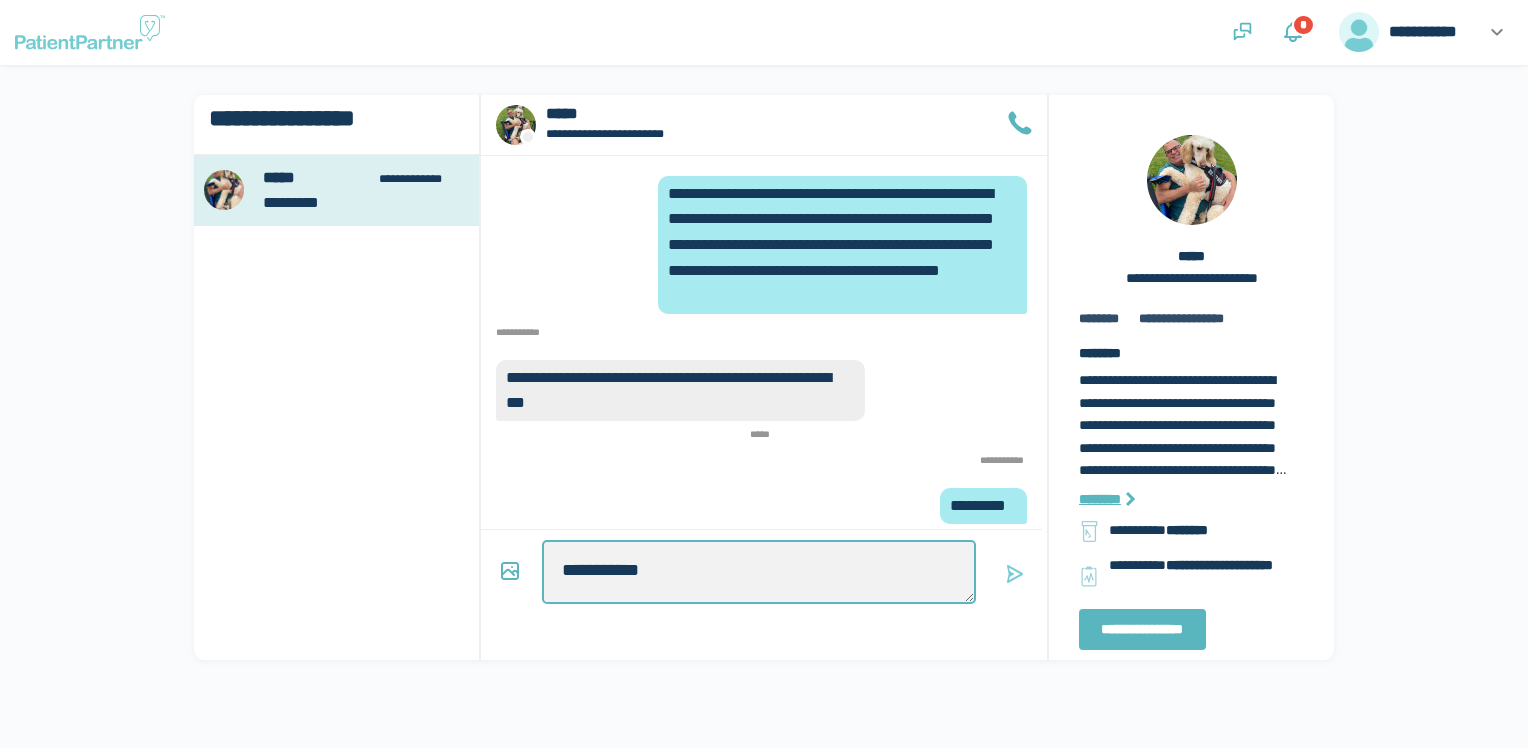 type on "*" 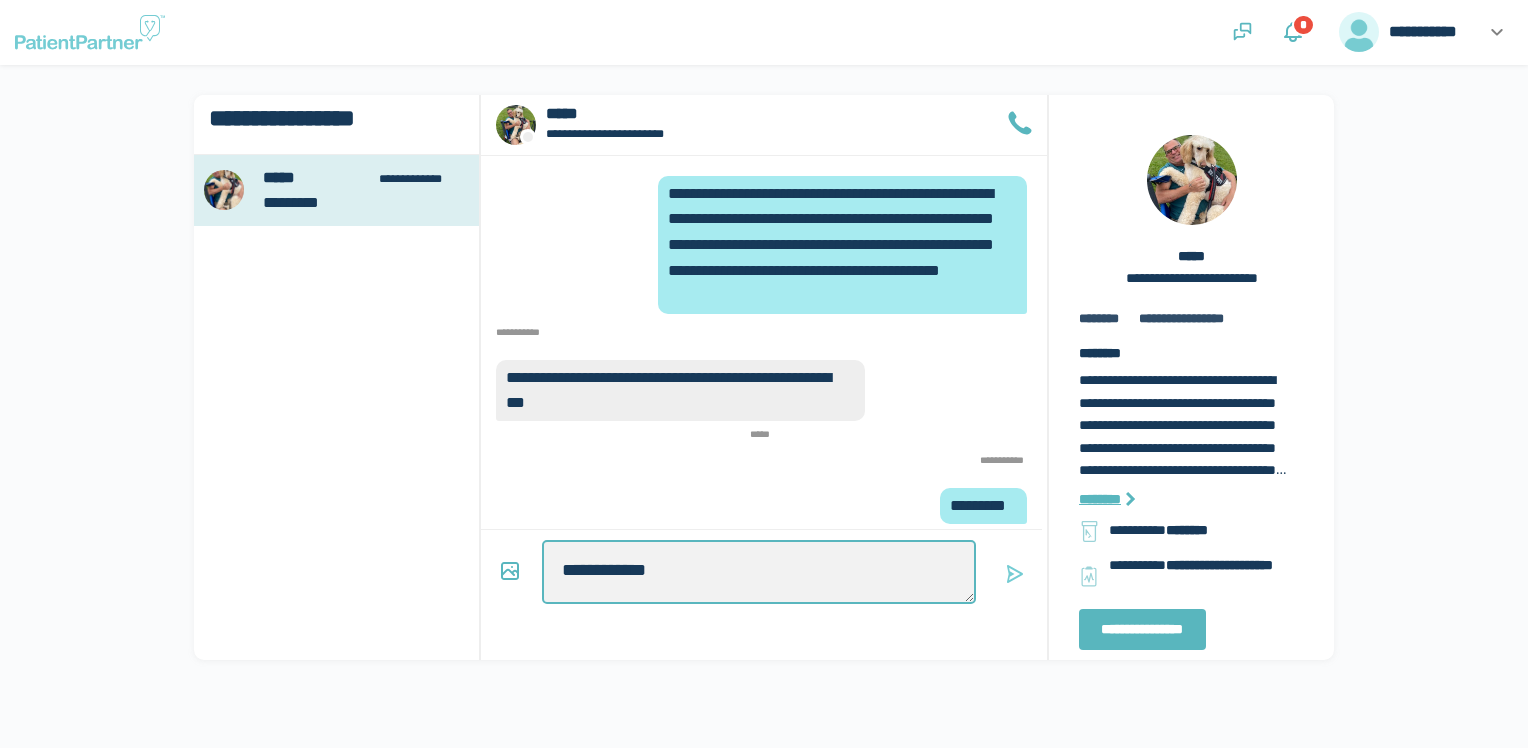 type on "*" 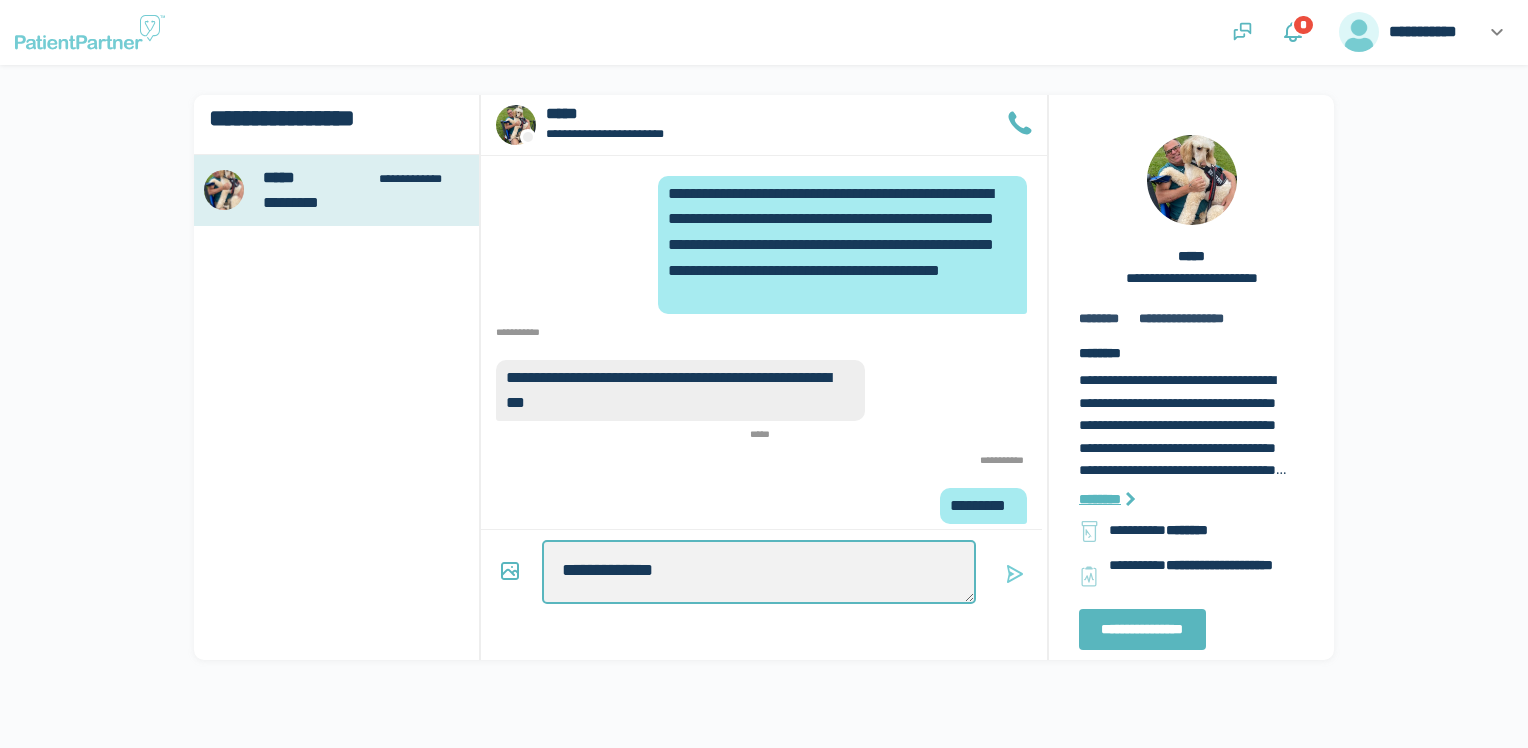 type on "*" 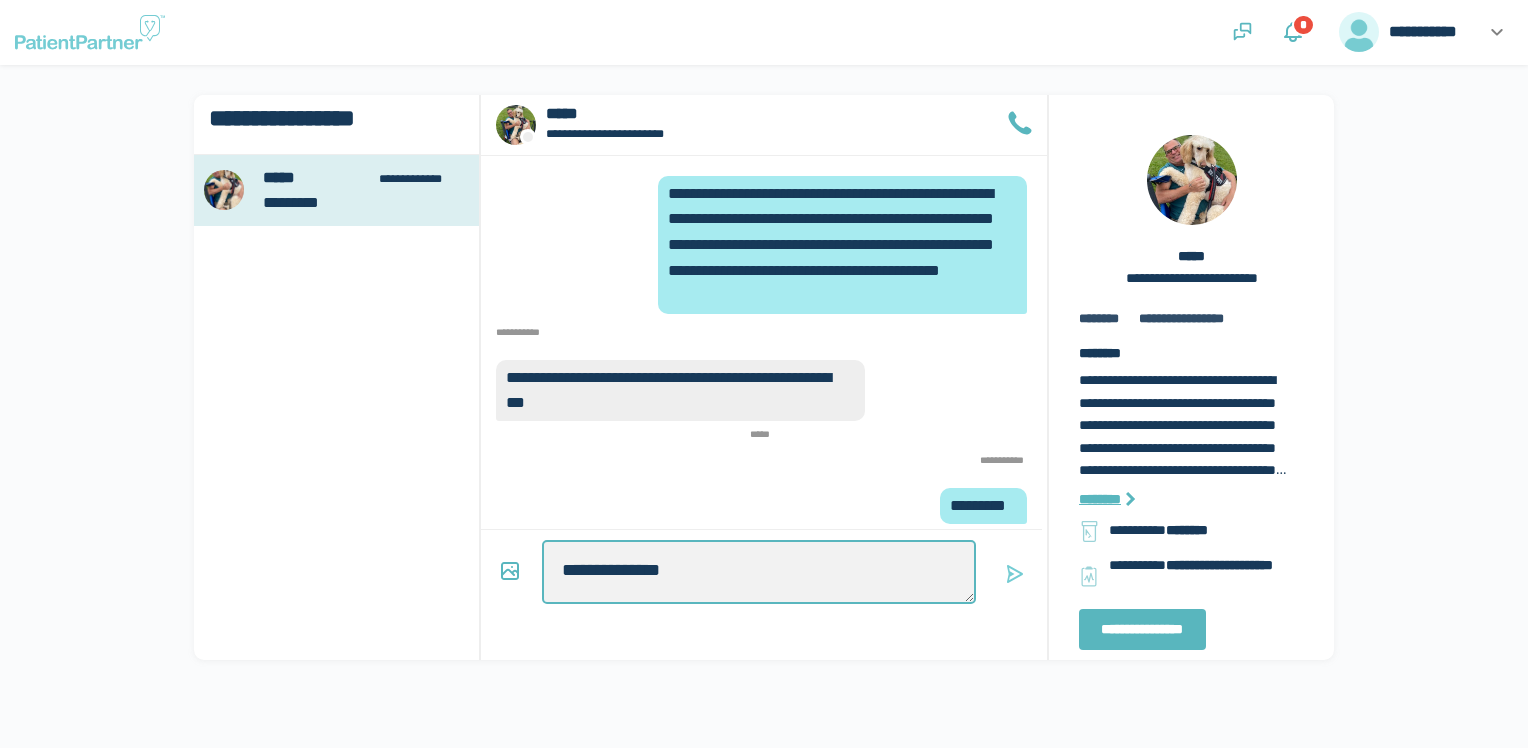 type on "*" 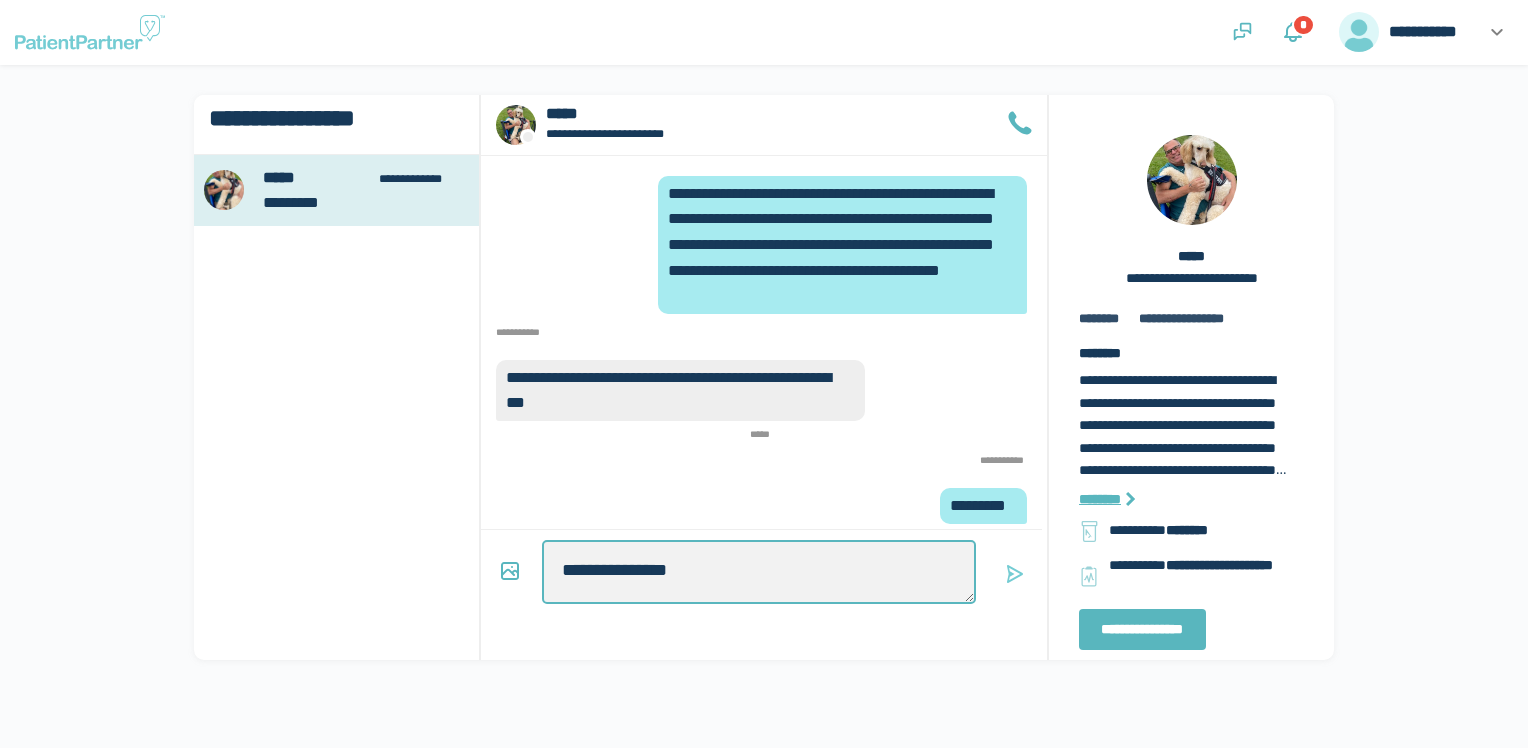 type on "*" 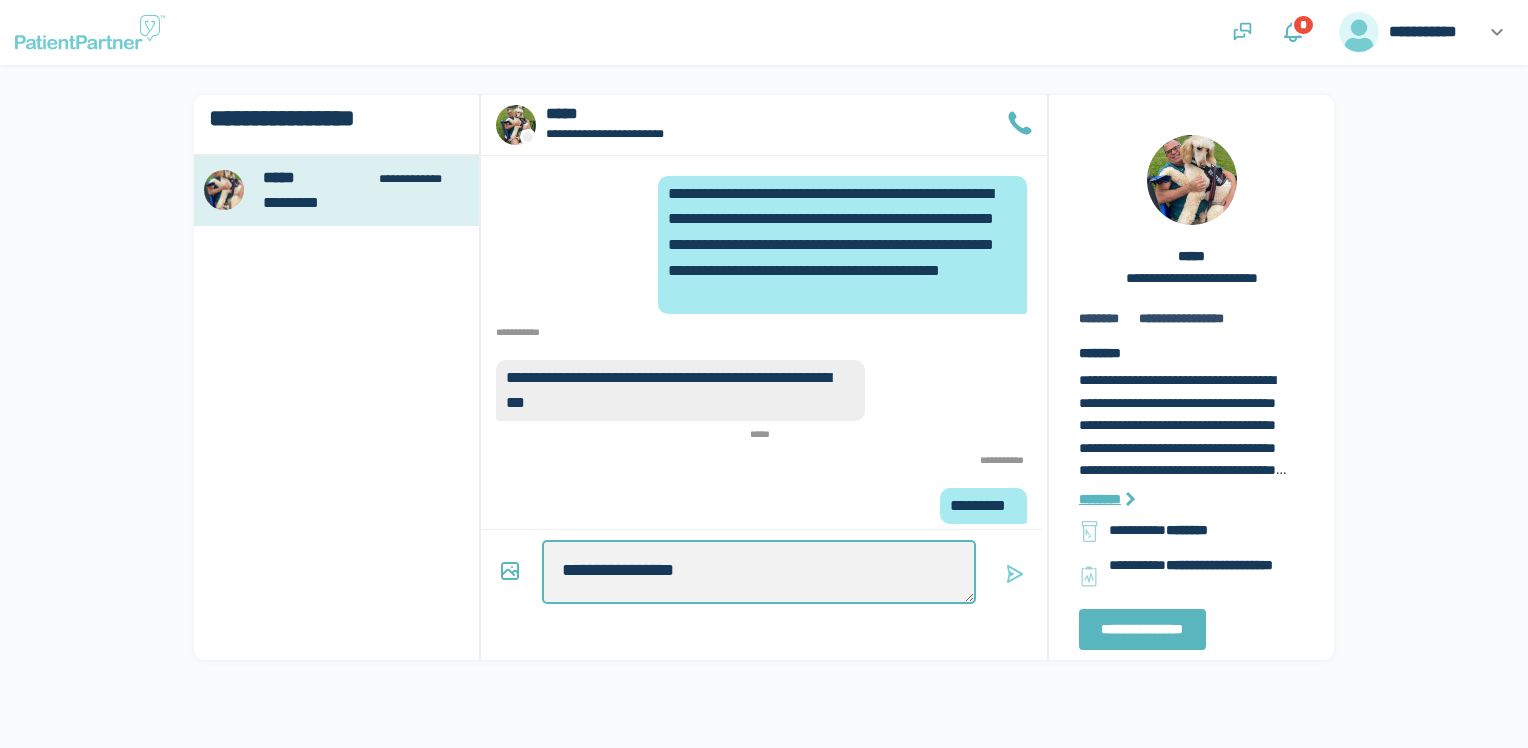 type on "*" 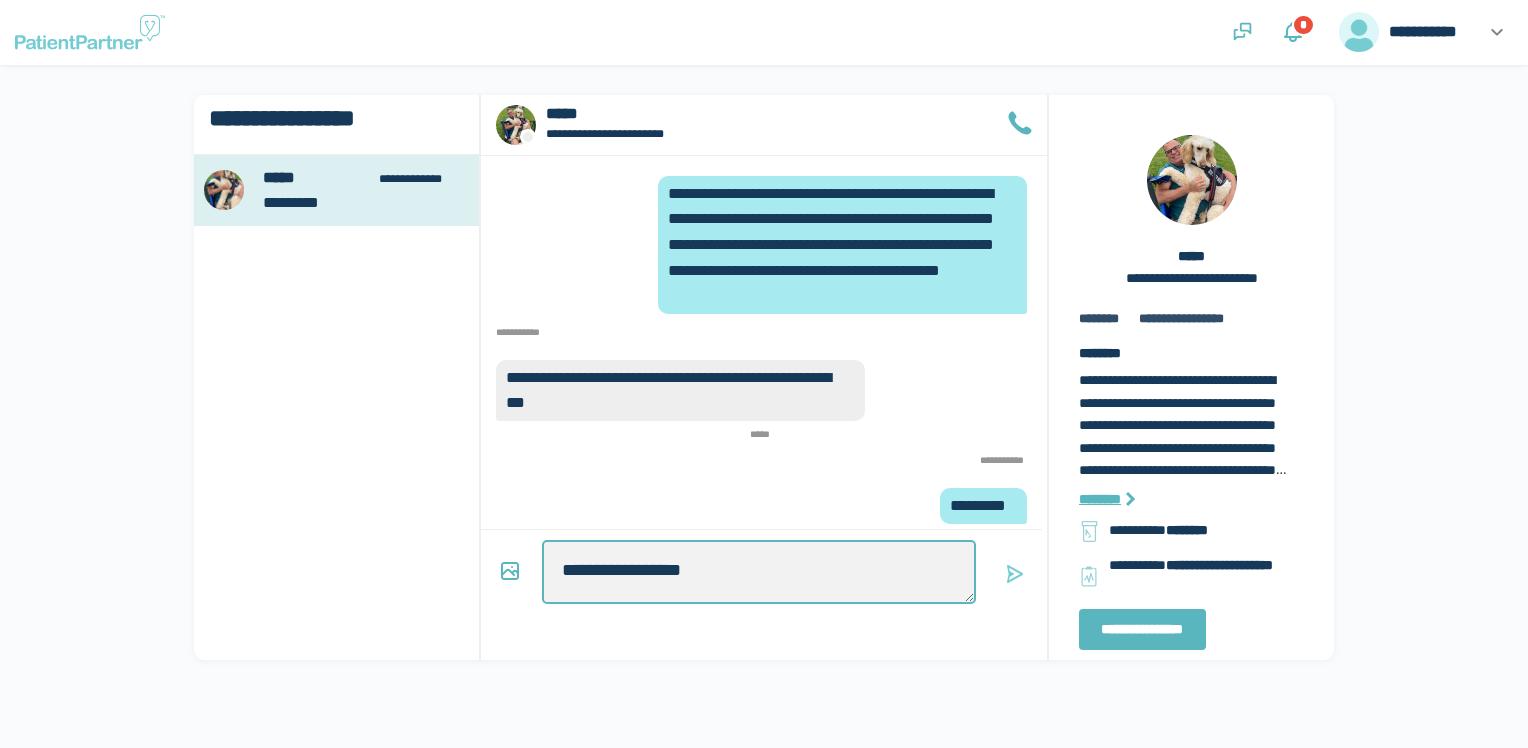 type on "*" 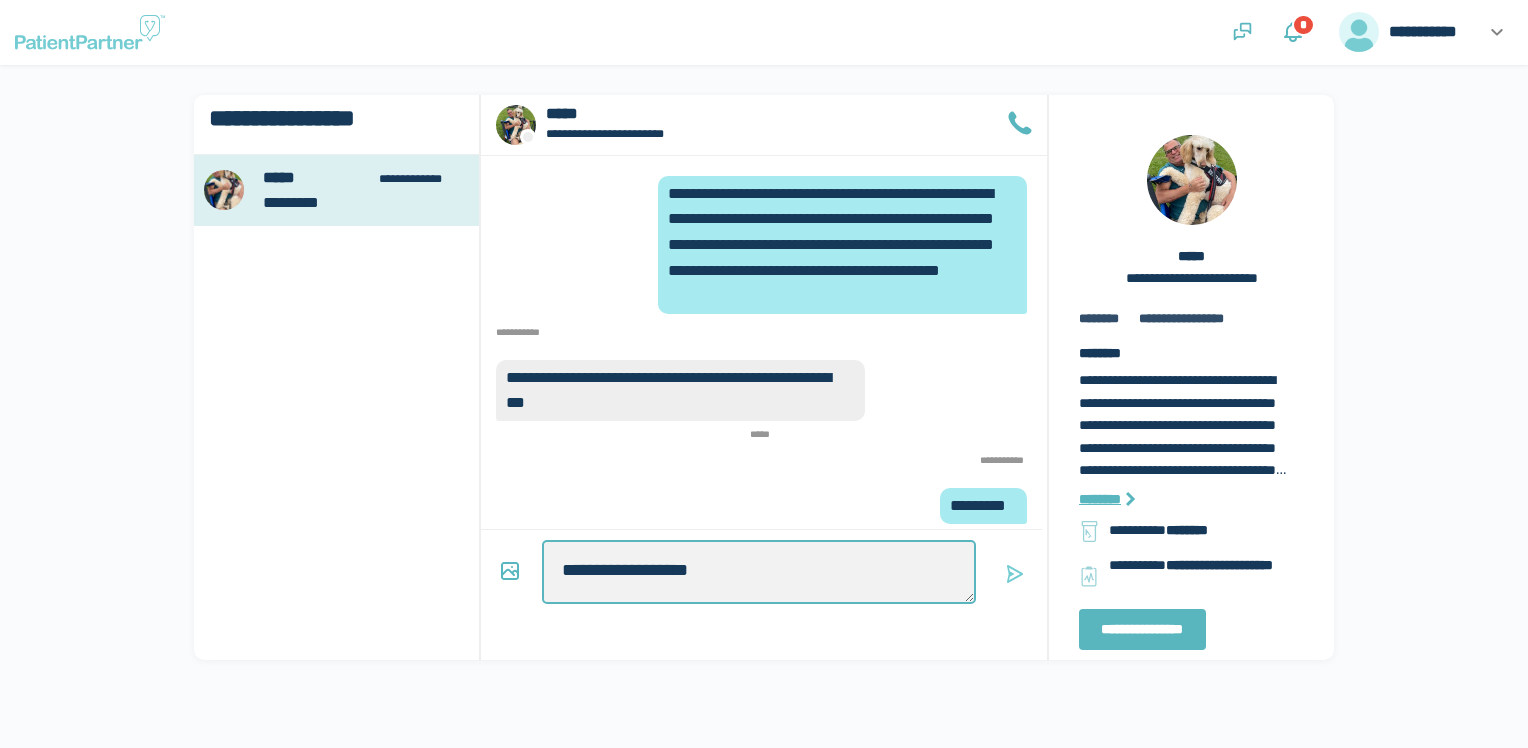 type on "*" 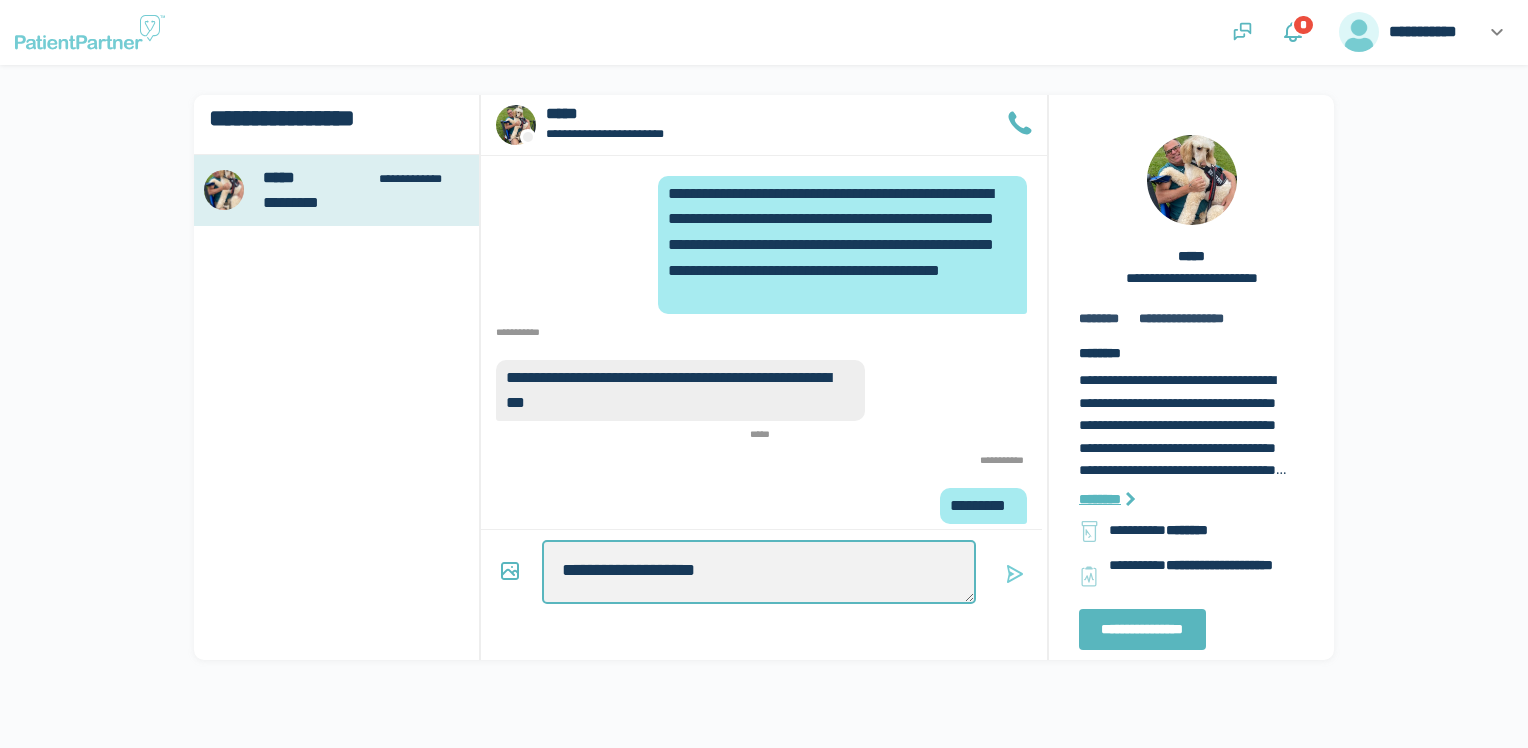 type on "*" 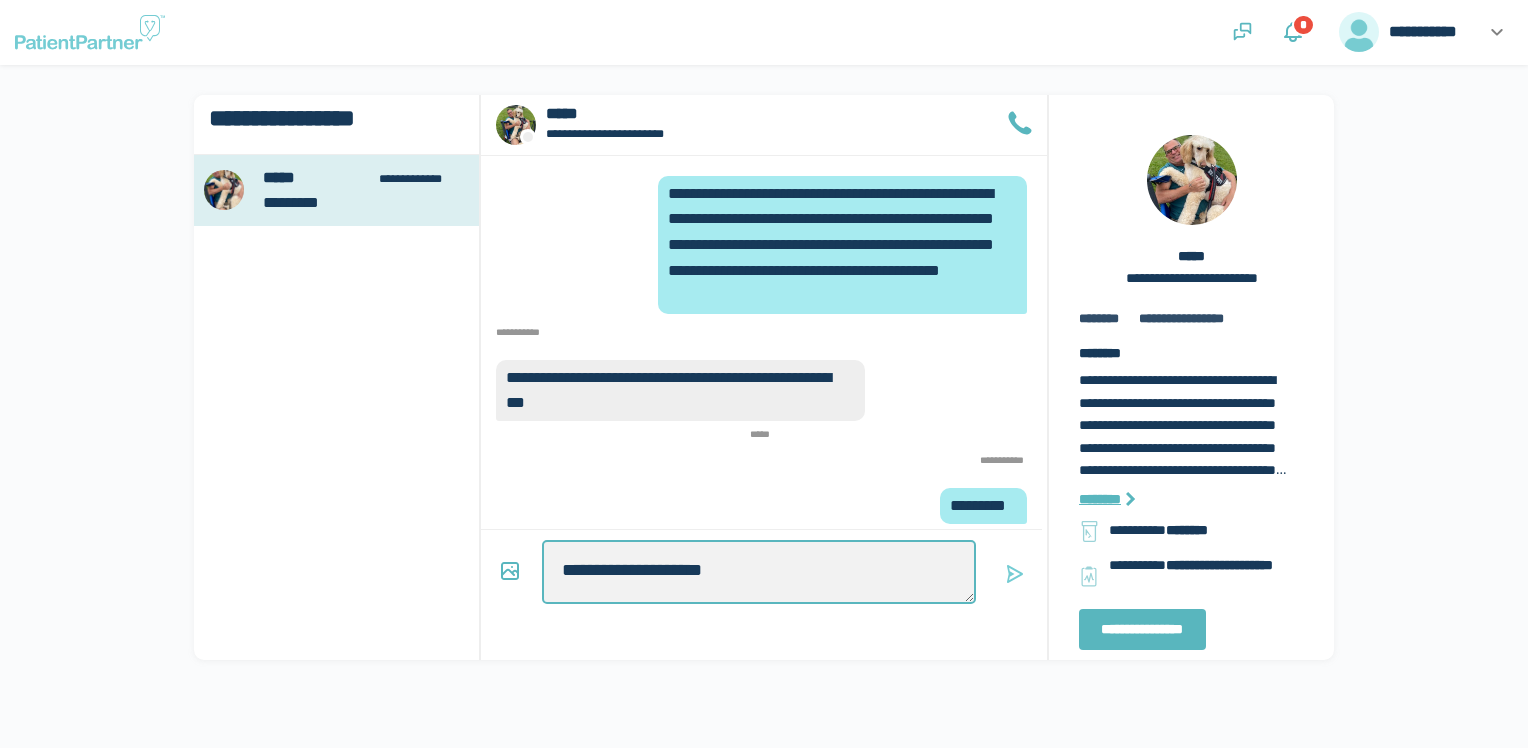 type on "*" 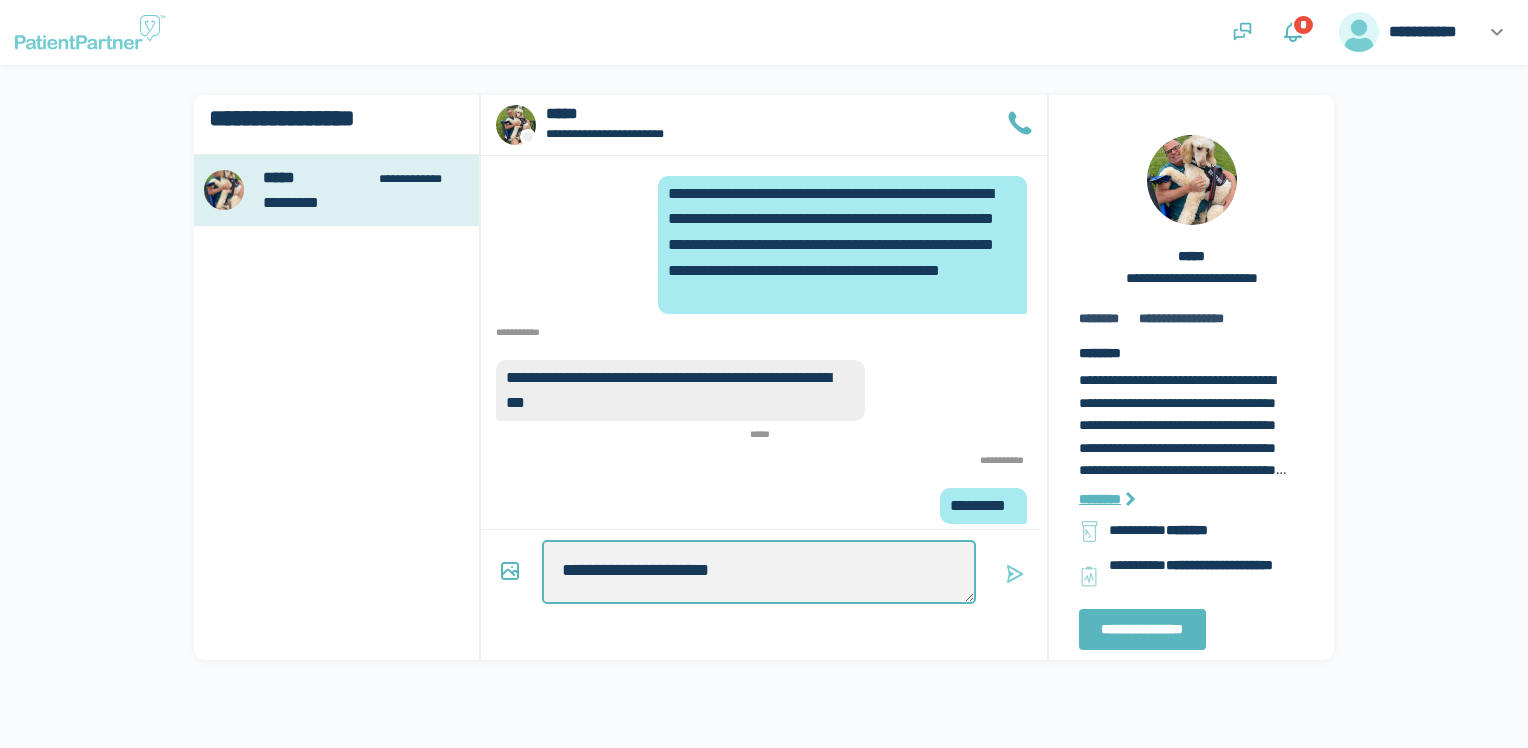 type on "*" 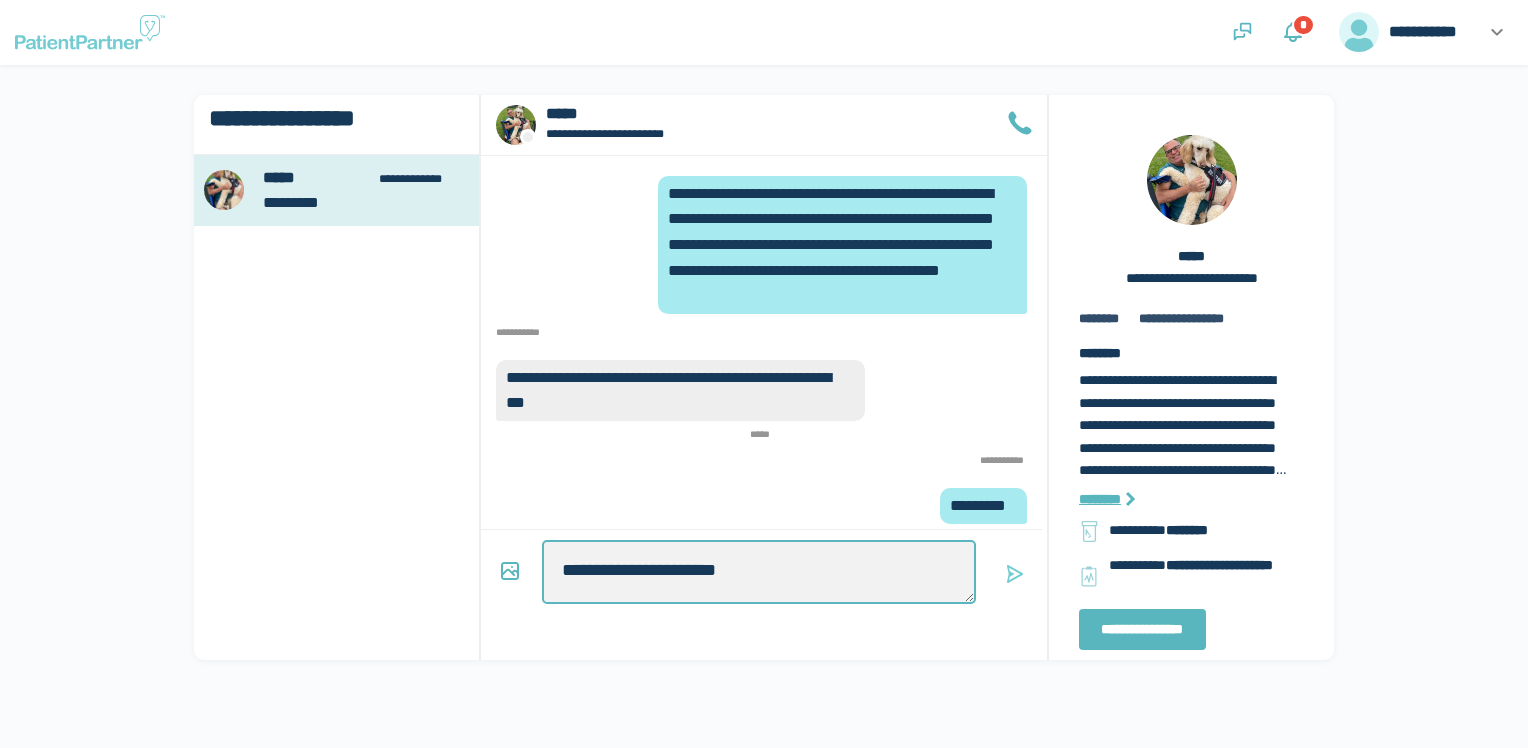 type on "*" 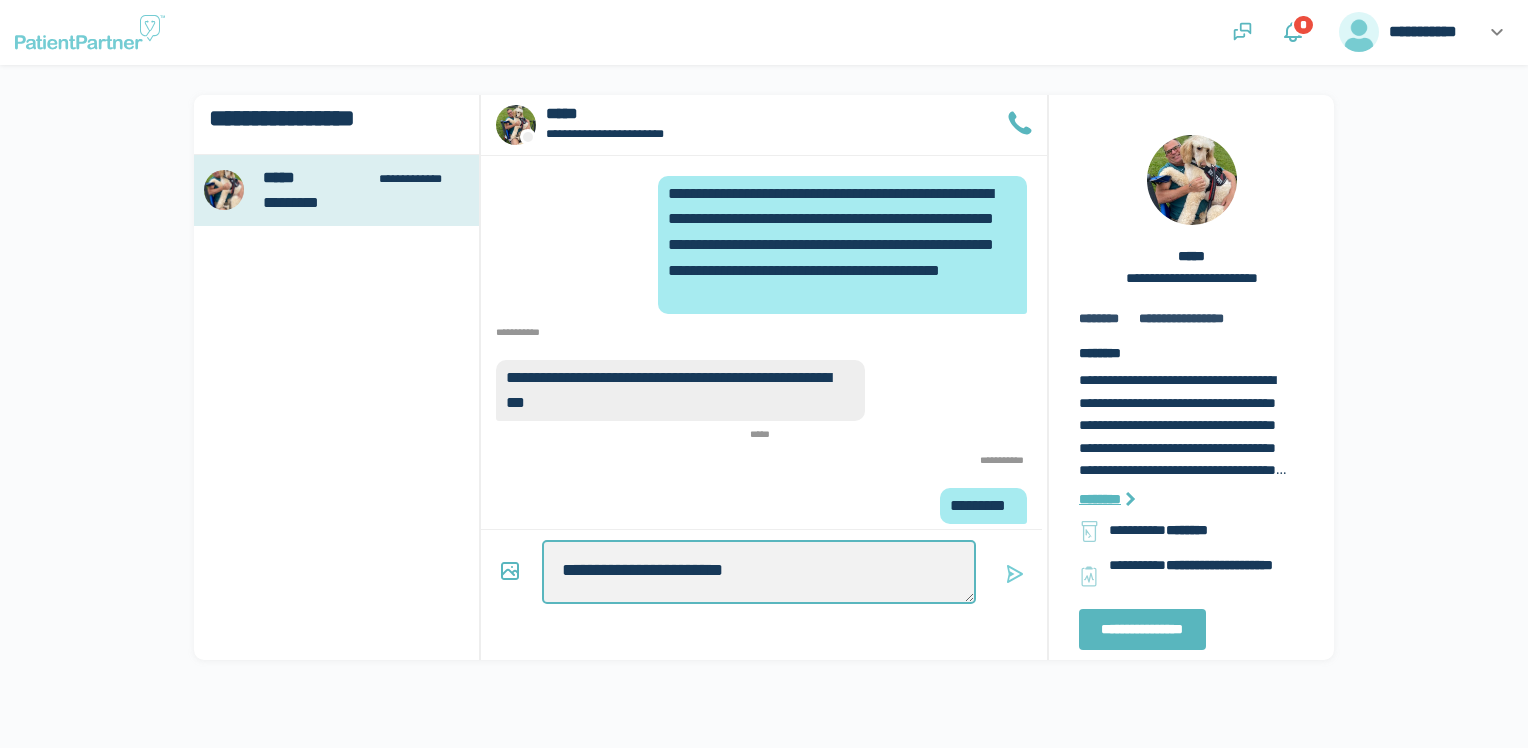 type on "*" 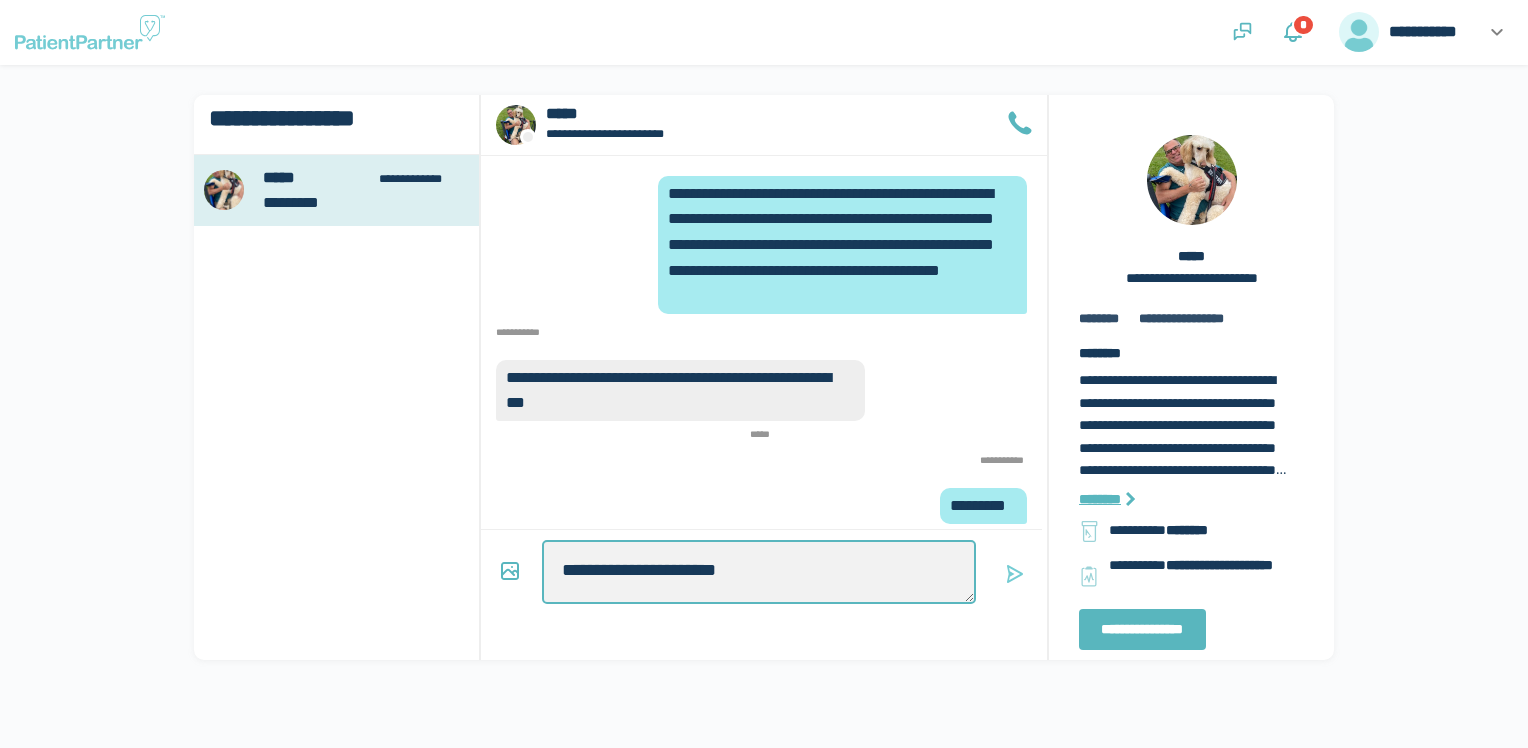 type on "*" 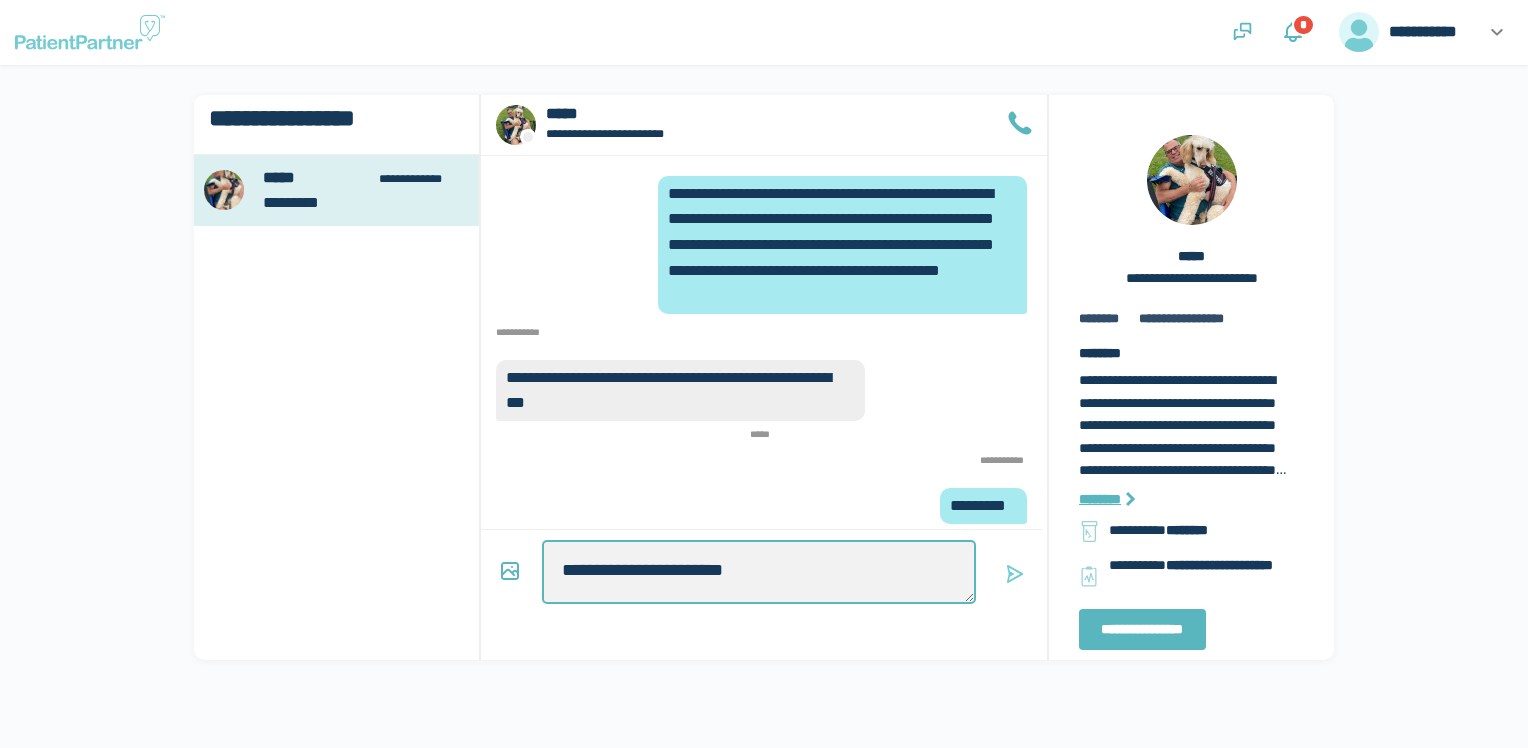 type on "*" 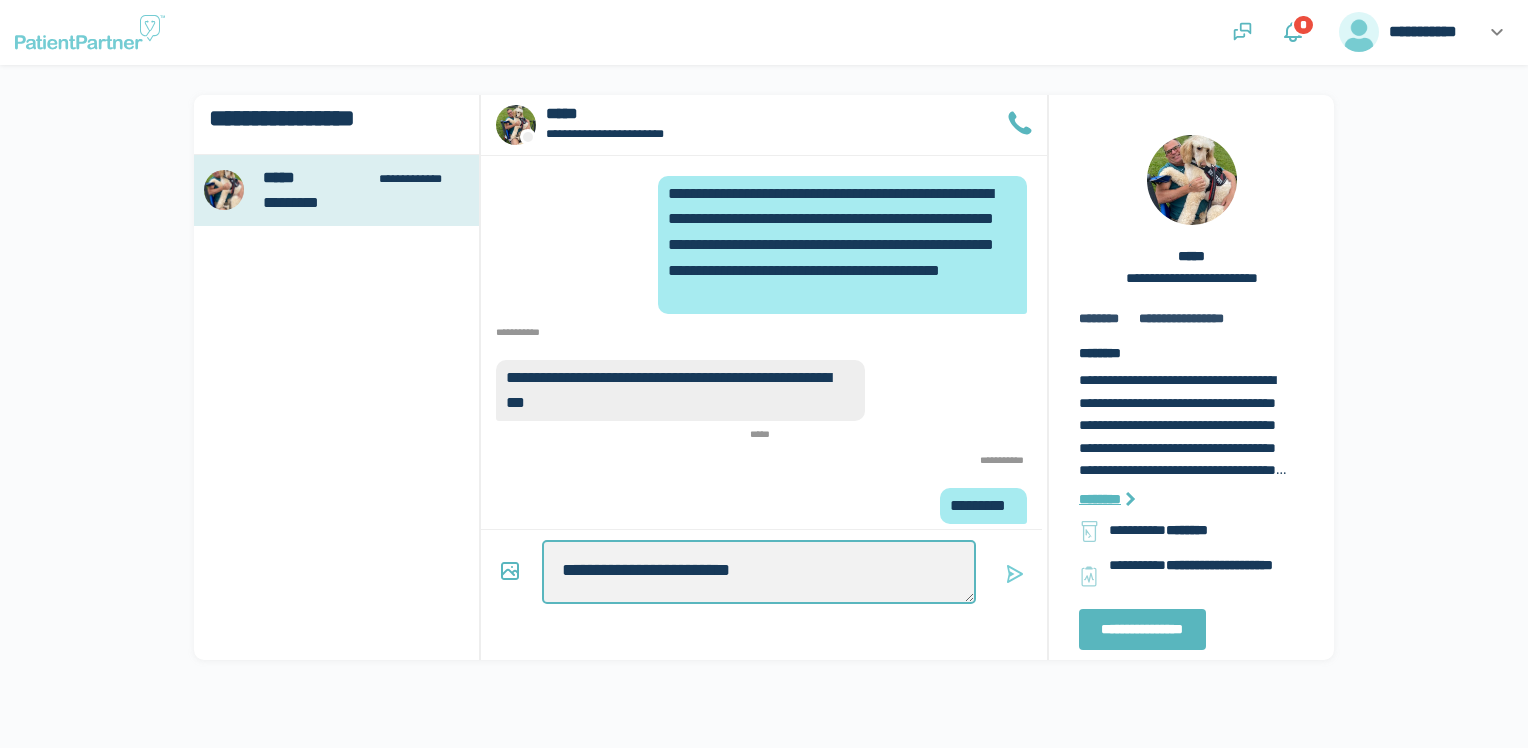 type on "*" 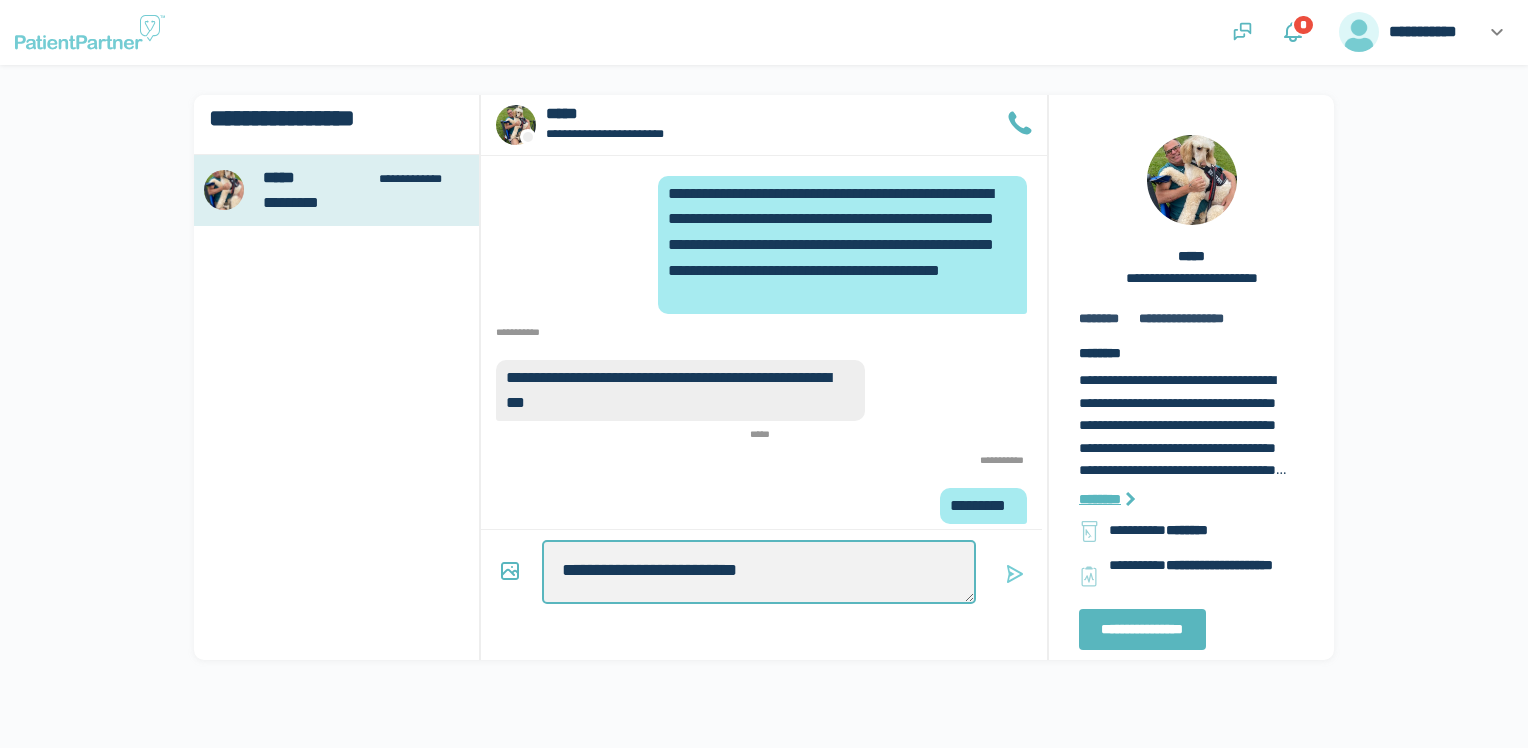 type on "*" 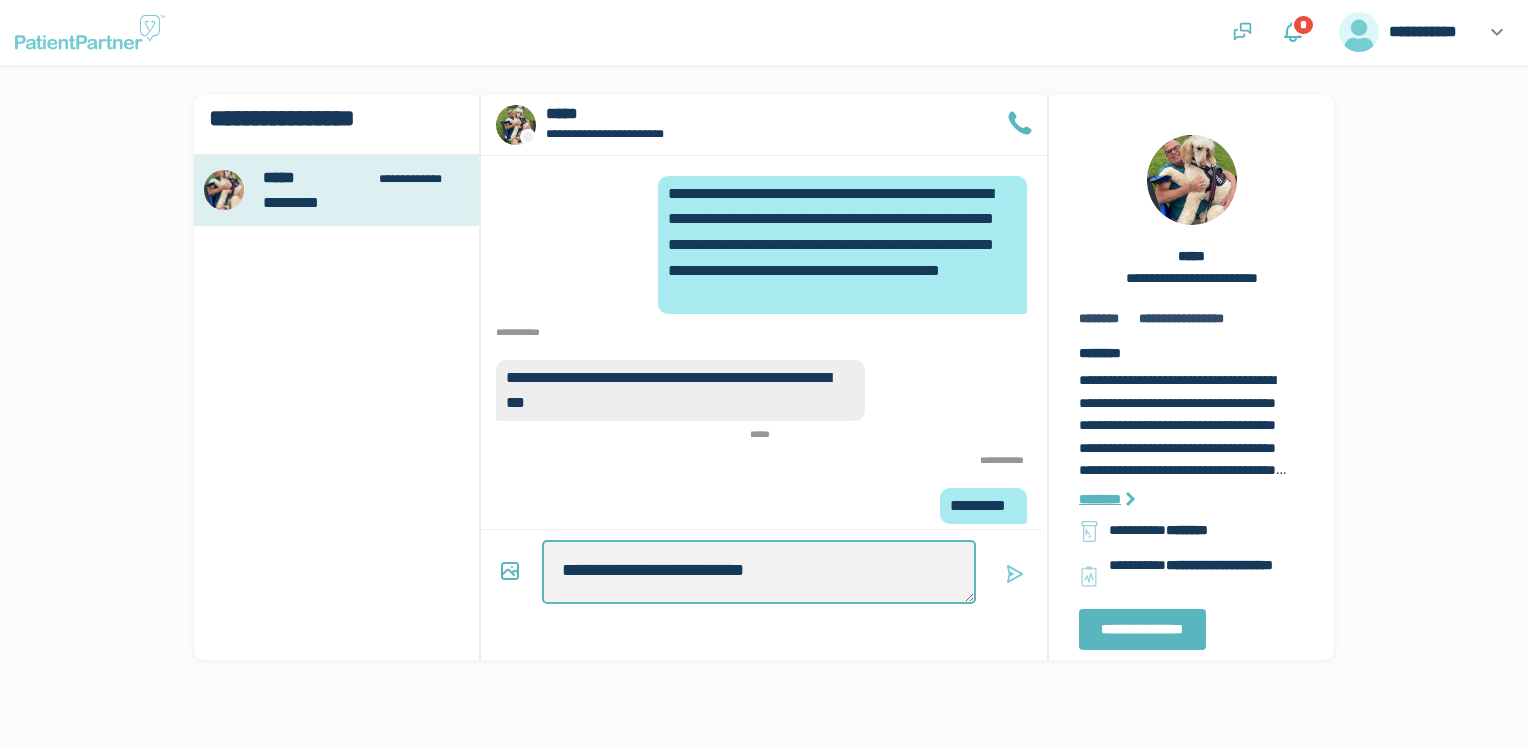 type on "*" 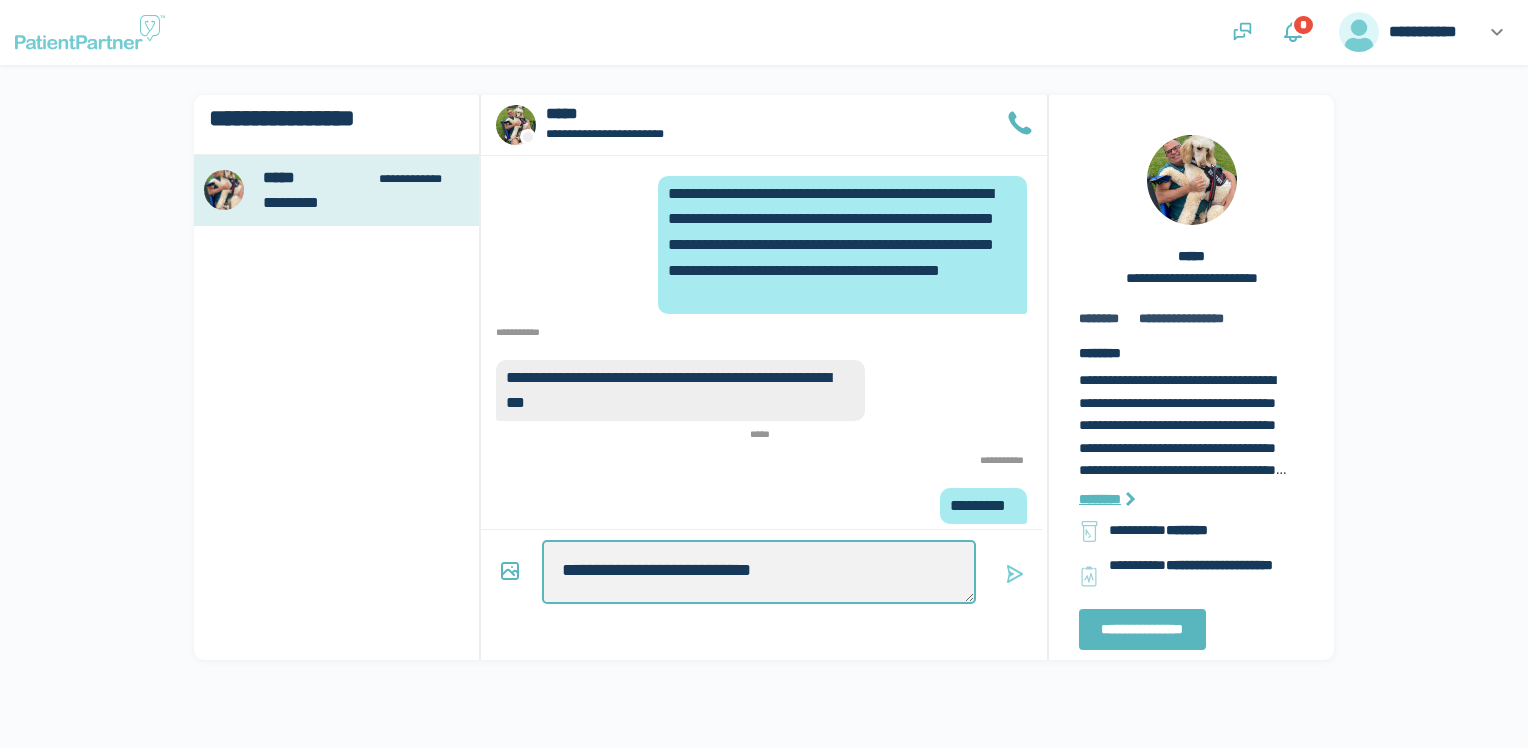 type on "*" 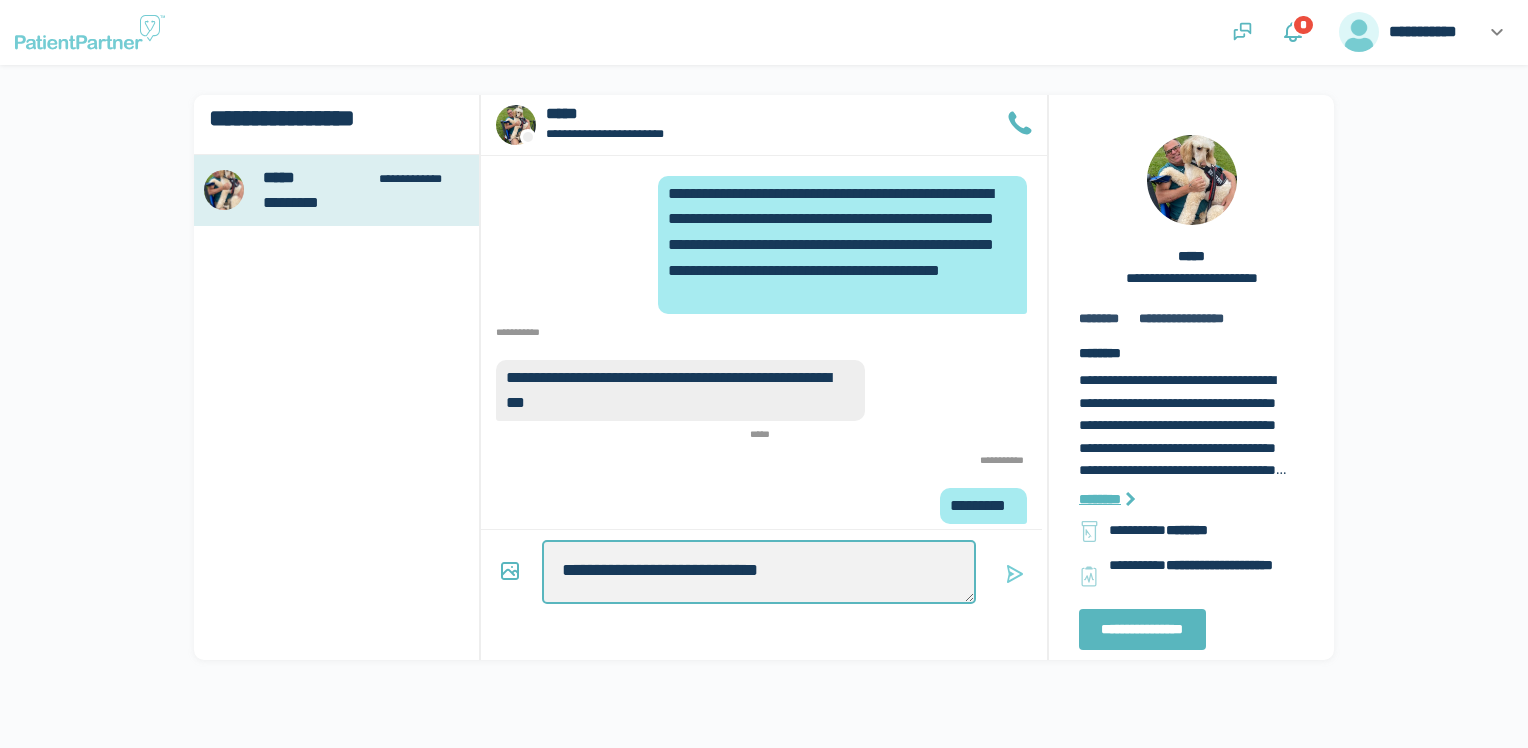 type on "*" 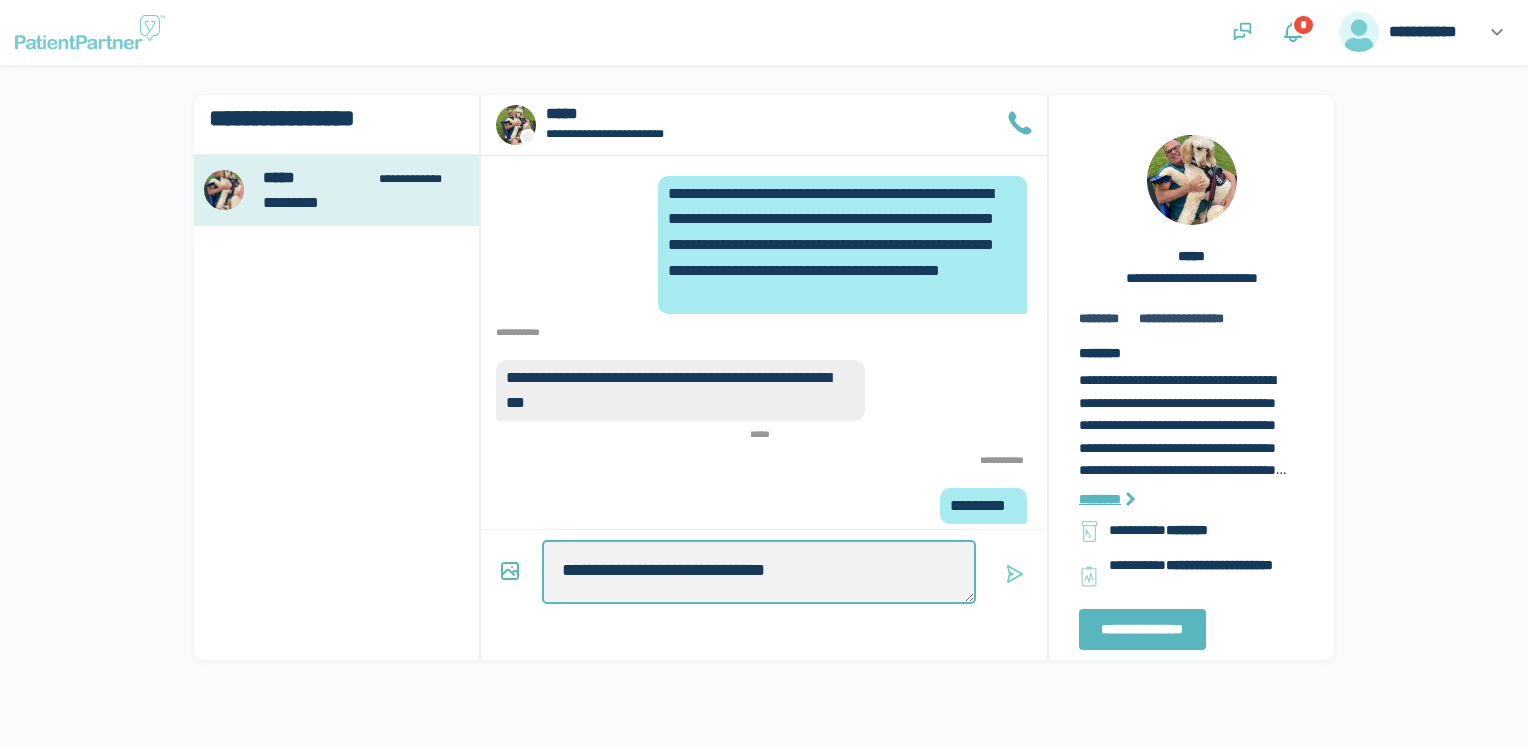type on "*" 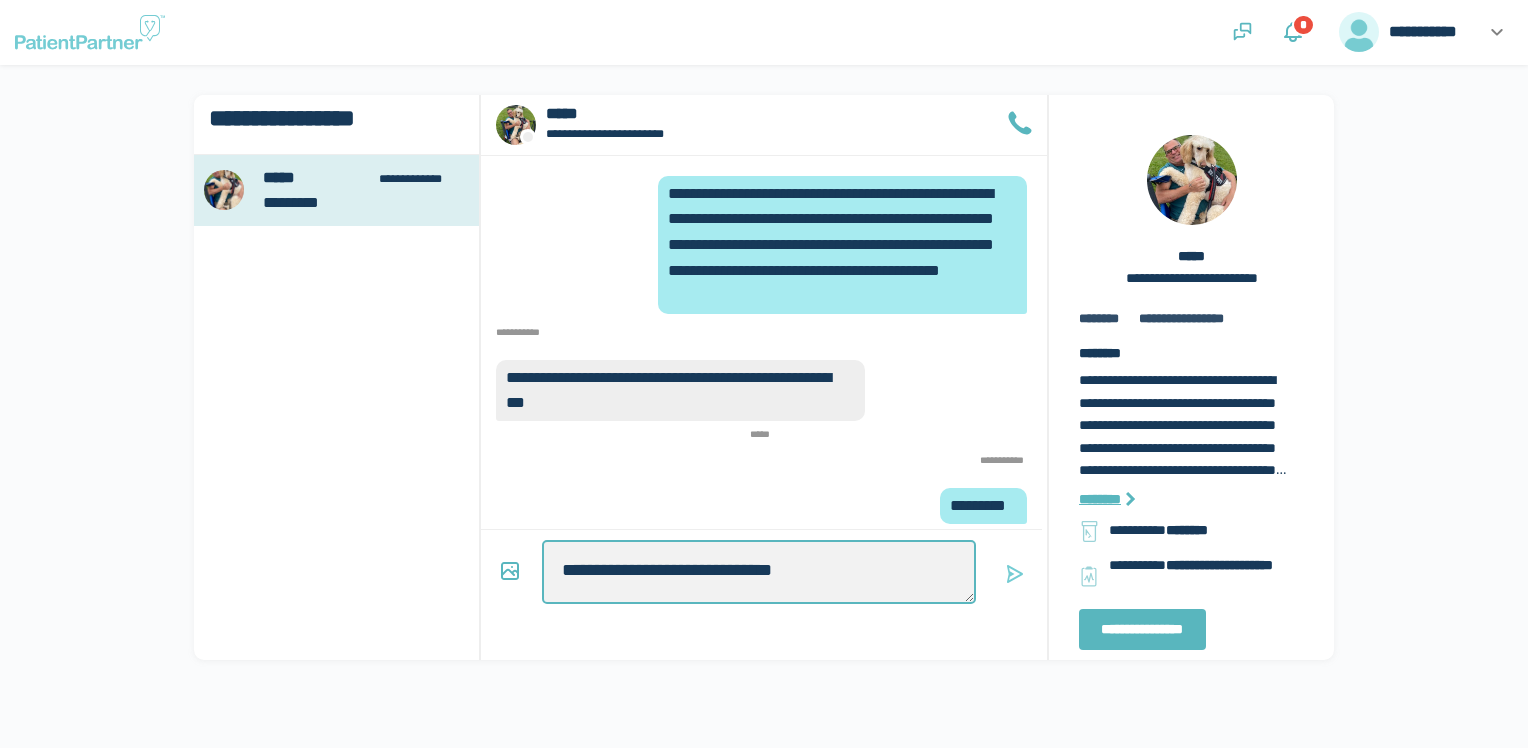 type on "*" 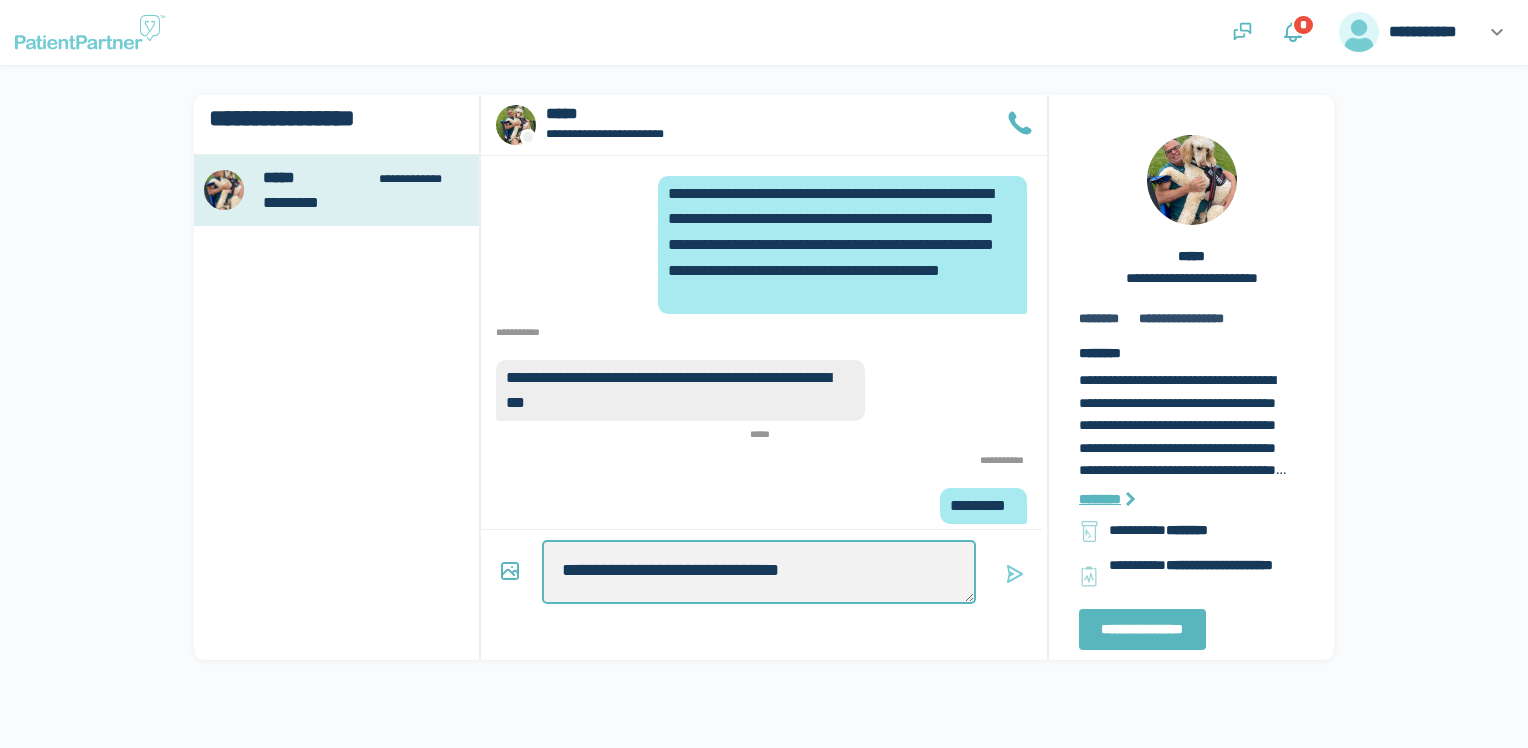 type on "*" 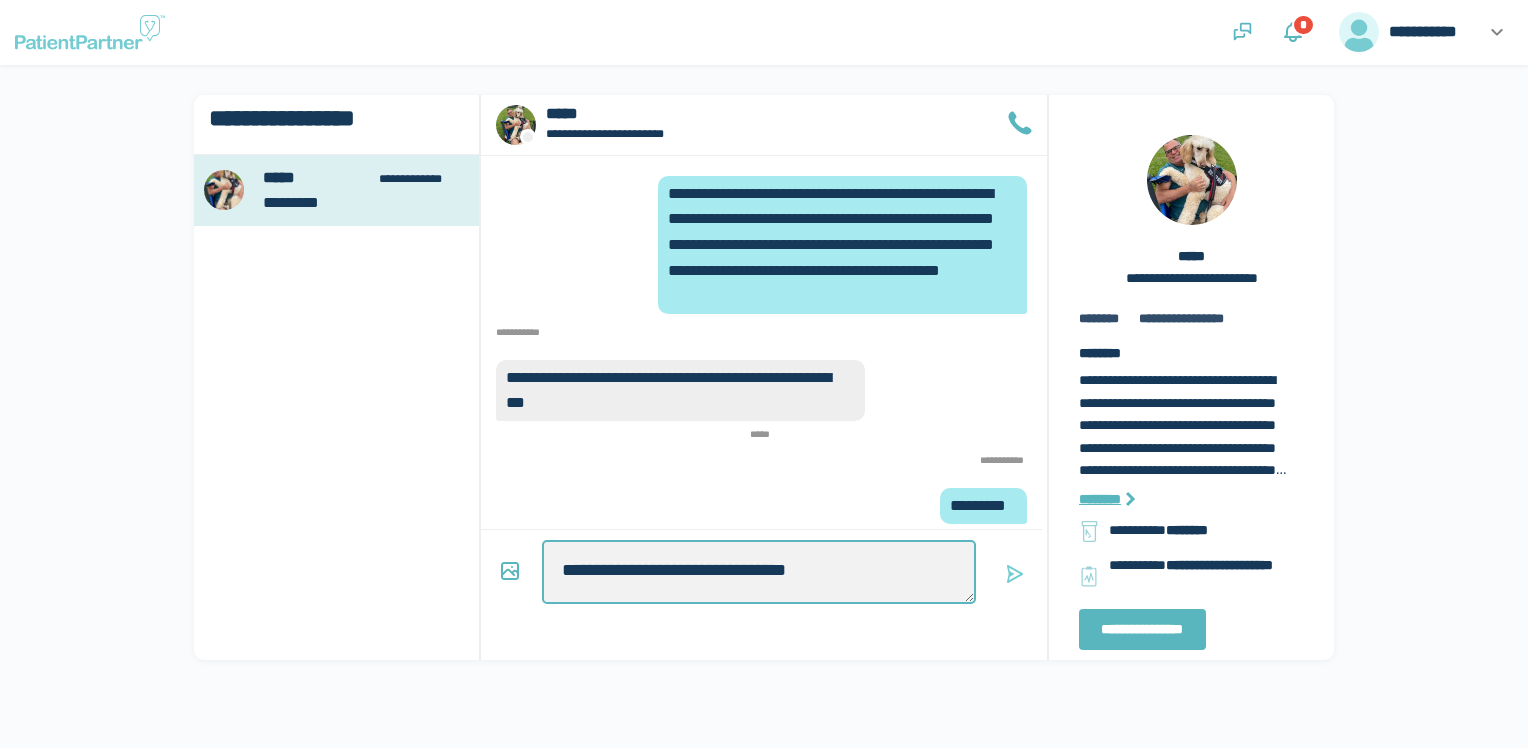 type on "*" 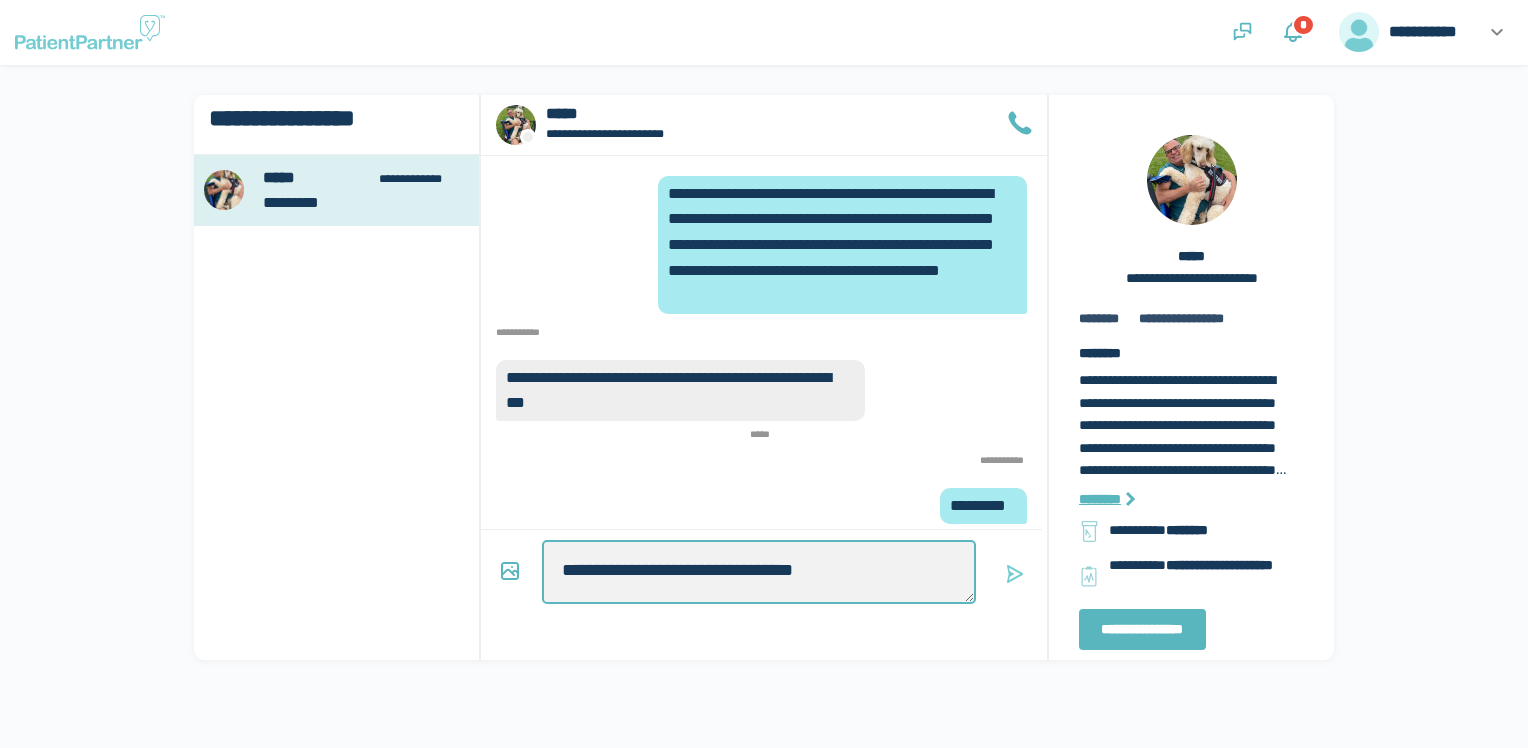 type on "*" 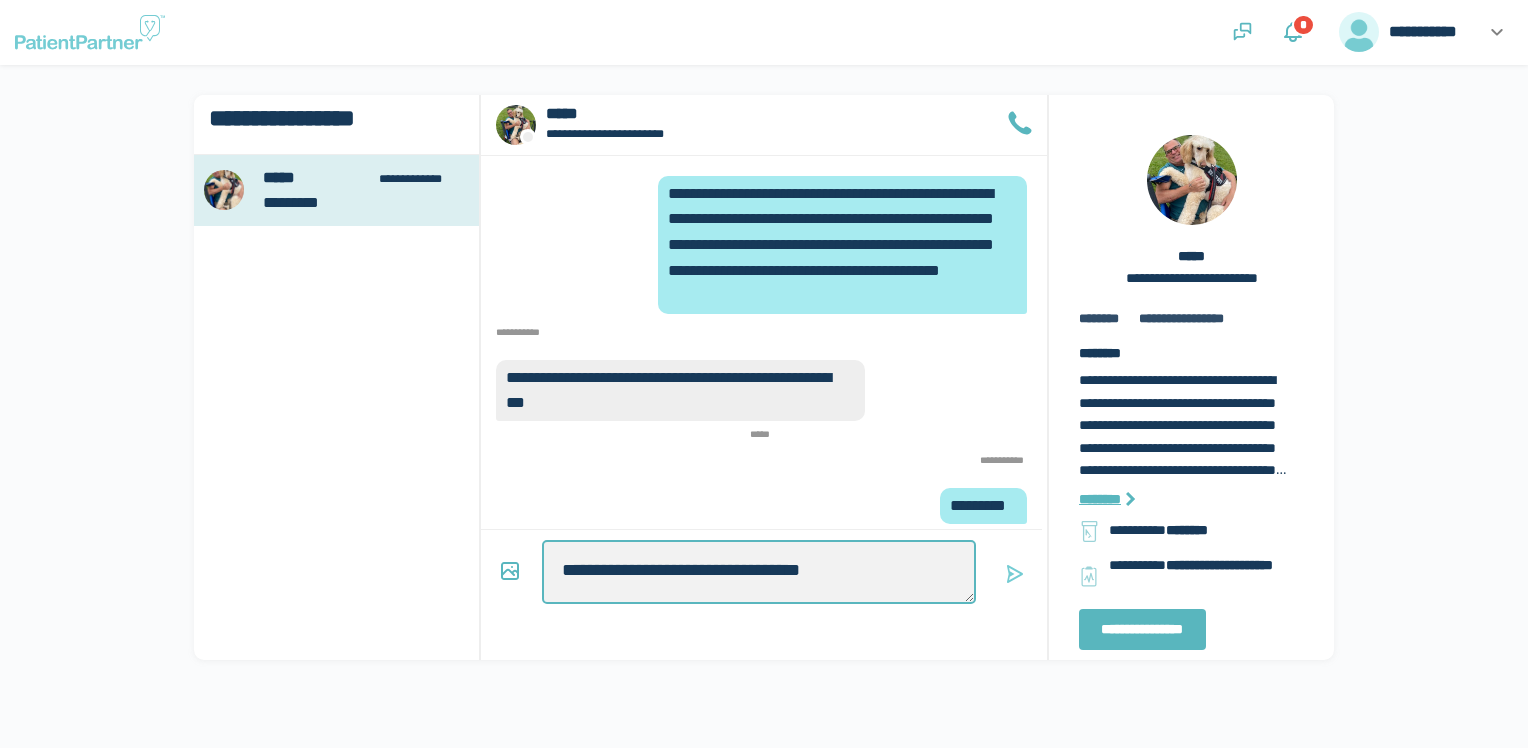 type on "*" 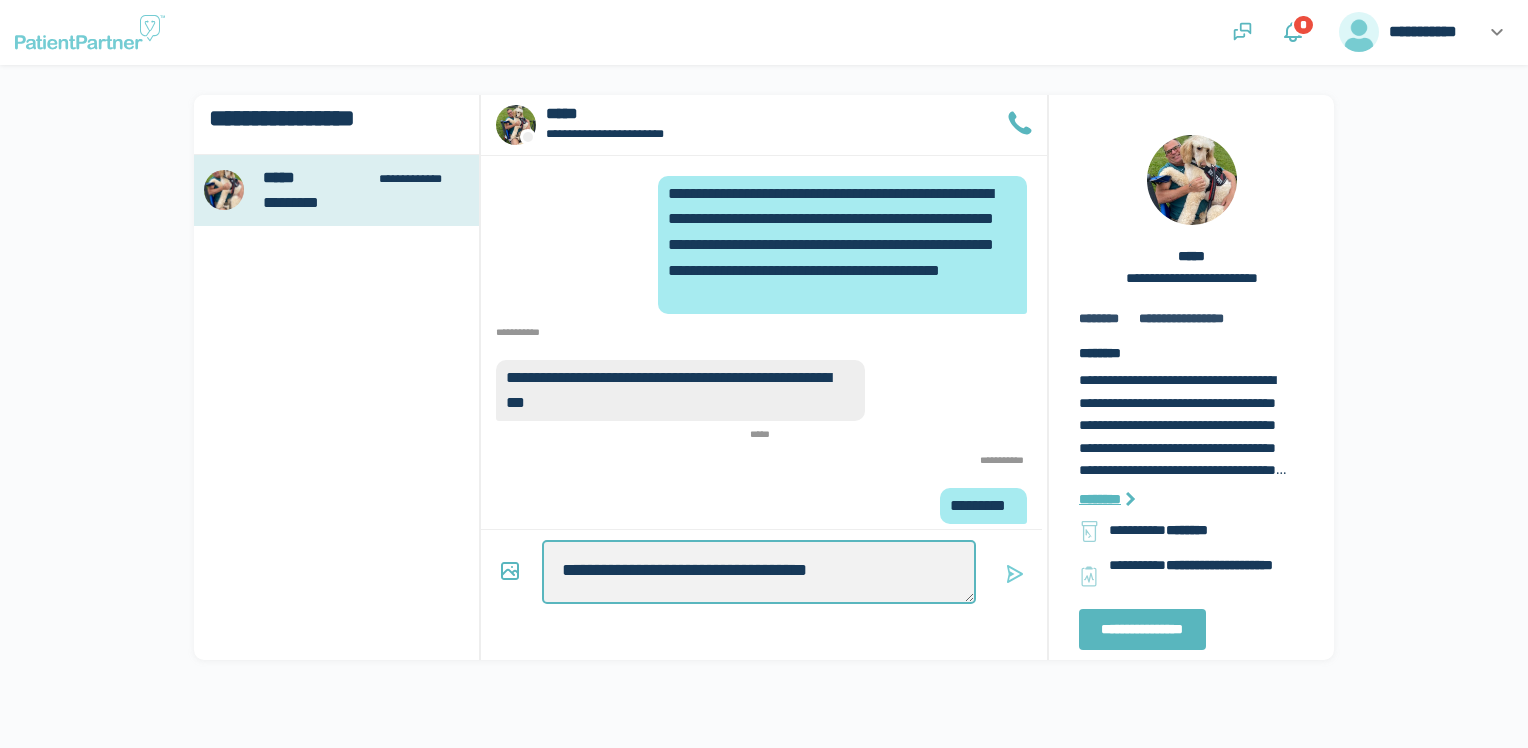 type on "*" 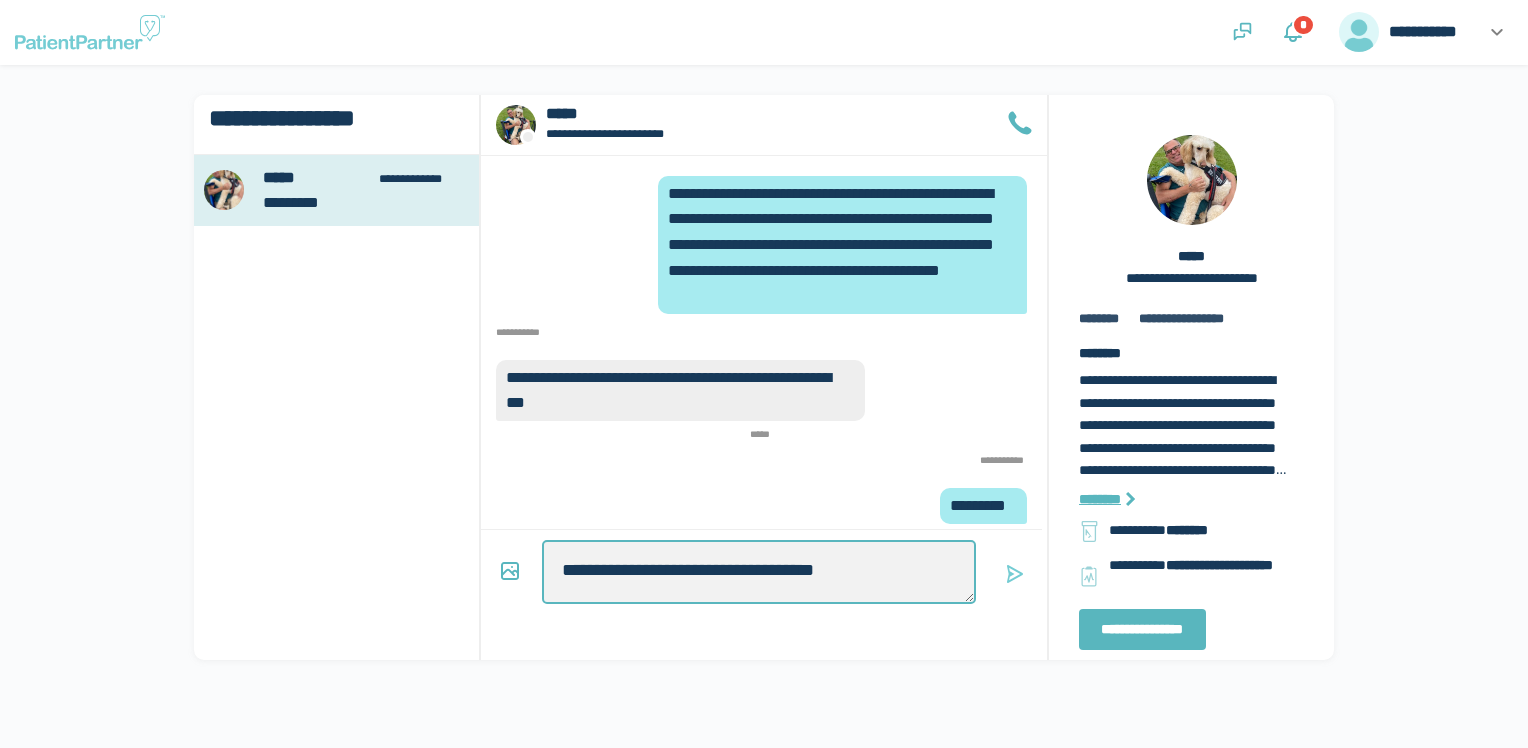 type on "*" 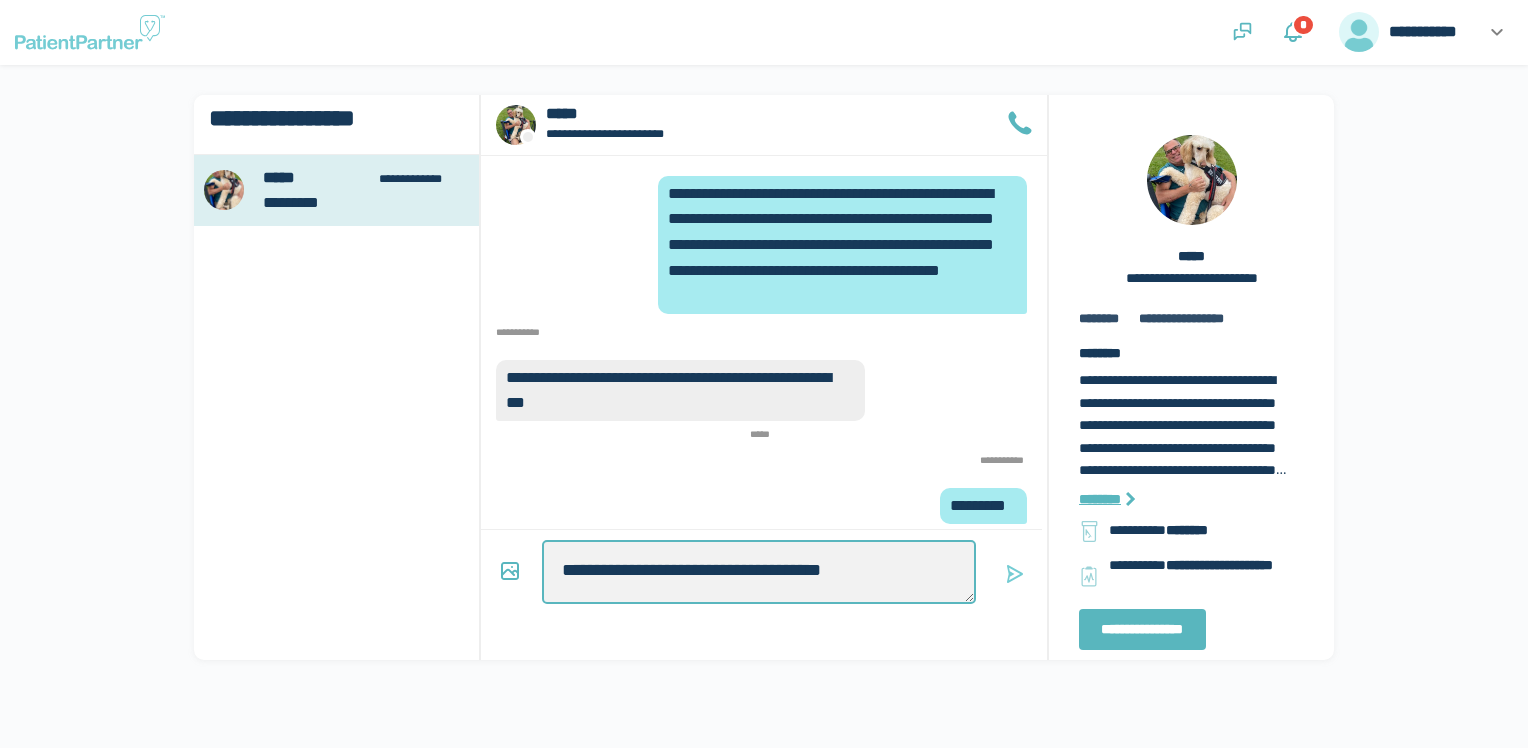 type on "*" 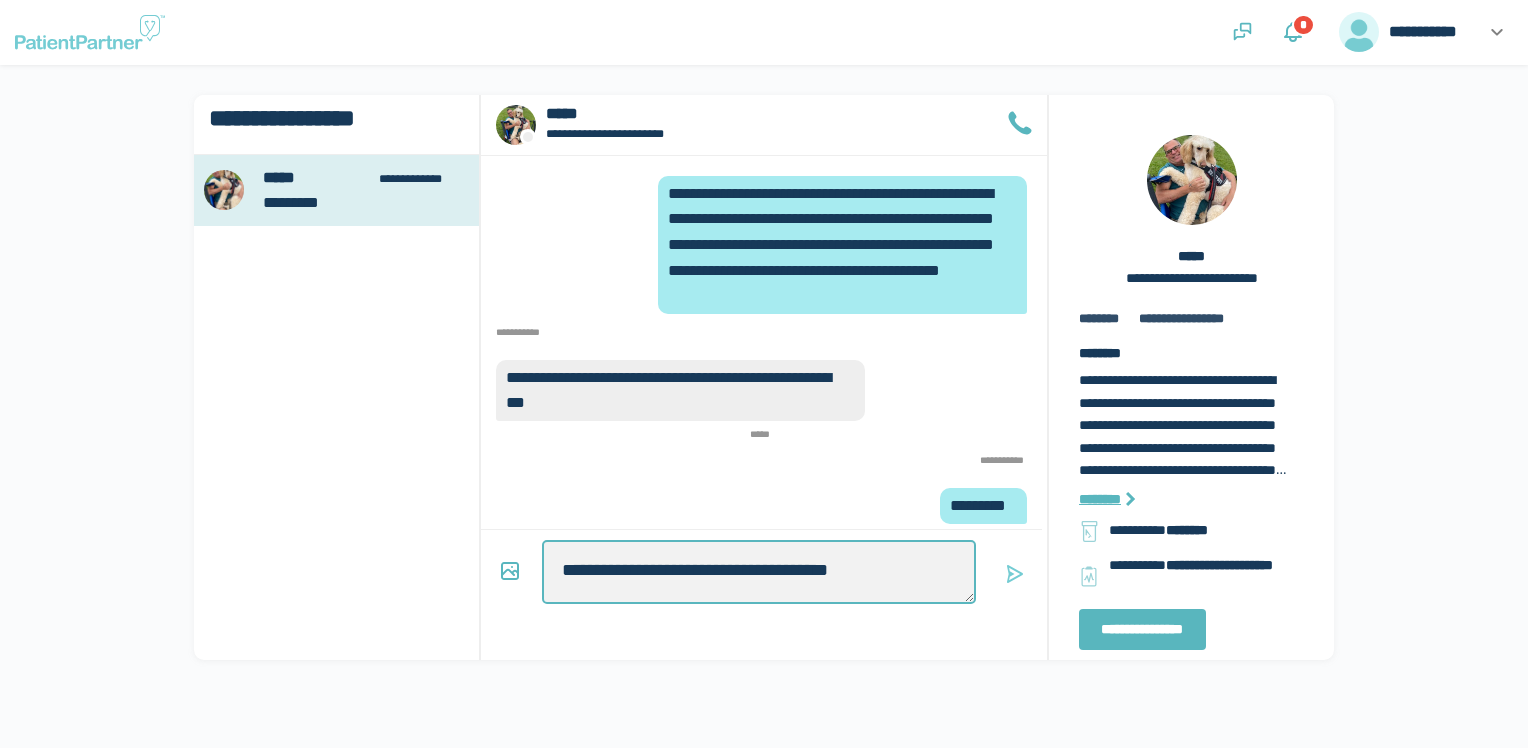 type on "*" 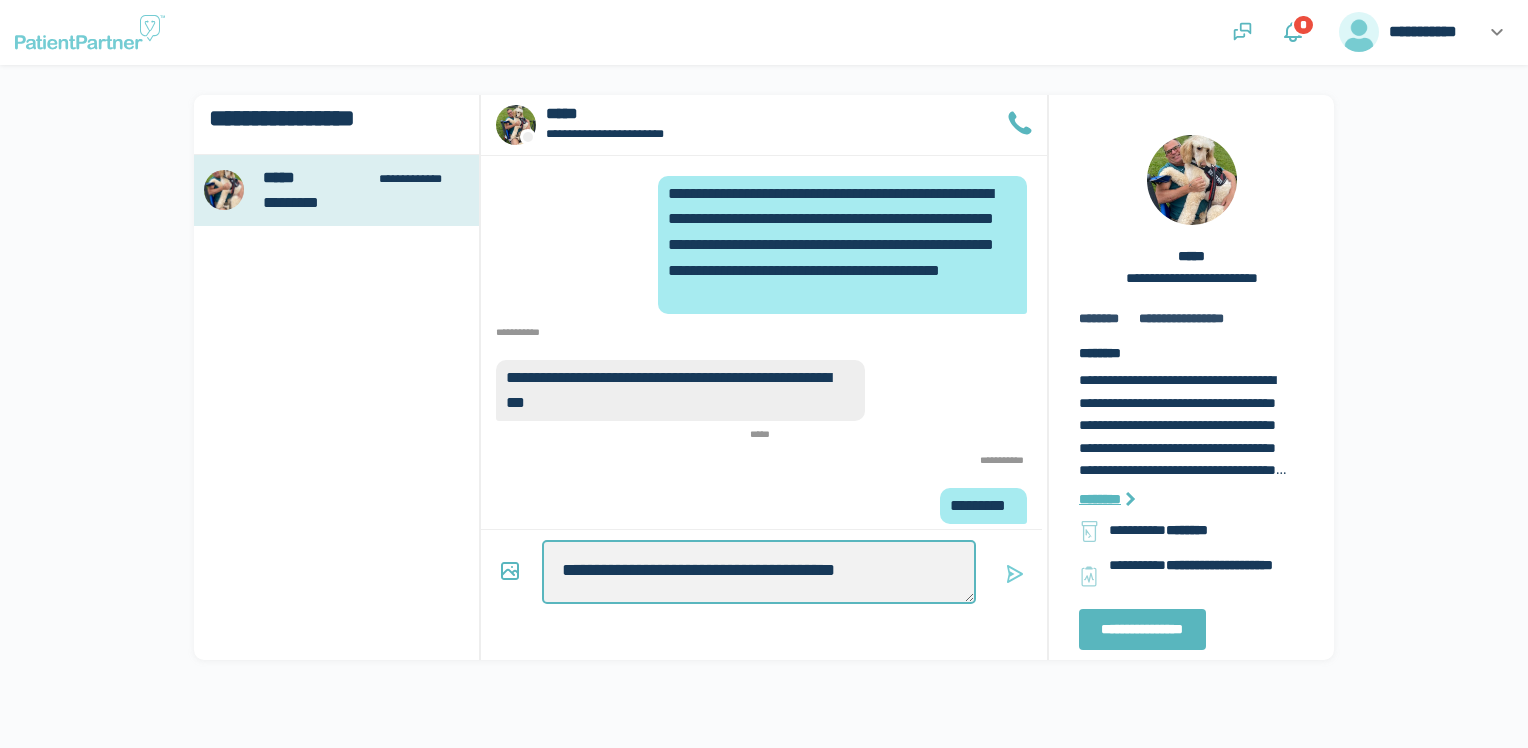 type on "*" 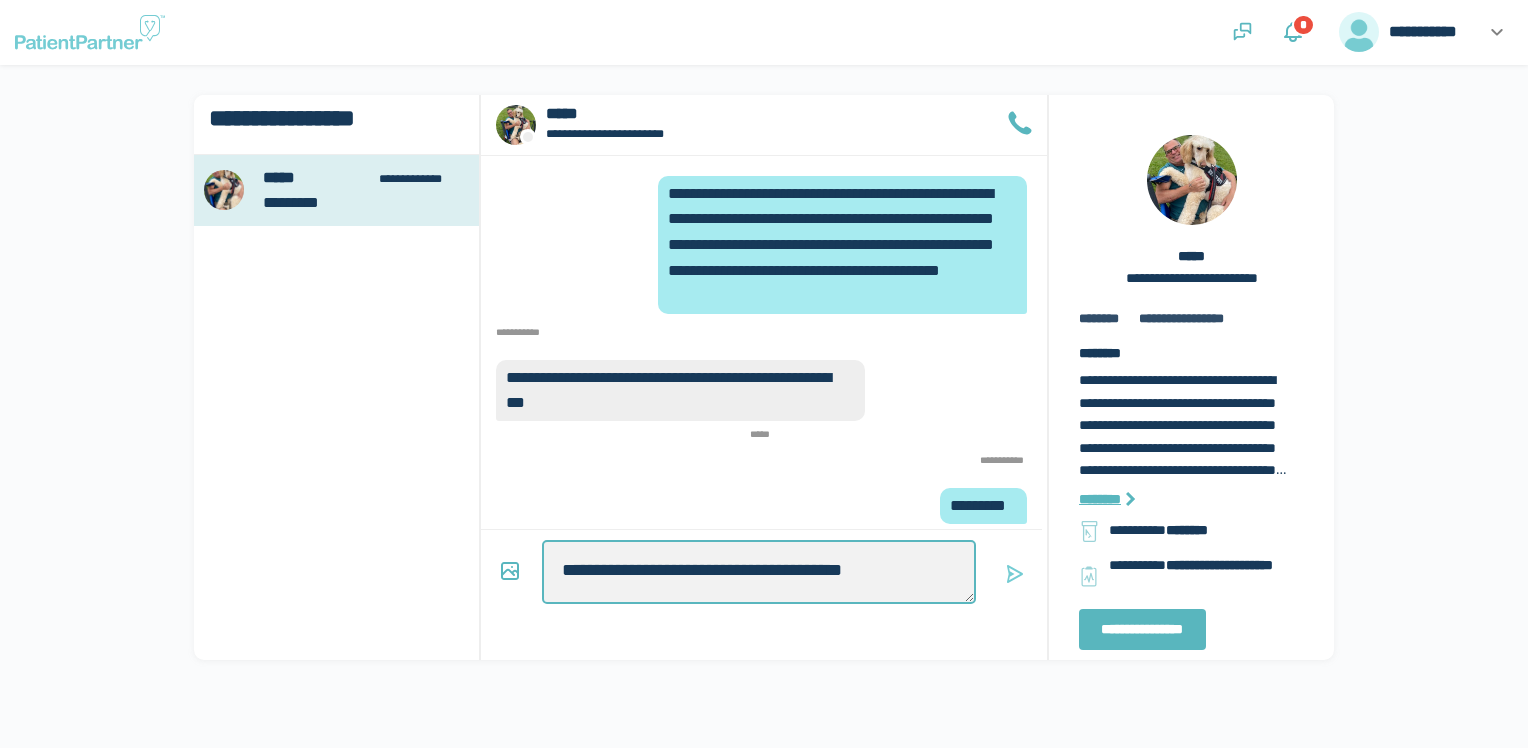 type on "*" 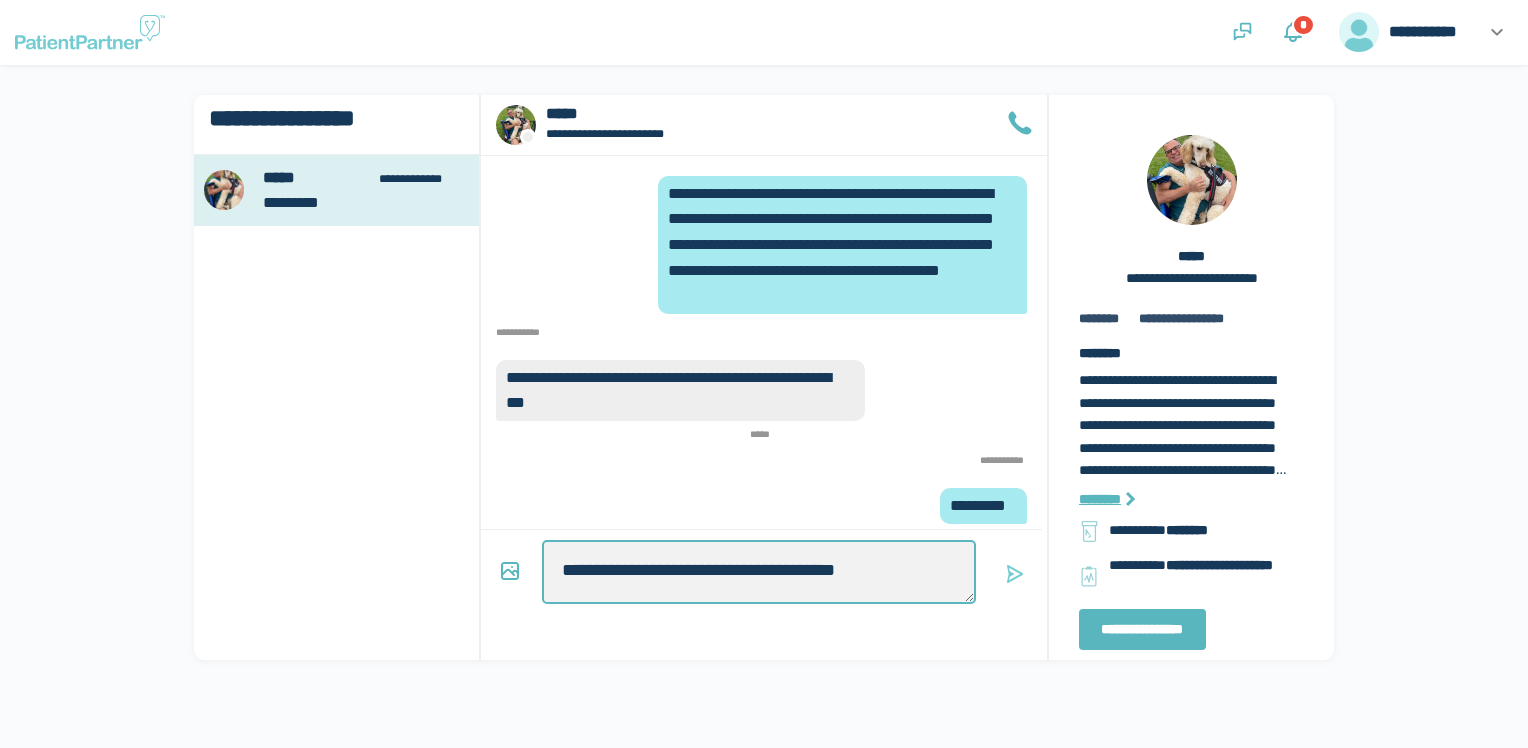 click on "**********" at bounding box center (759, 572) 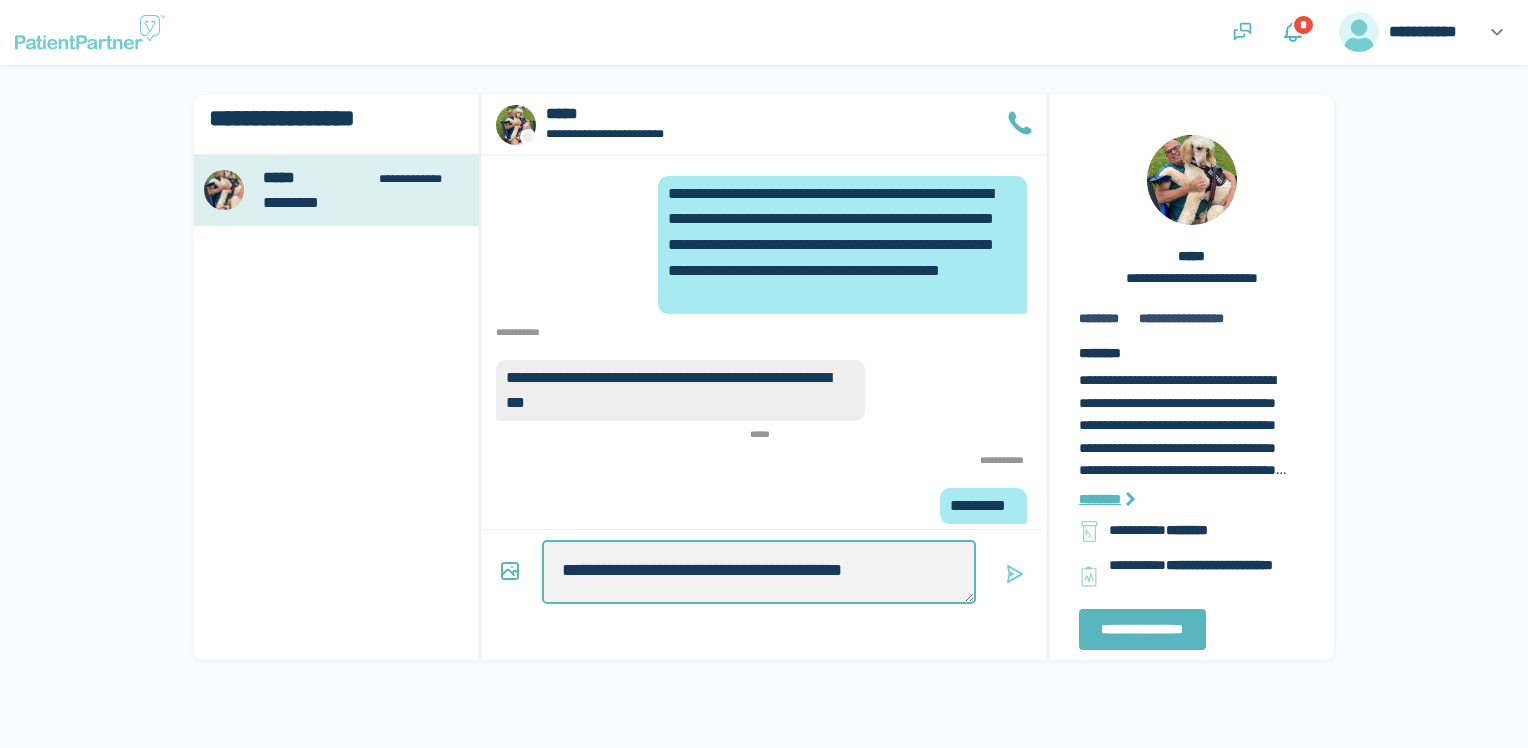 type on "*" 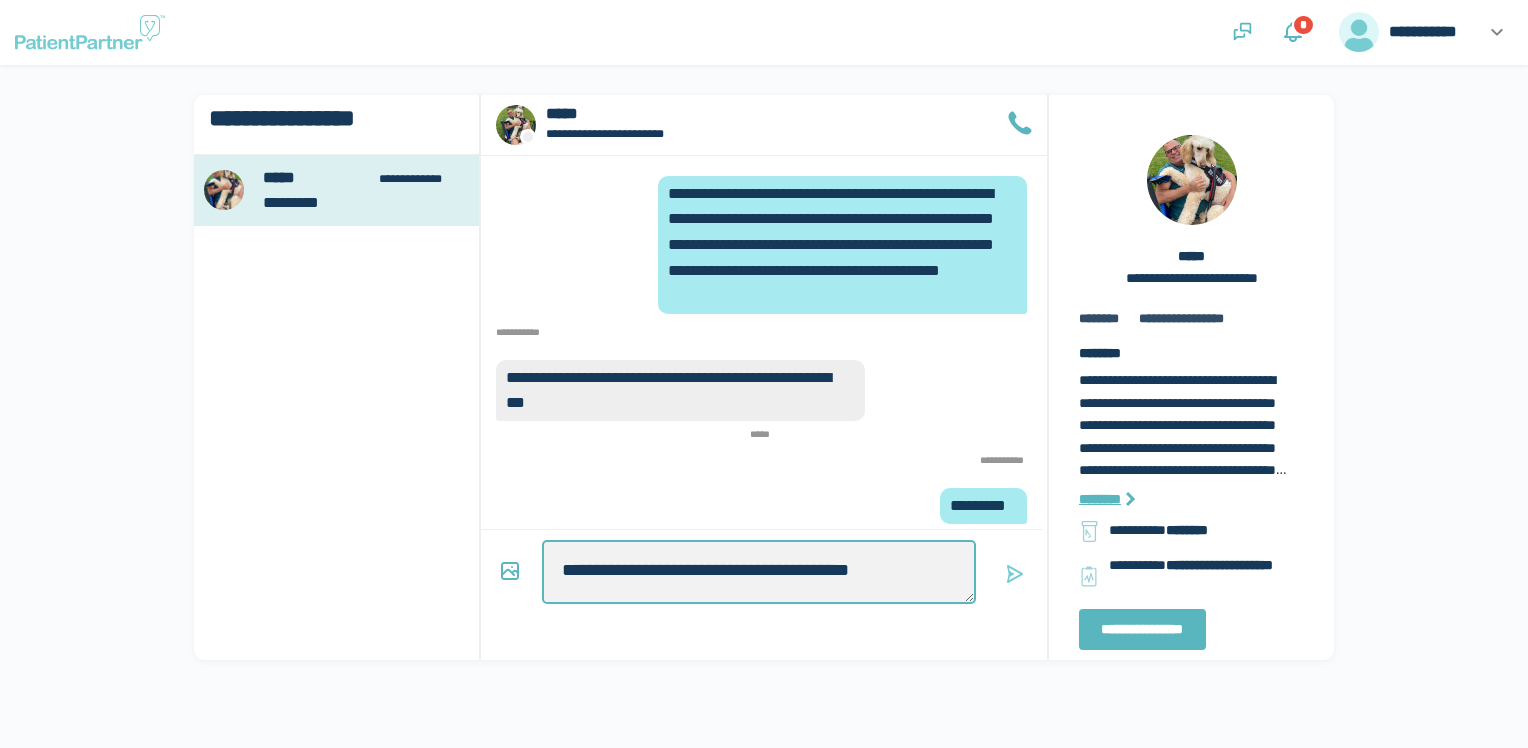 type on "*" 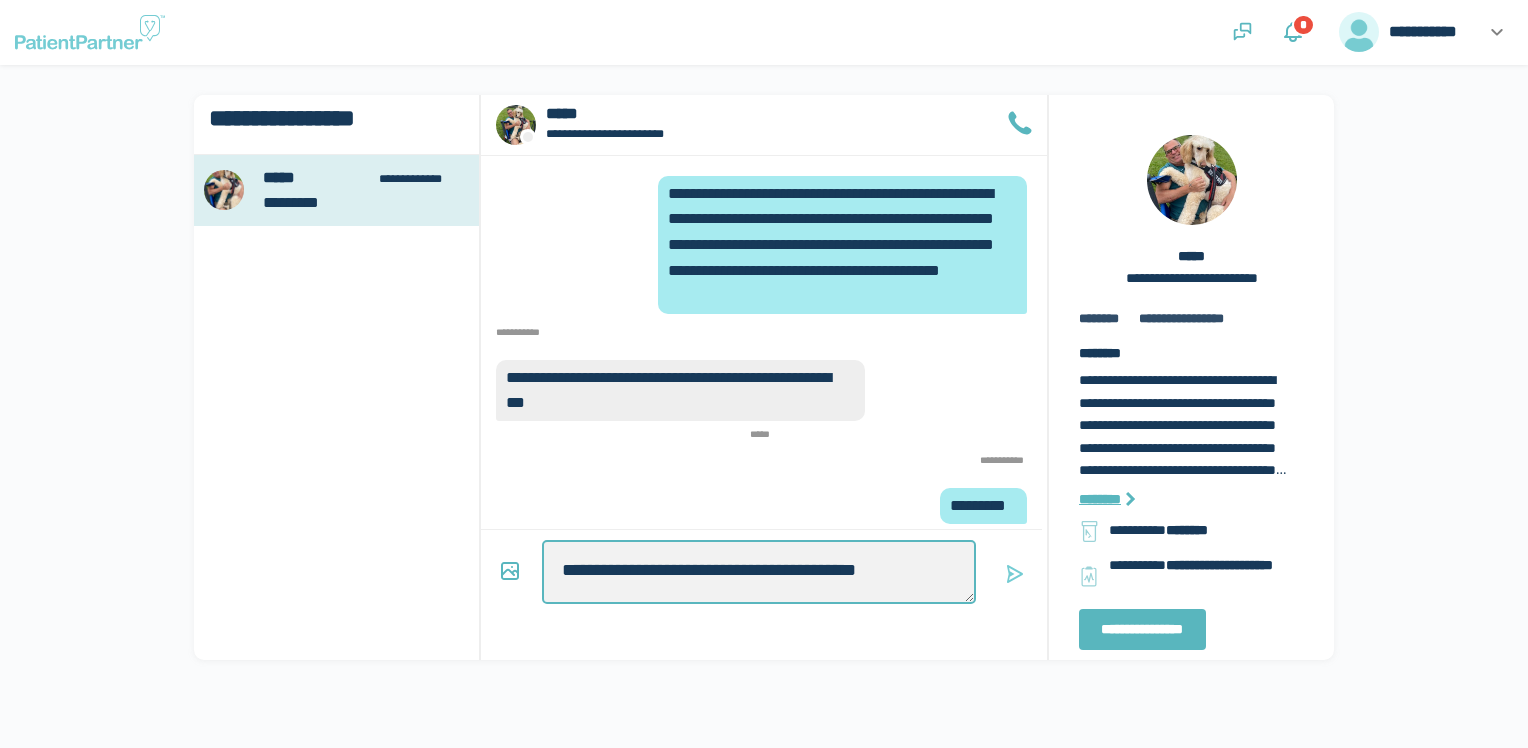 type on "*" 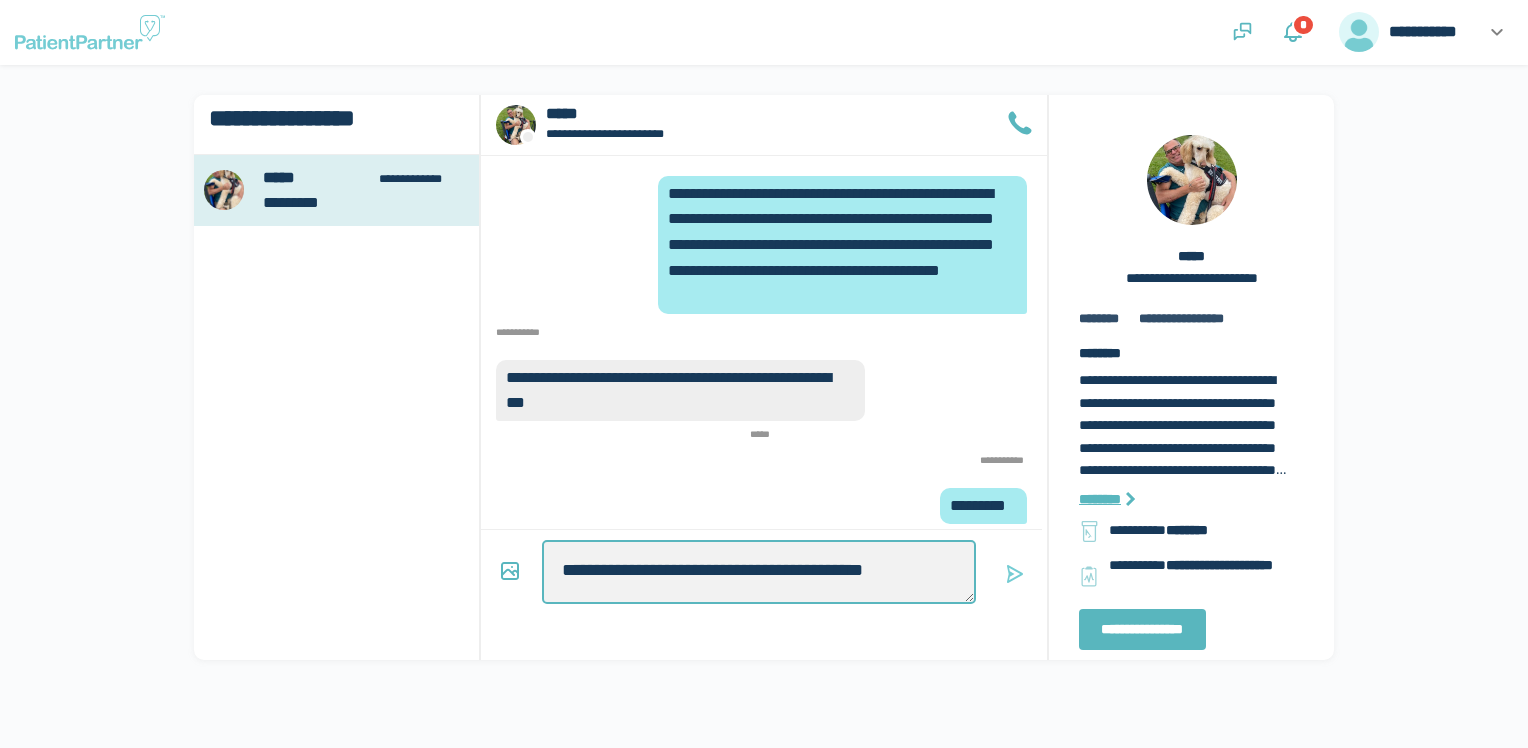 type on "*" 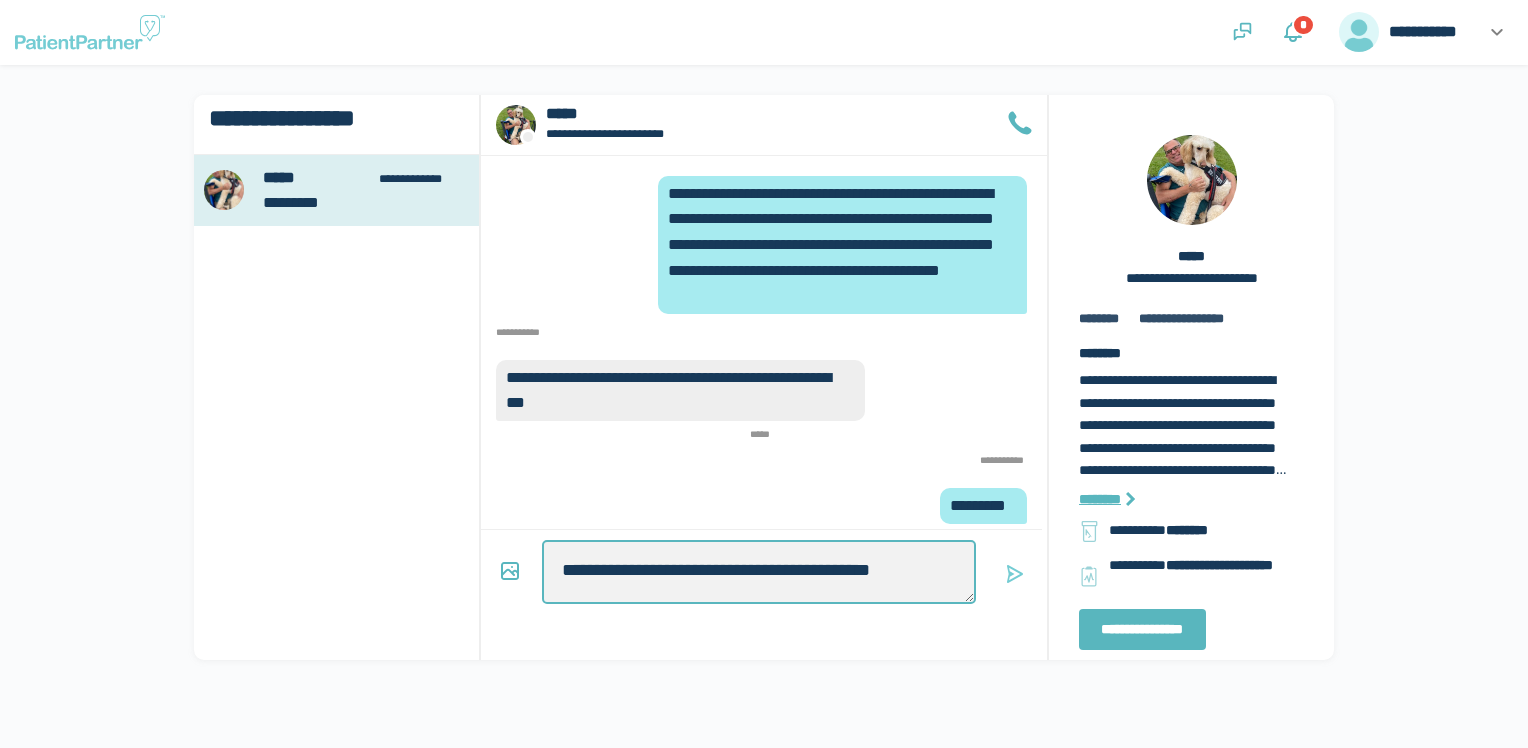 type on "*" 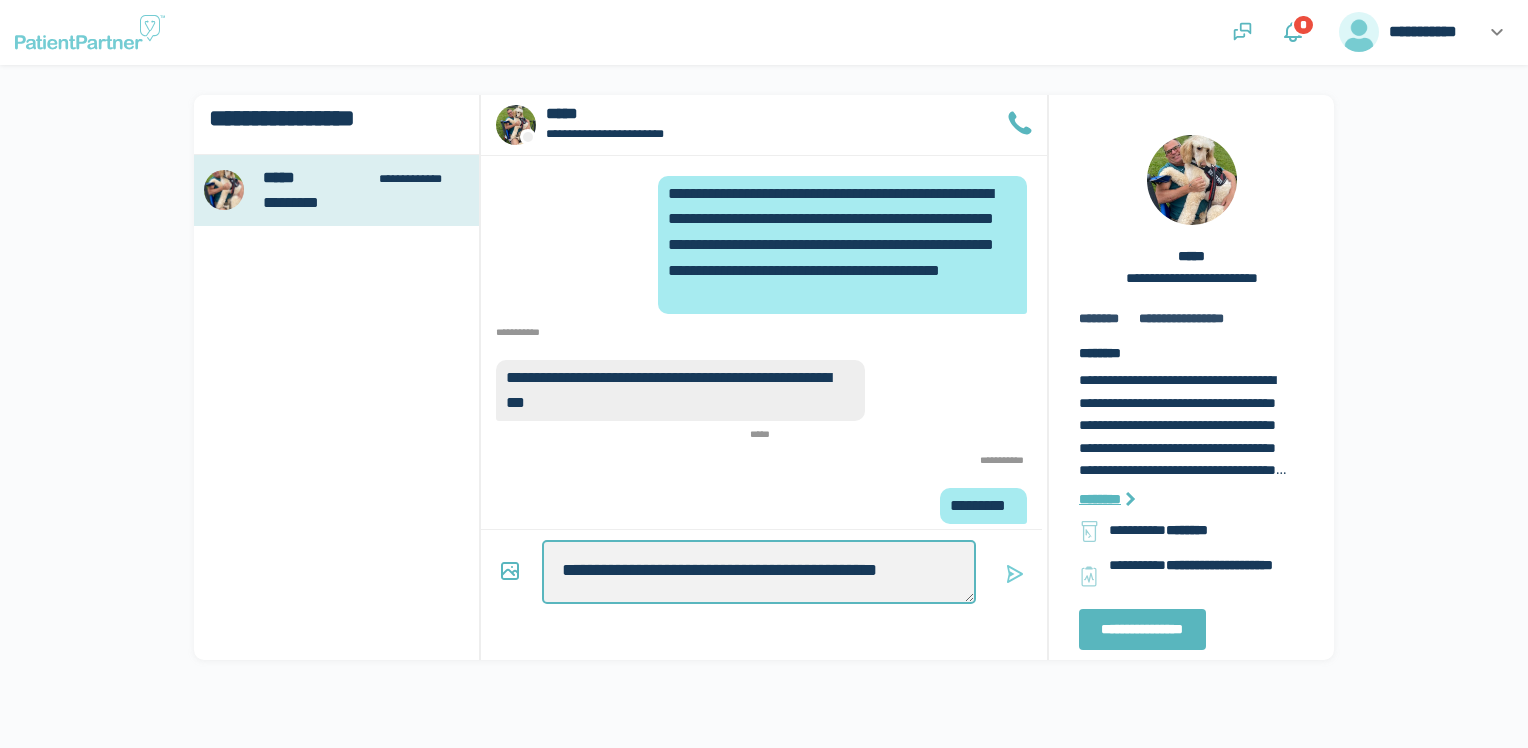 type on "*" 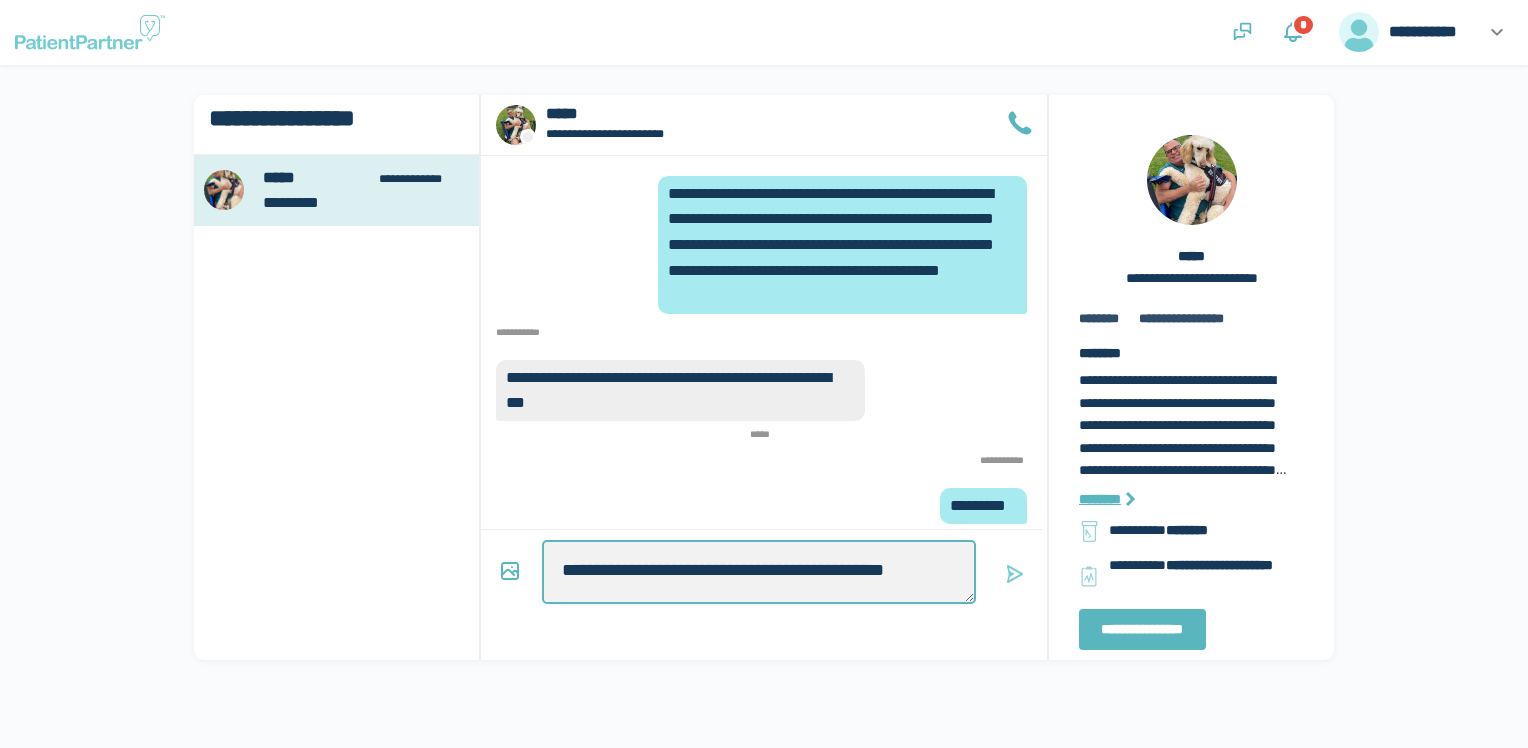 type on "*" 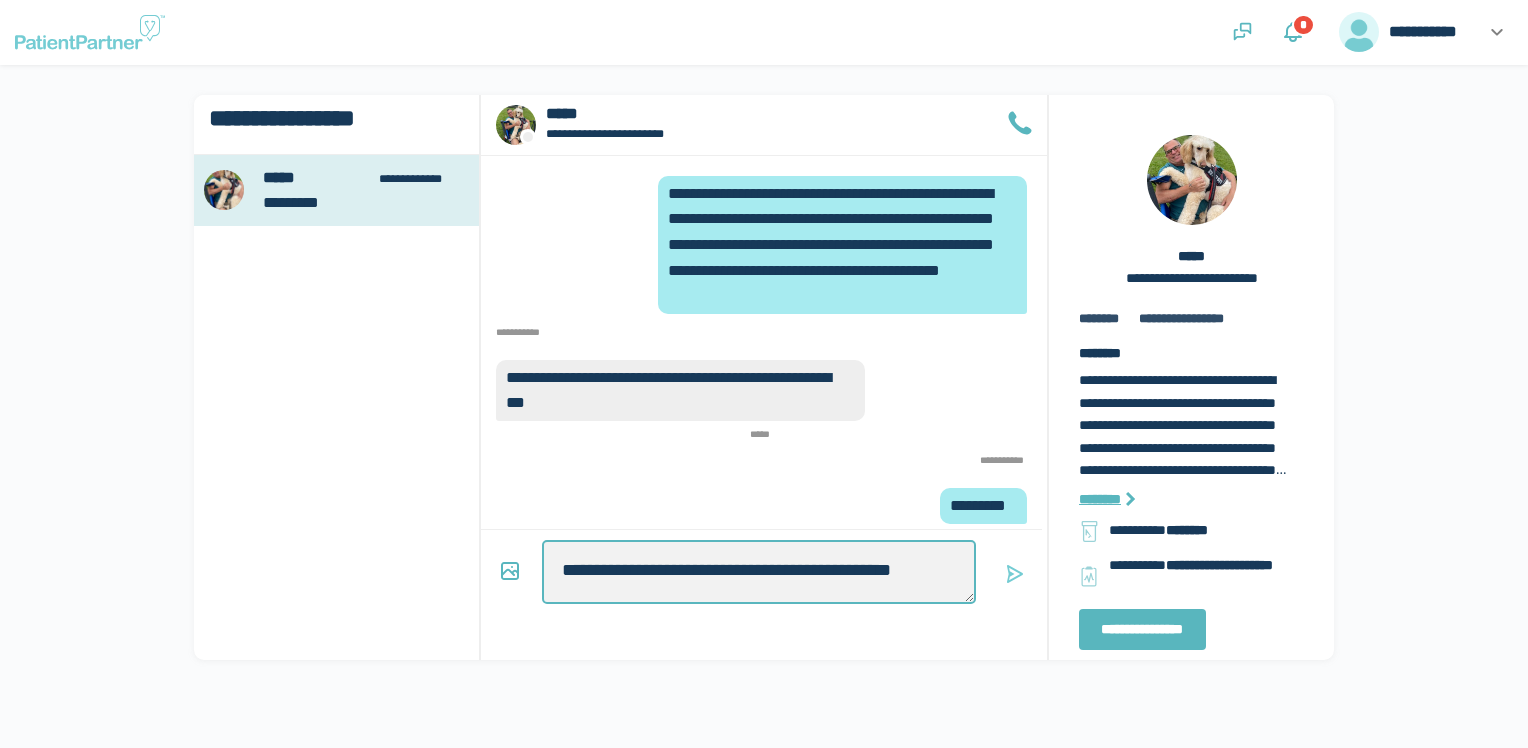 type on "*" 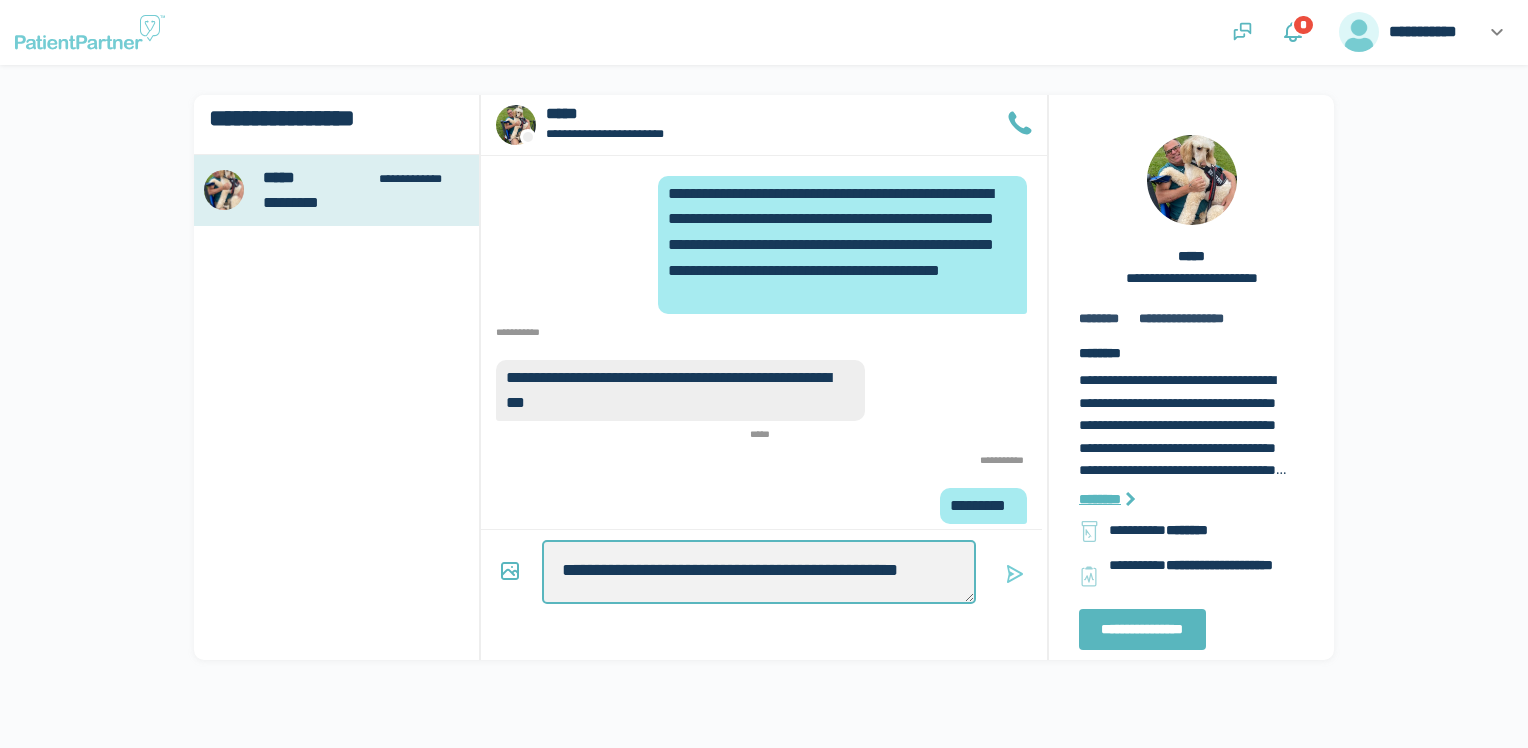type on "*" 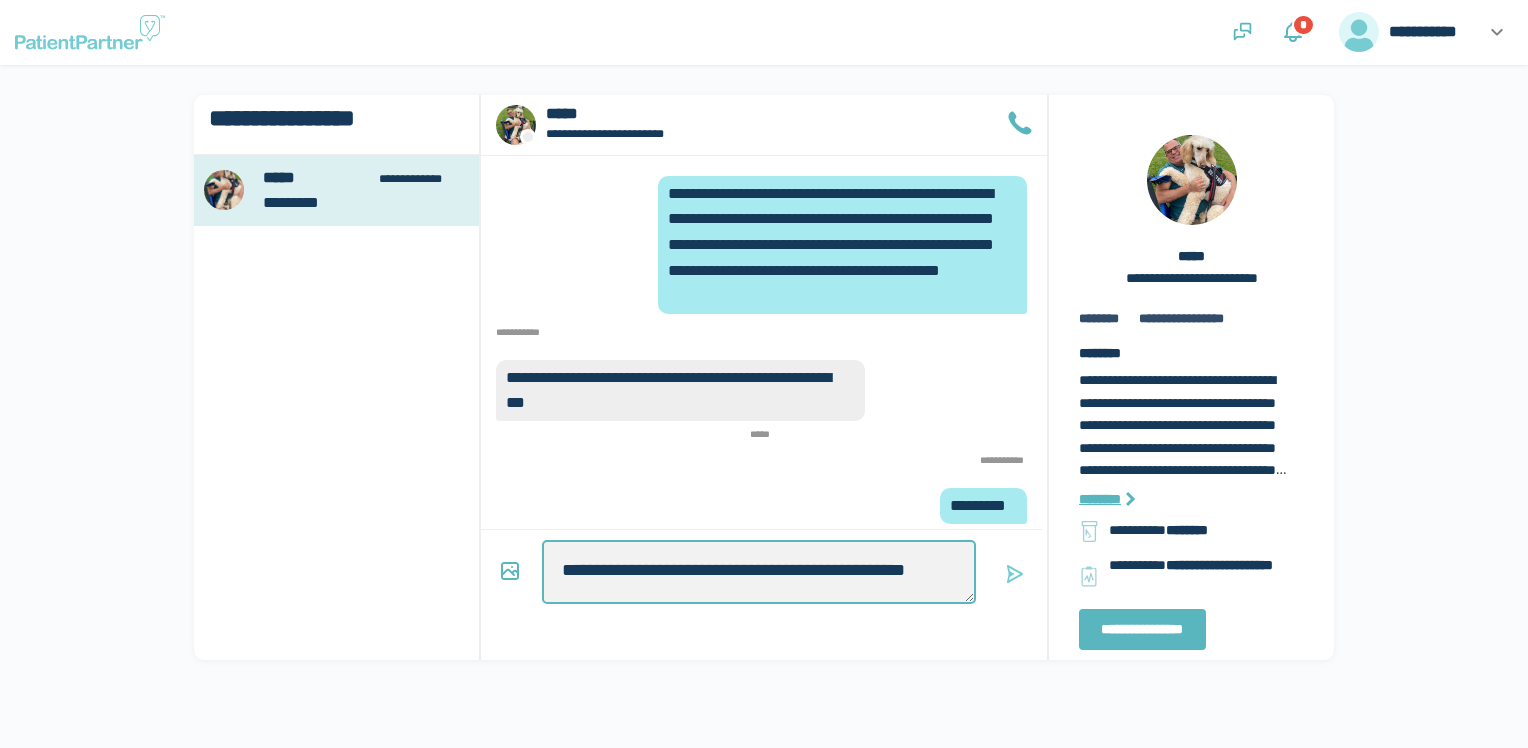 type on "*" 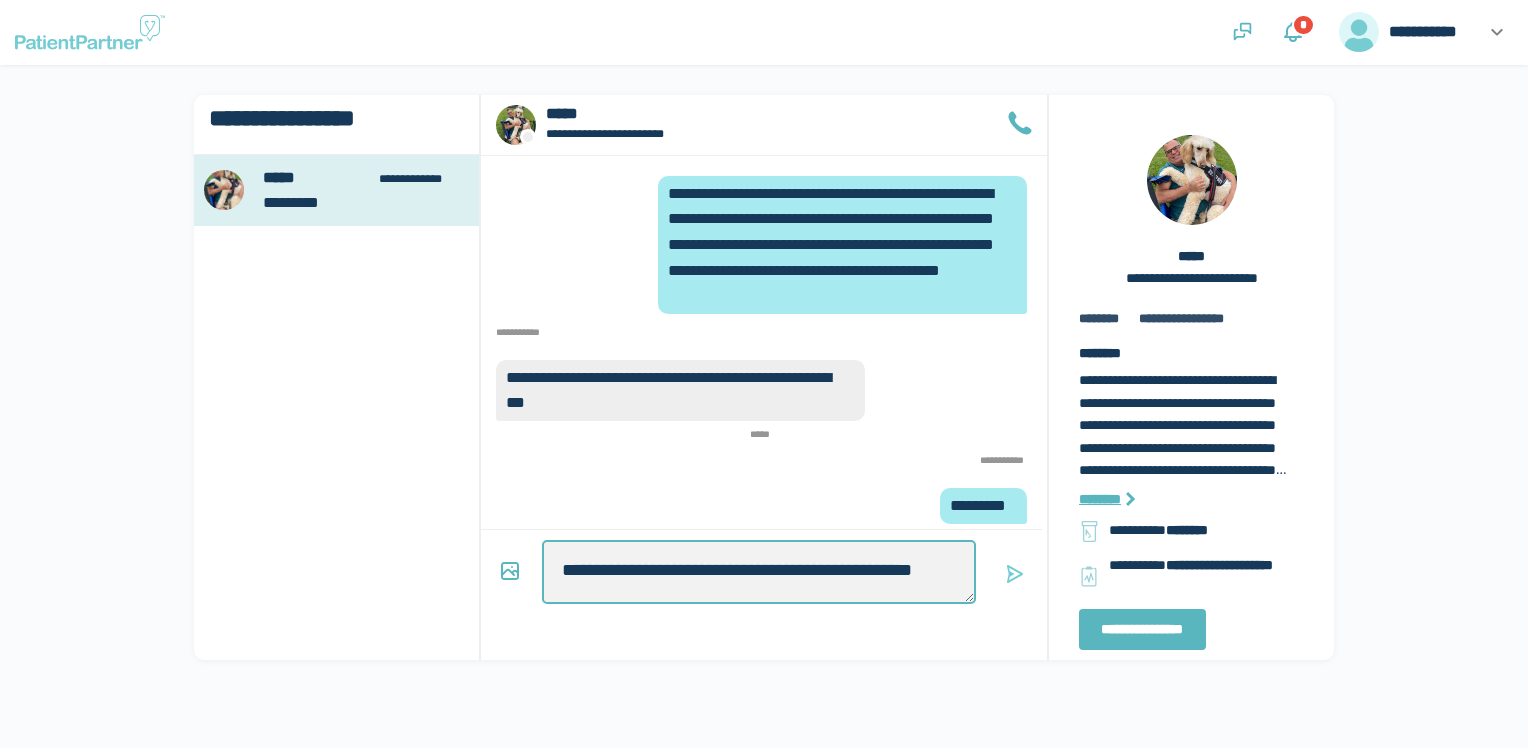 type on "*" 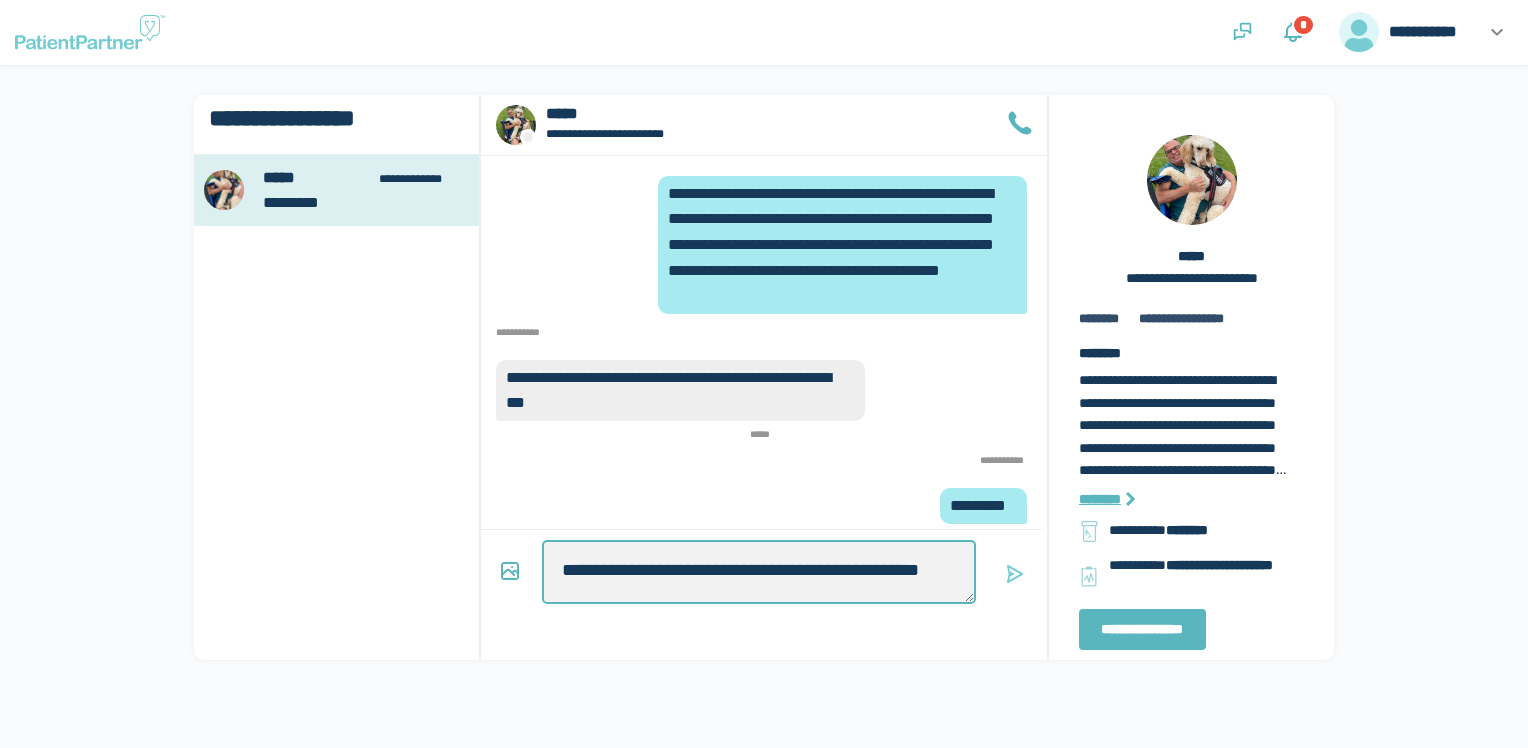 type on "*" 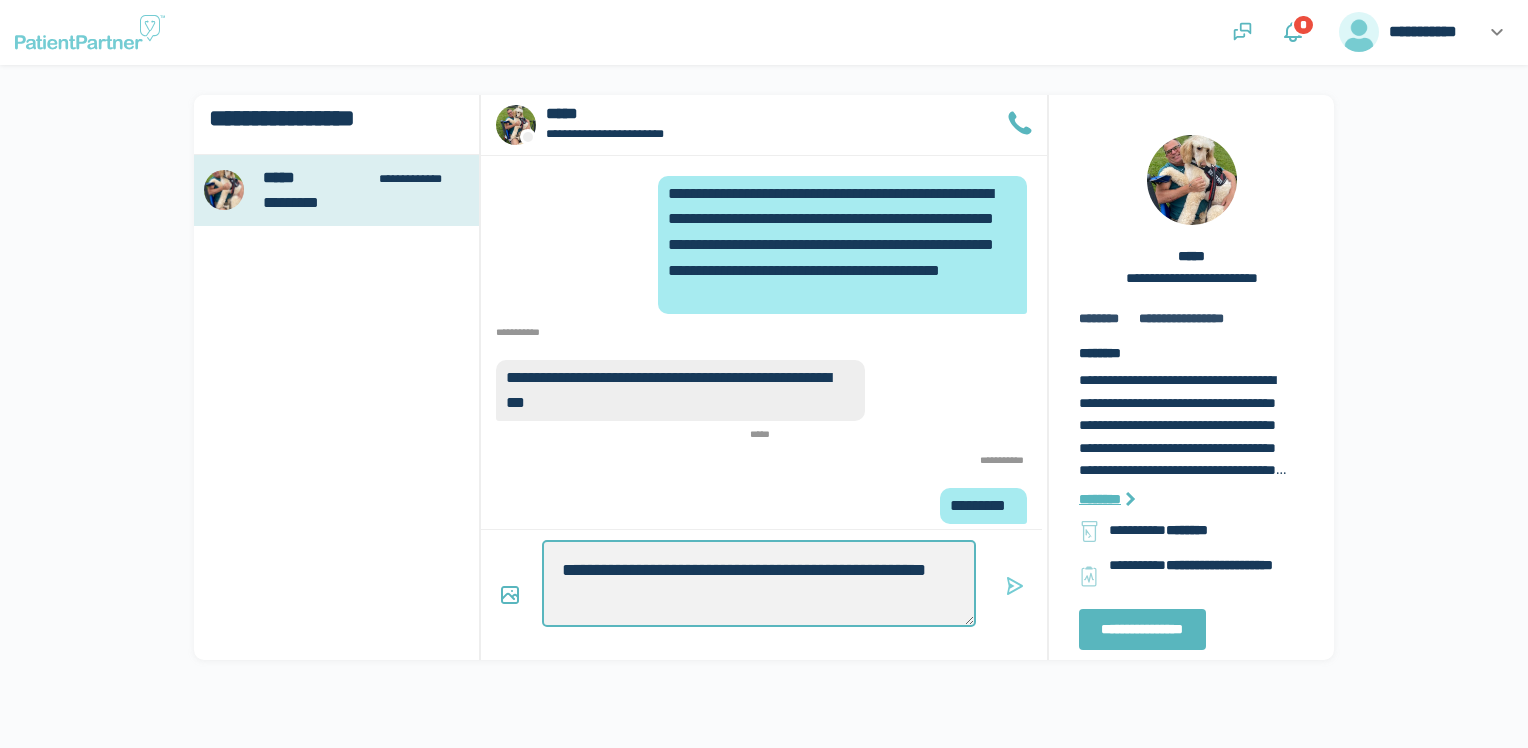 type on "*" 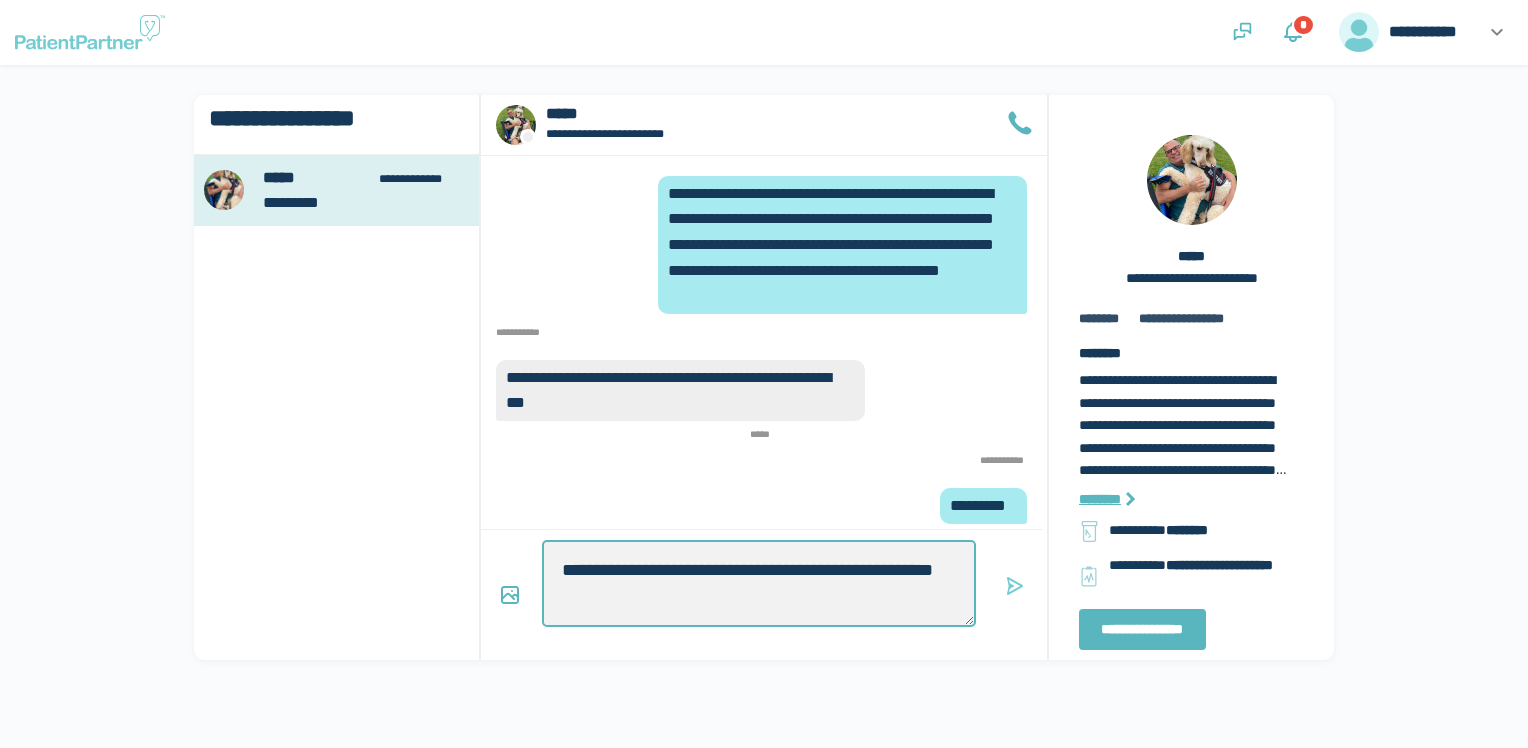 type on "*" 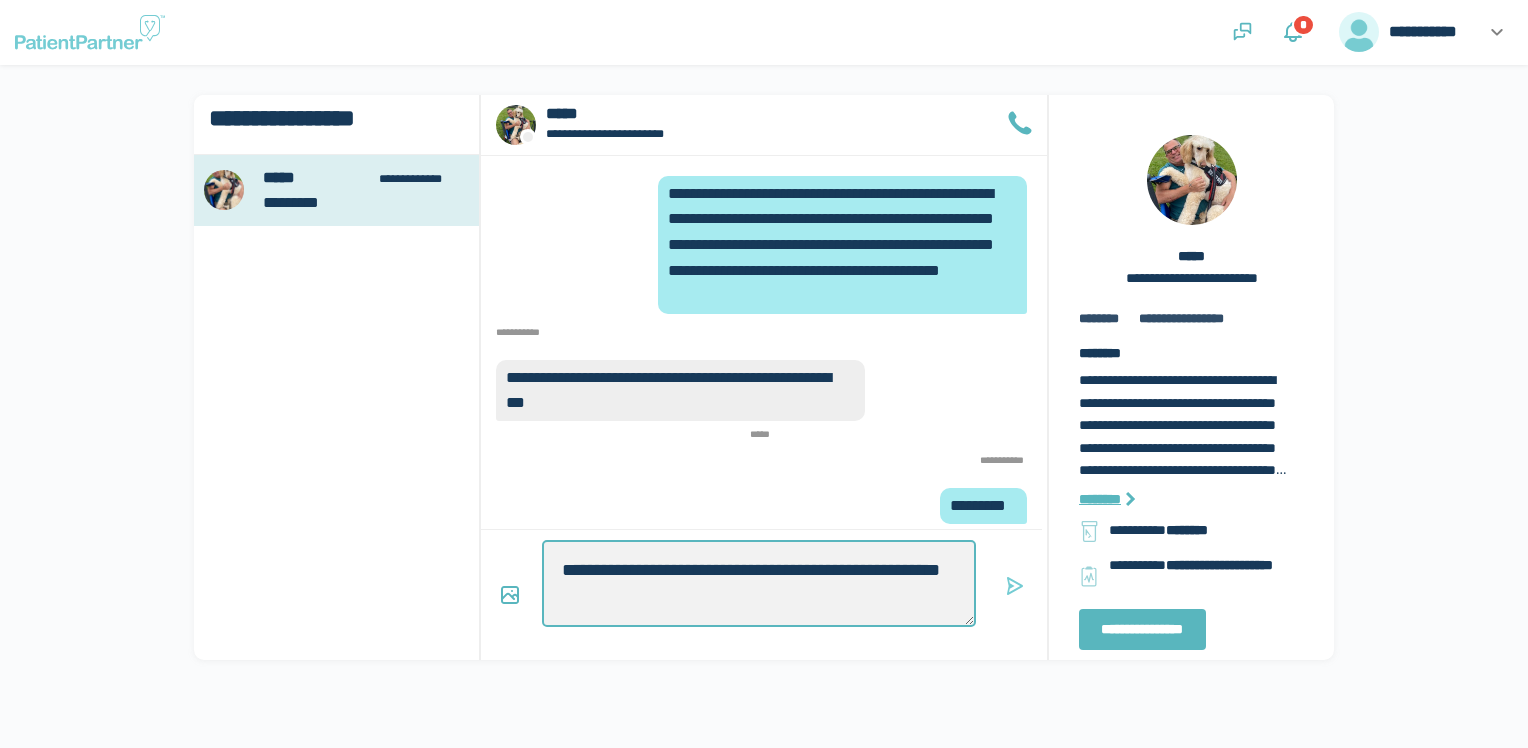type on "*" 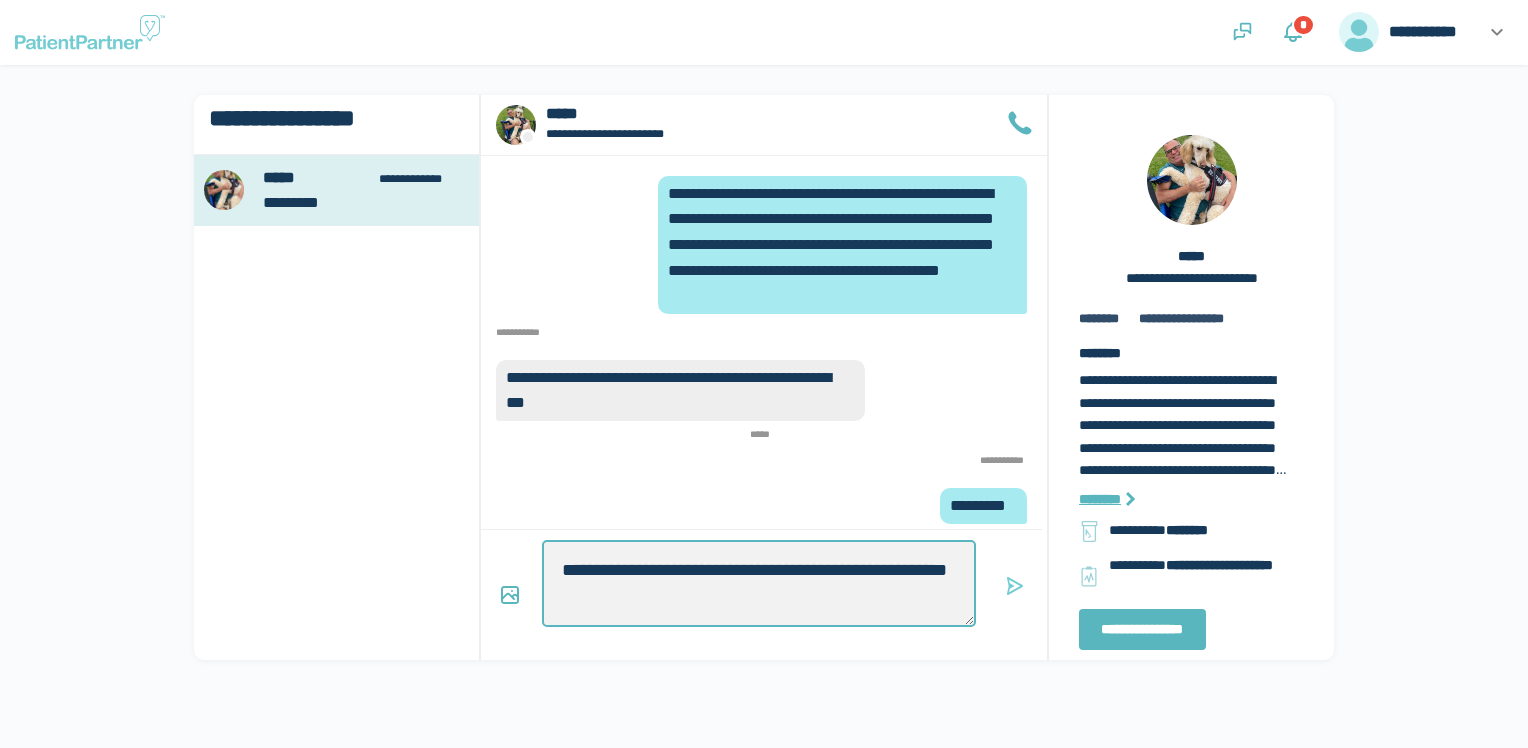 type on "*" 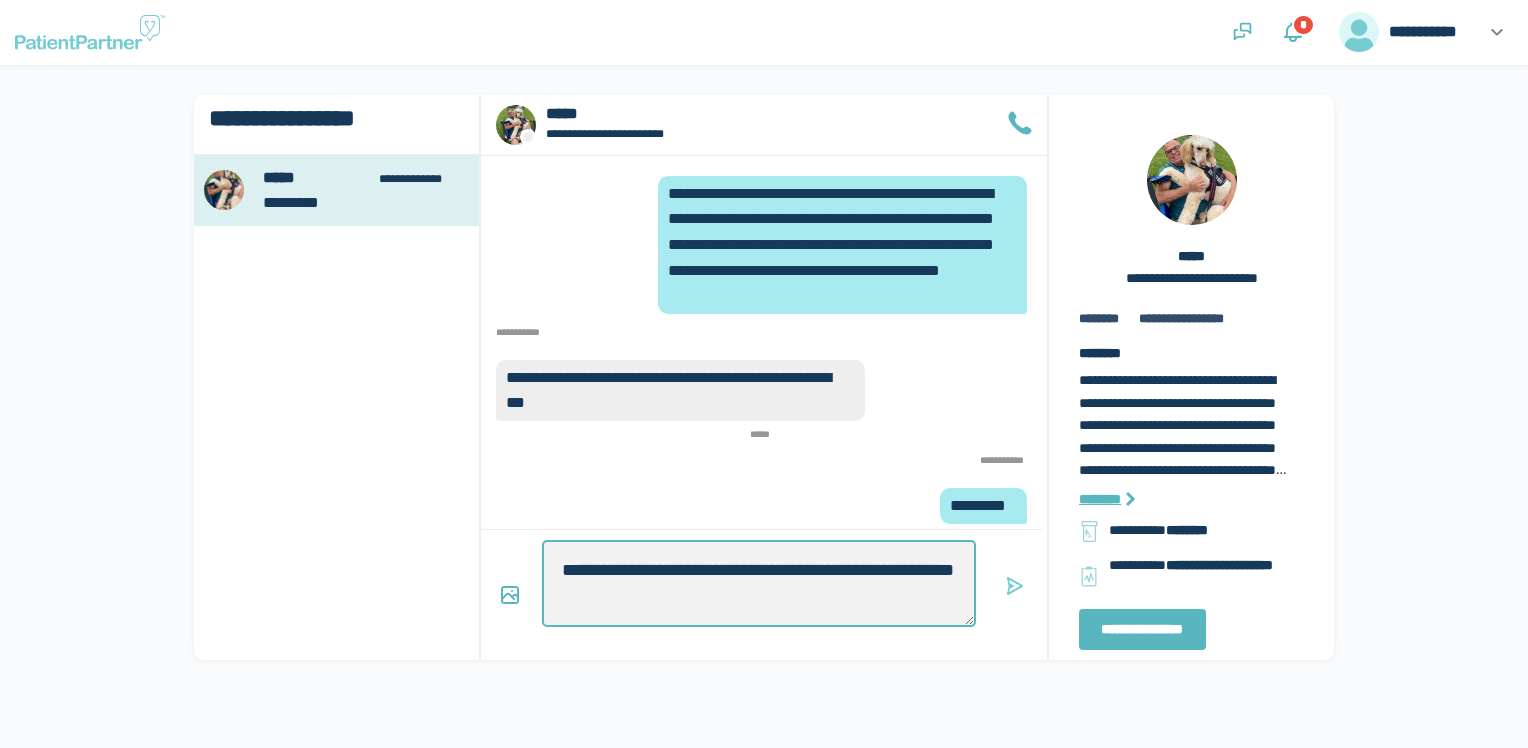 type on "*" 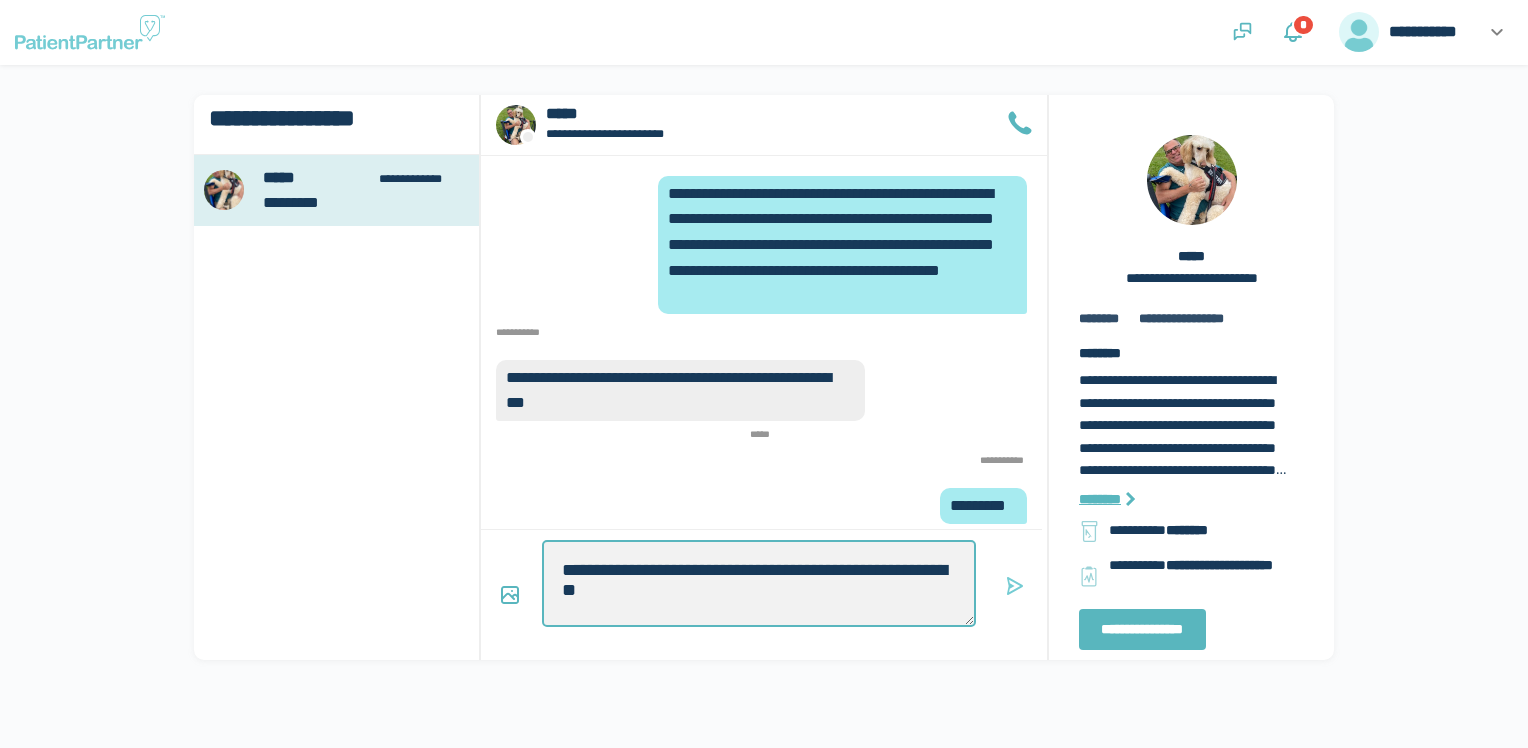type on "*" 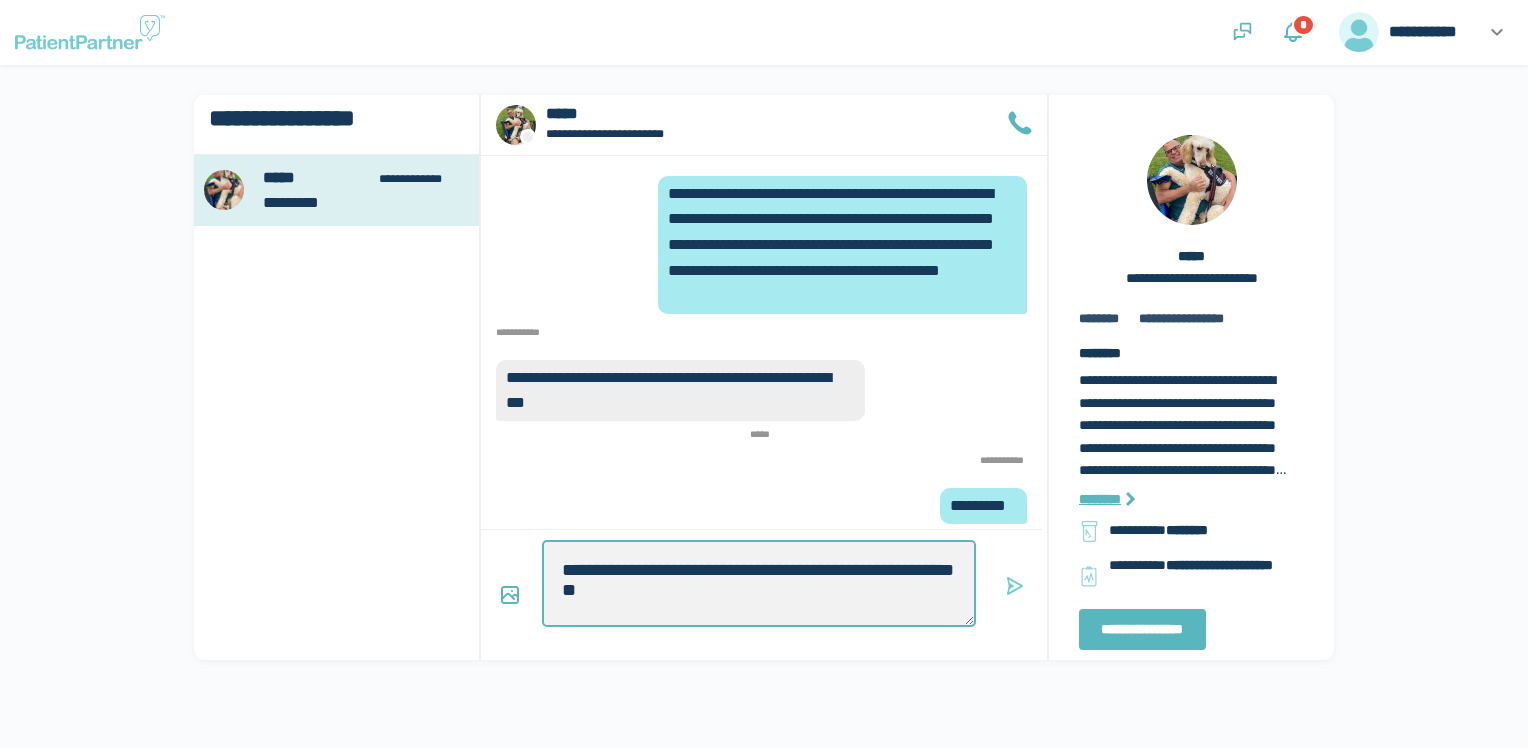 type on "*" 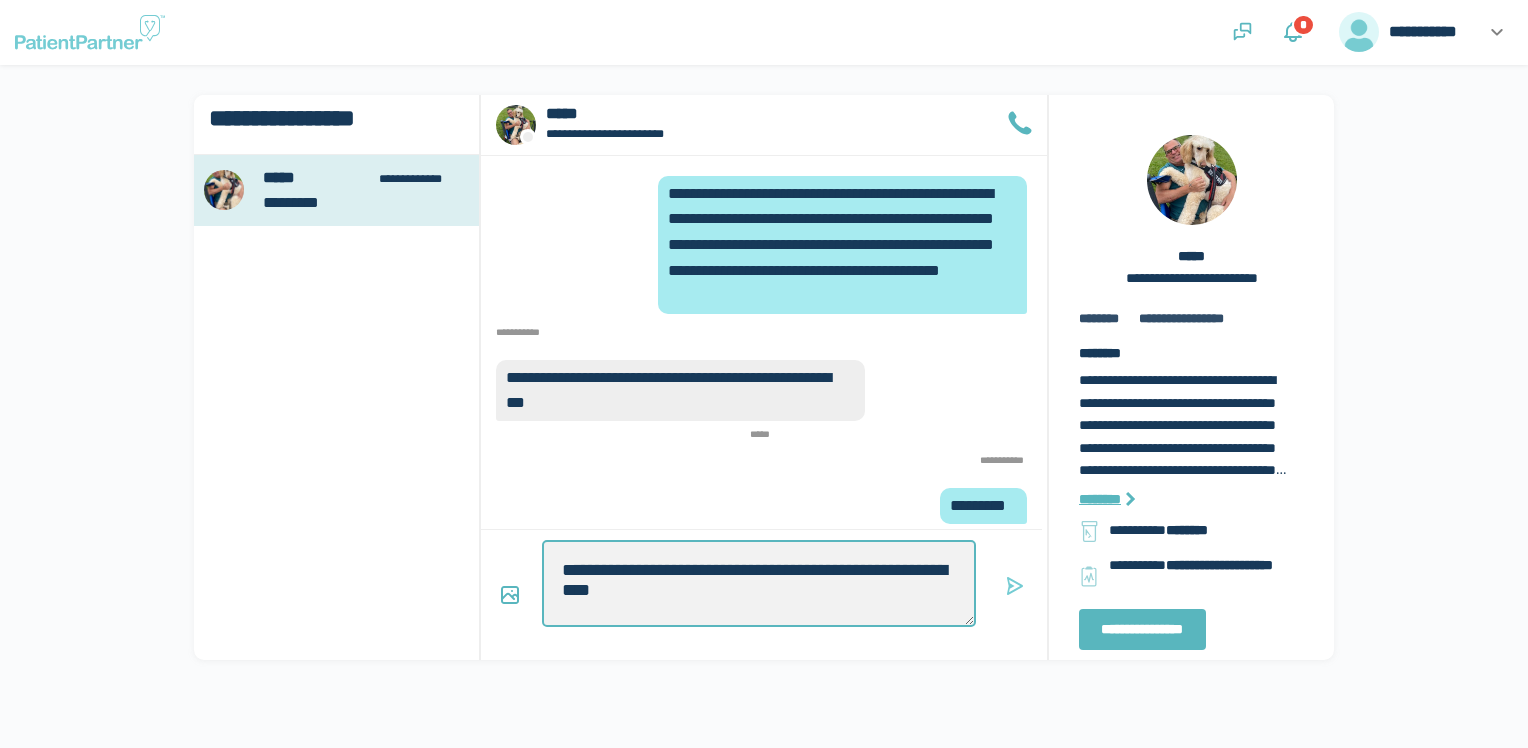 type on "*" 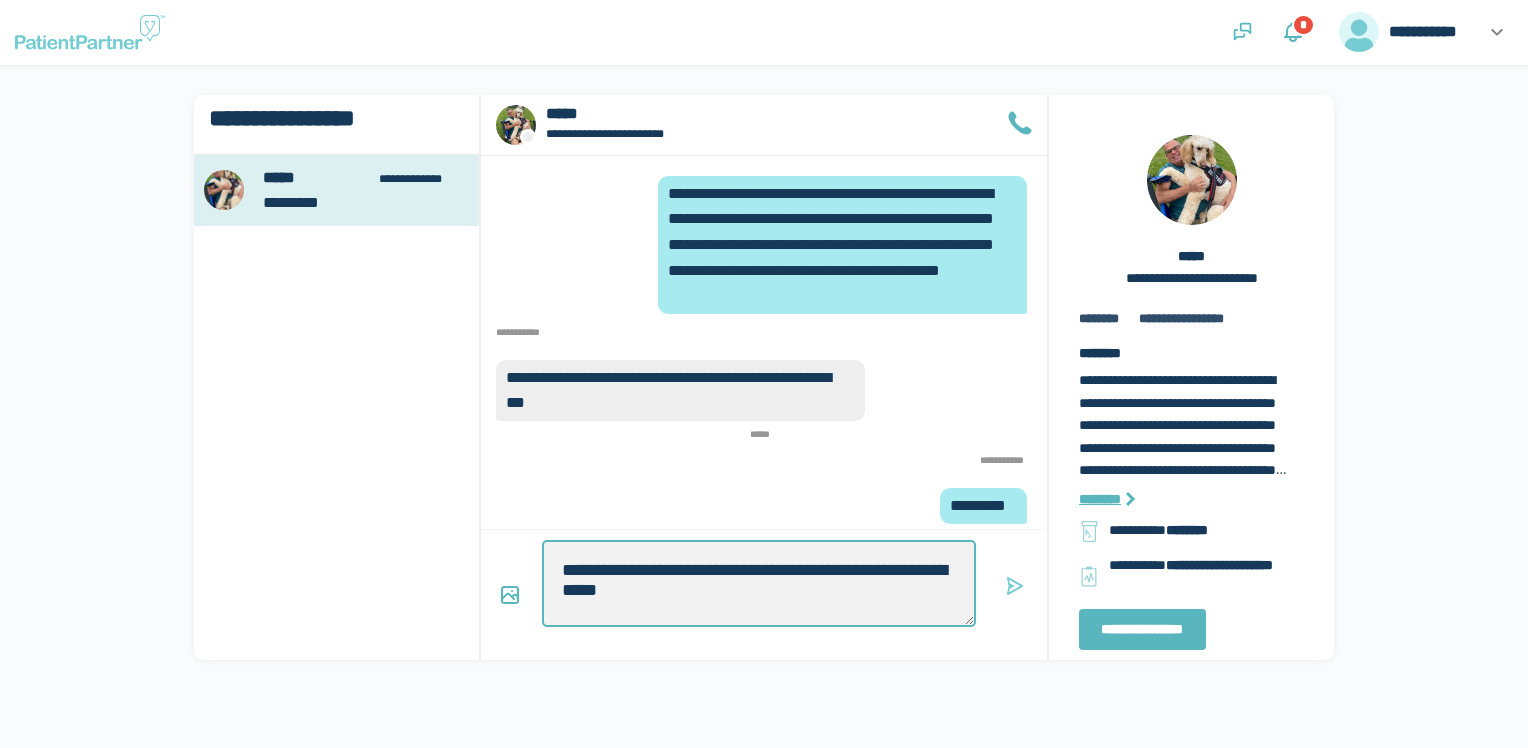 type on "*" 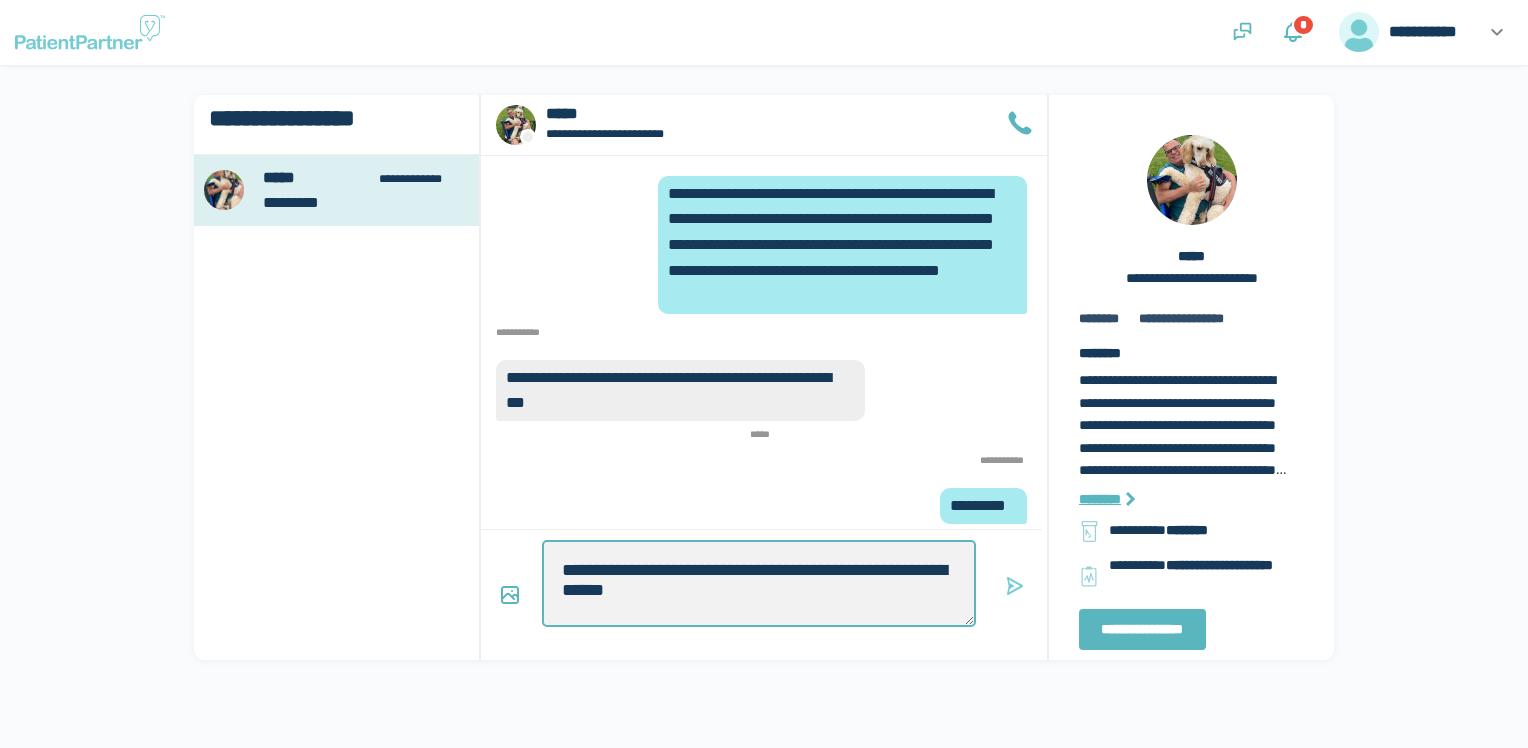 type on "*" 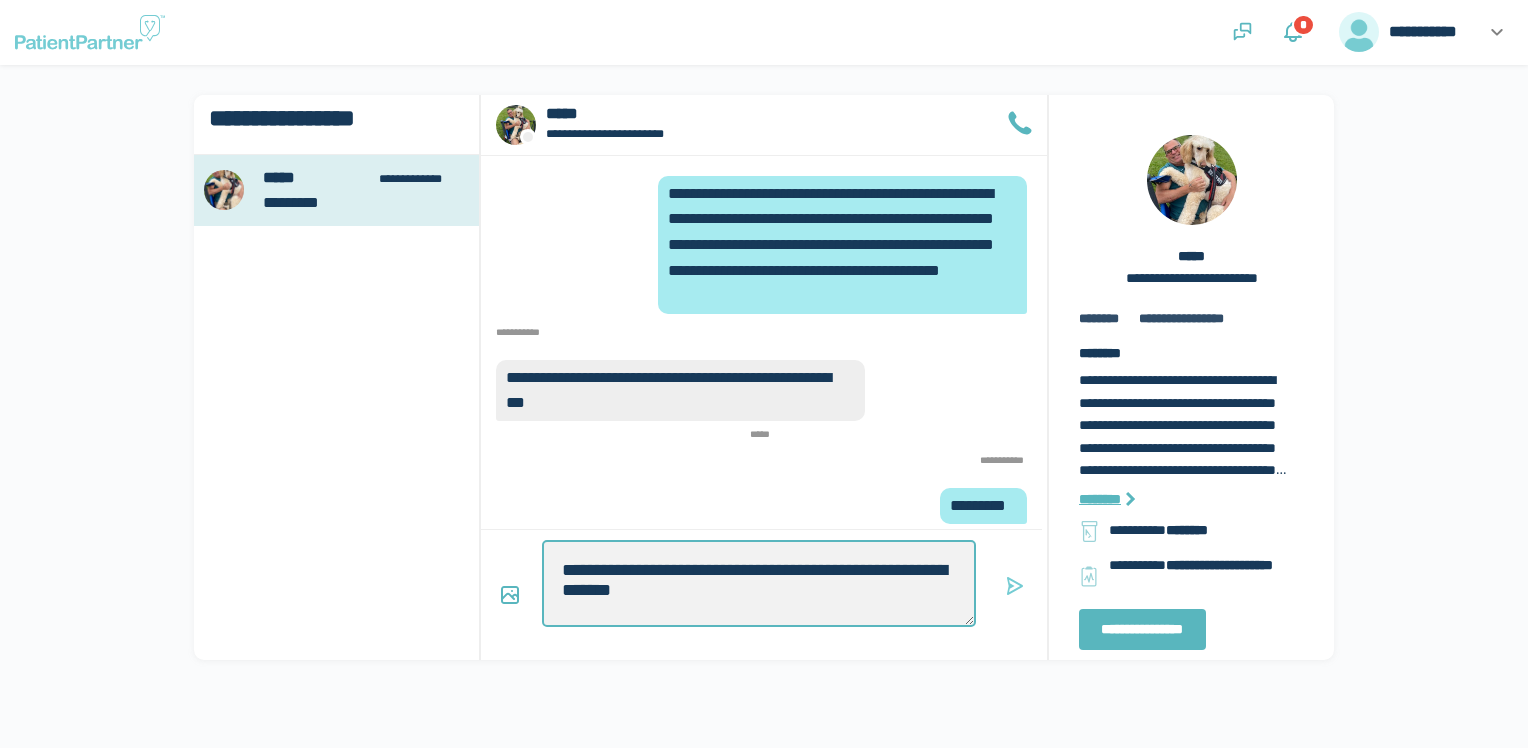 type on "*" 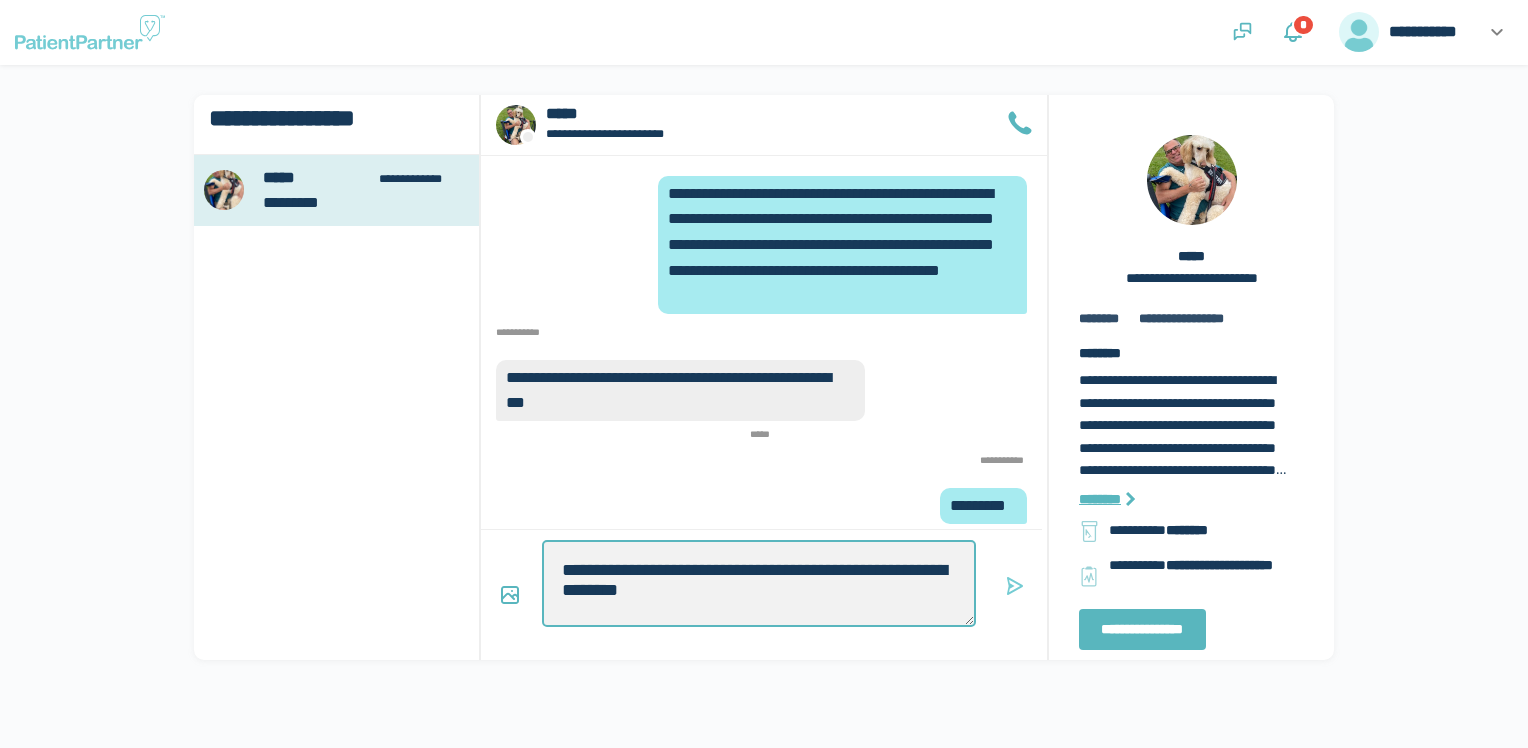 type on "*" 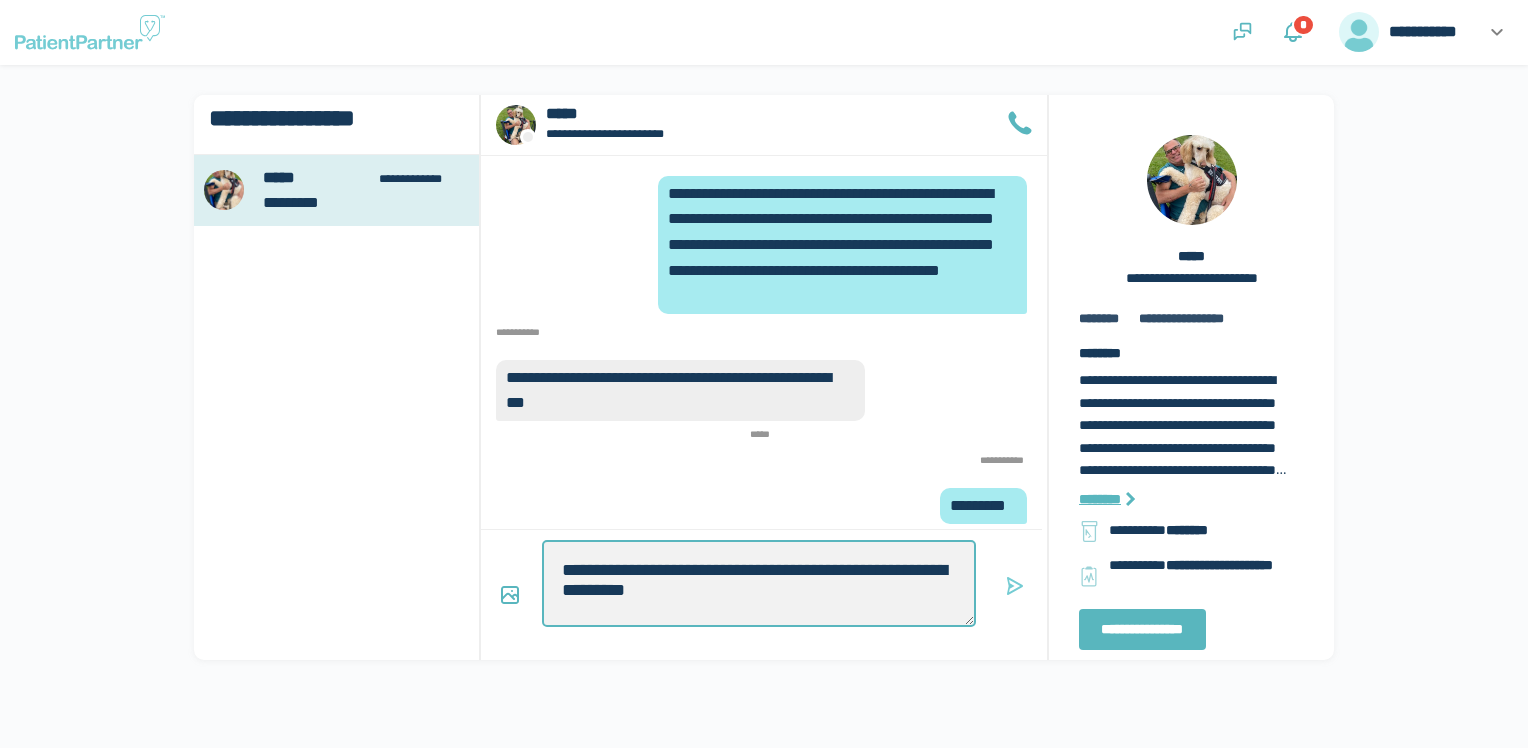 type on "*" 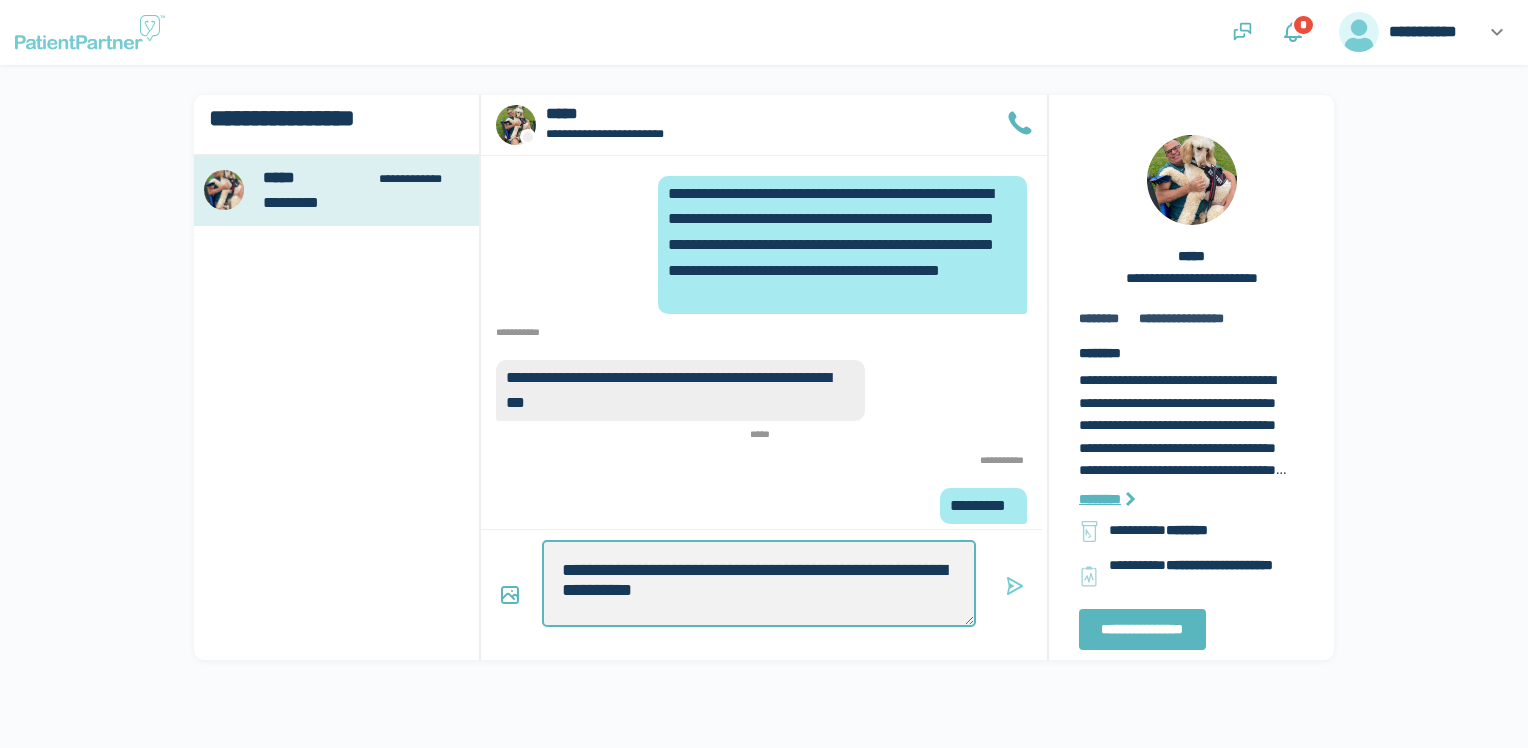 type on "*" 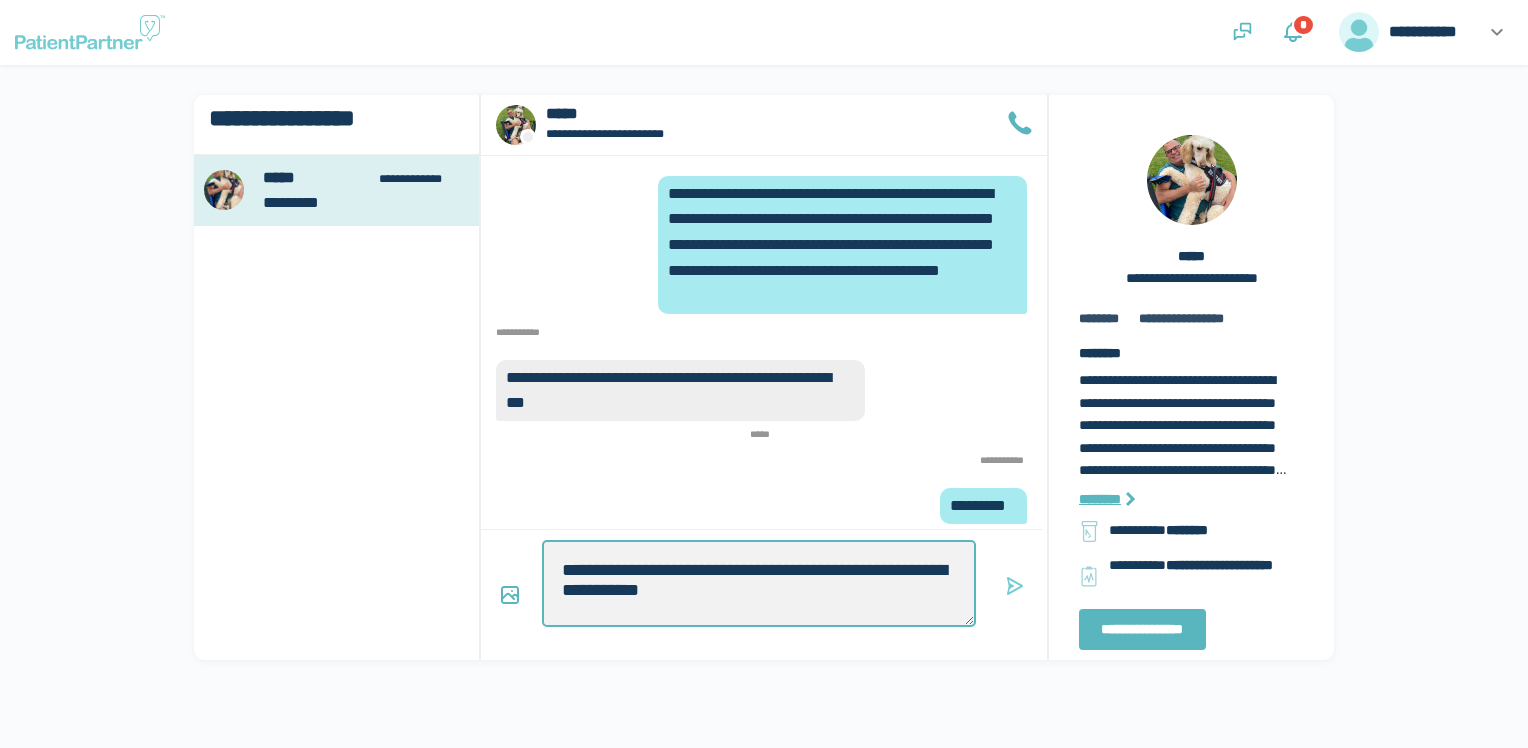type on "*" 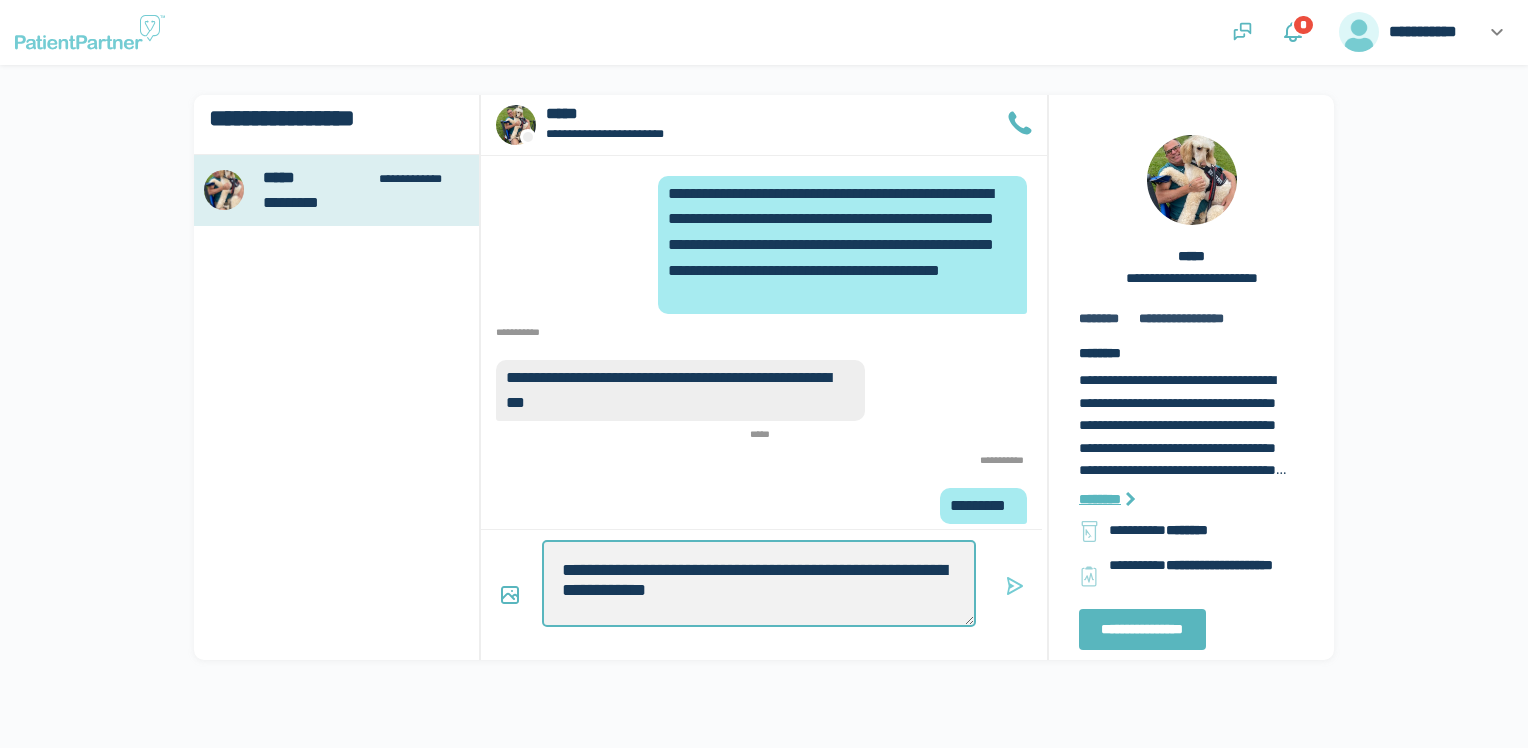 type on "*" 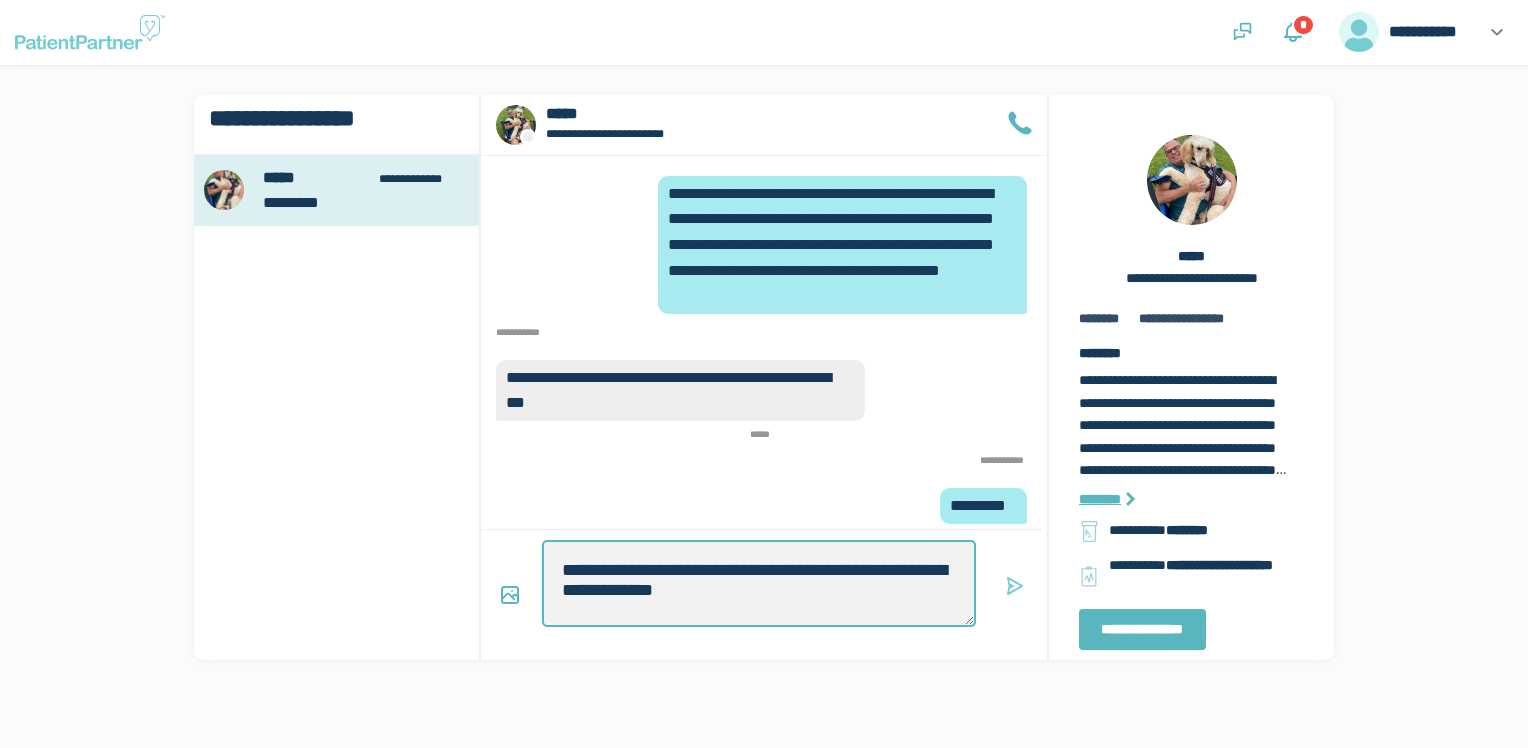 type on "*" 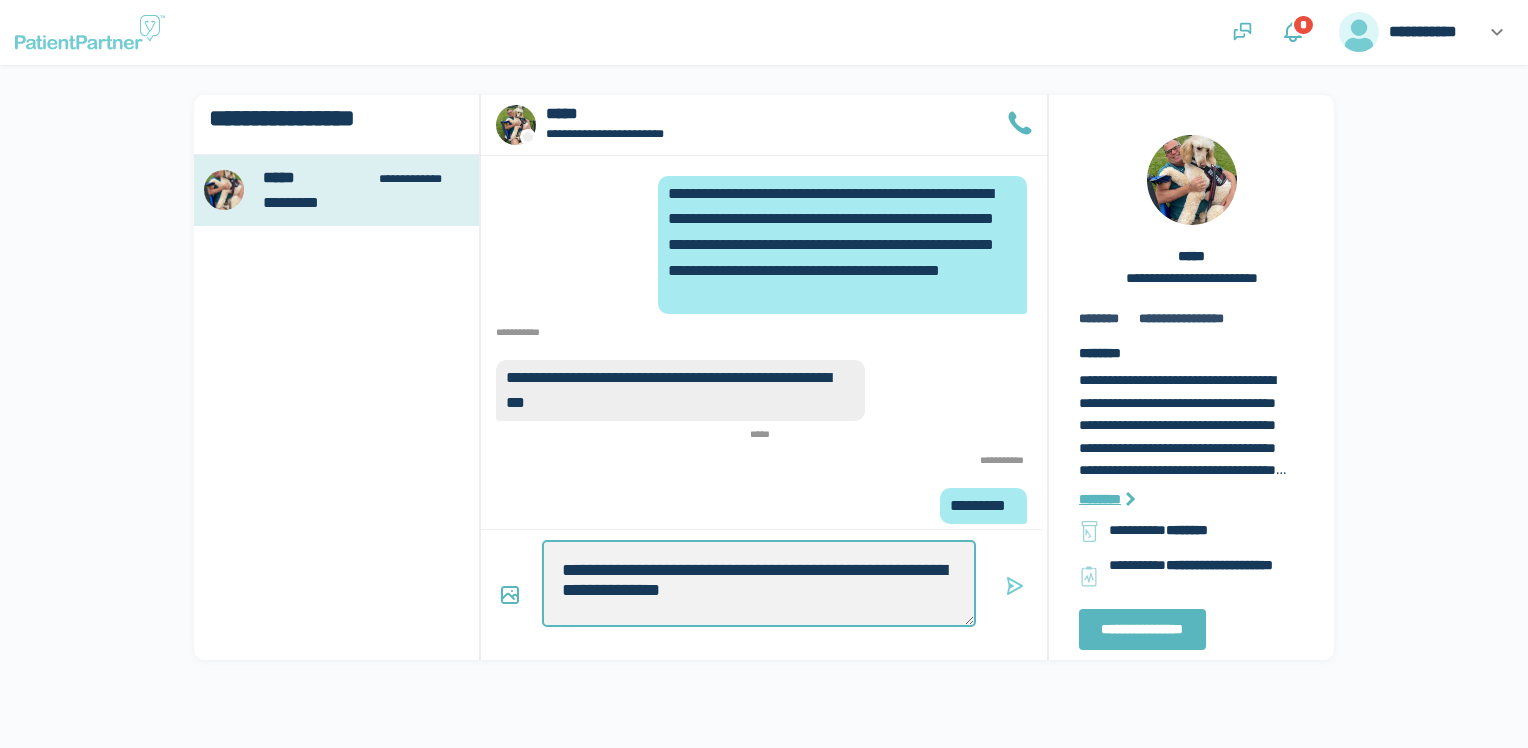 type on "*" 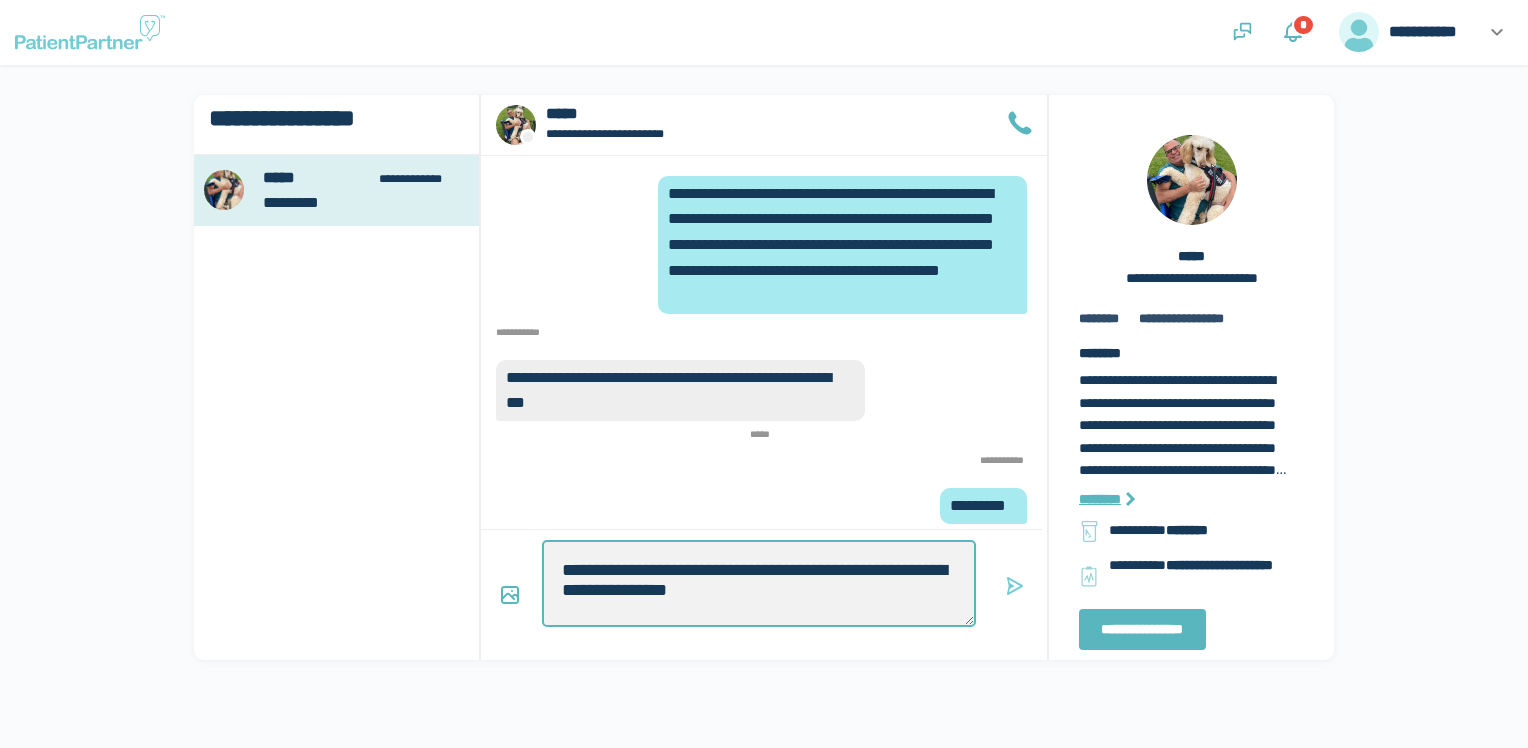 type on "*" 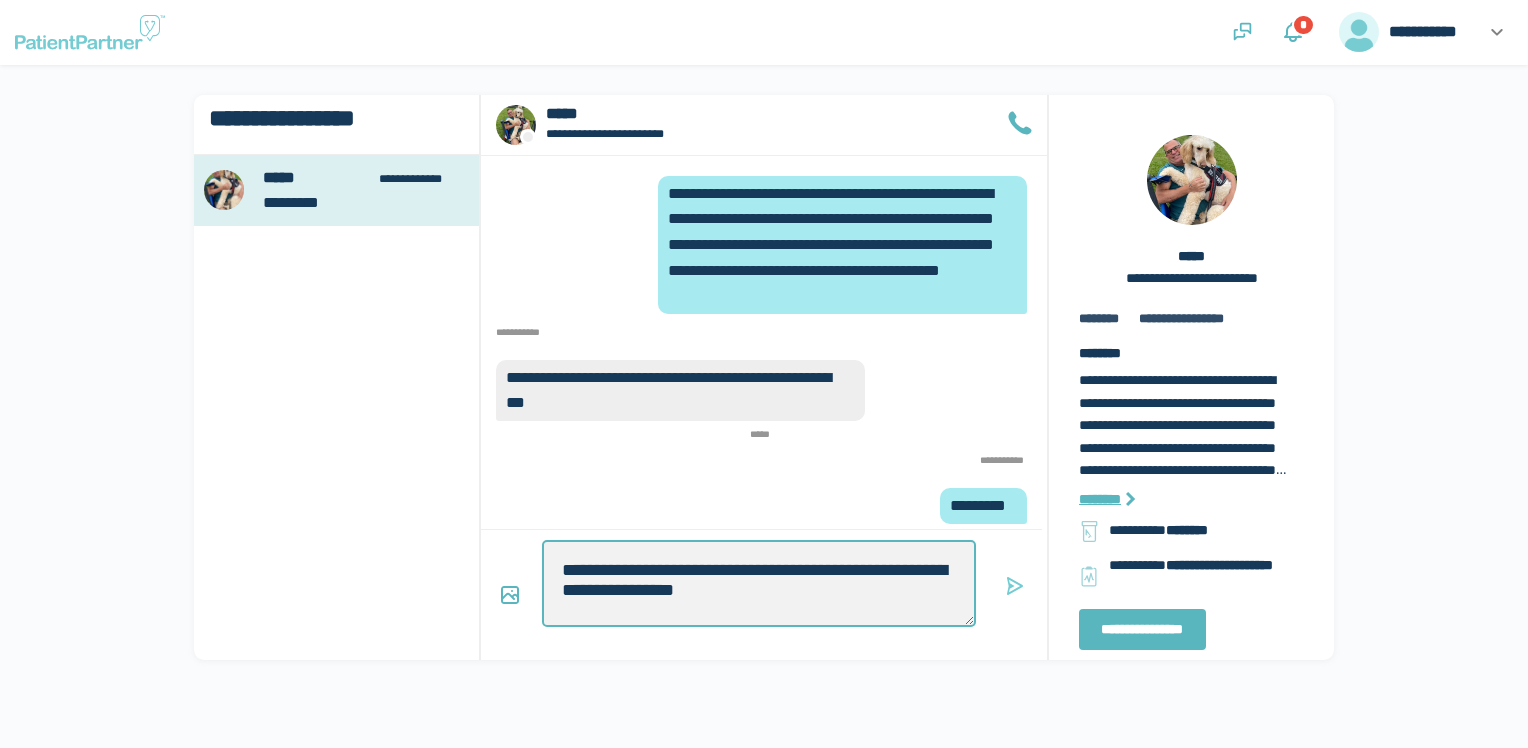 type on "*" 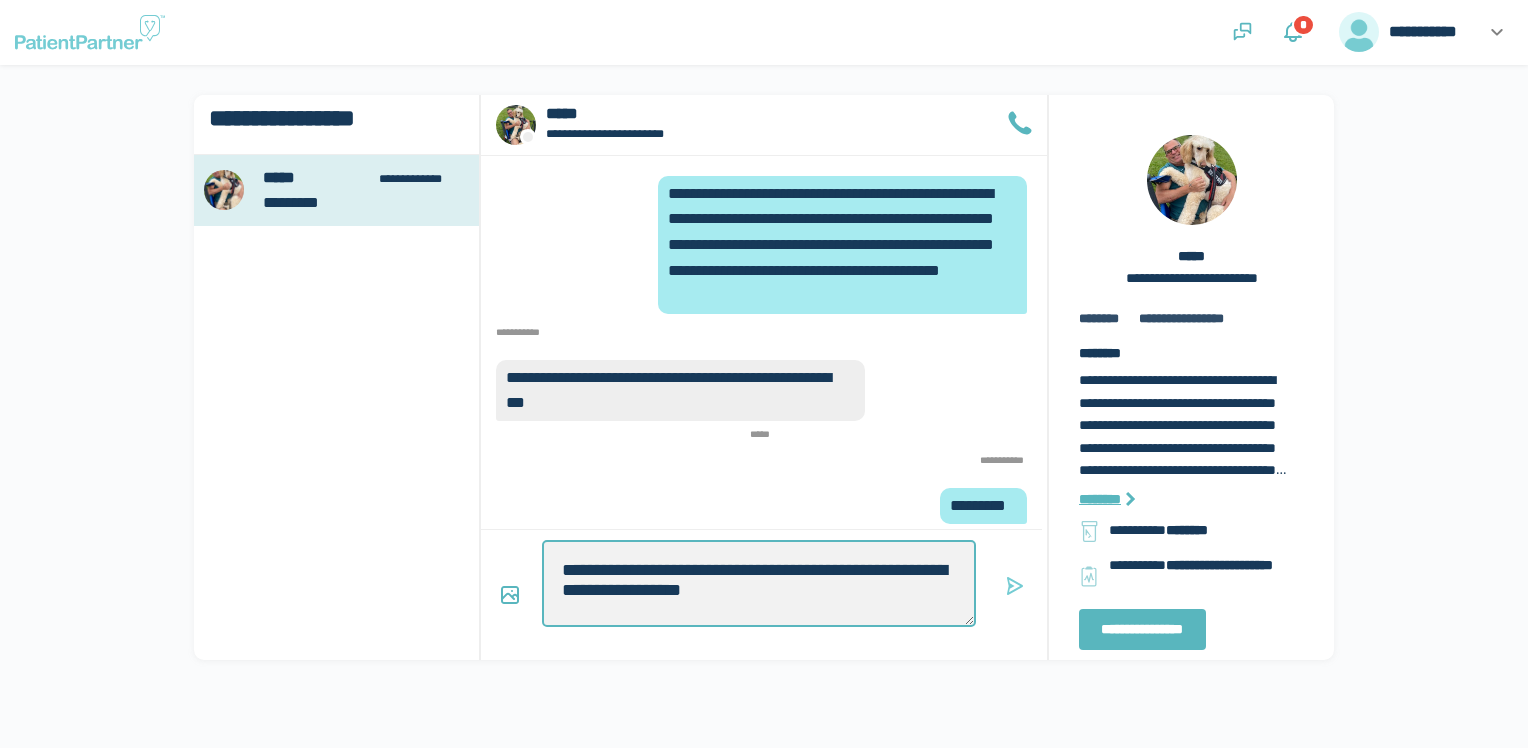 type on "*" 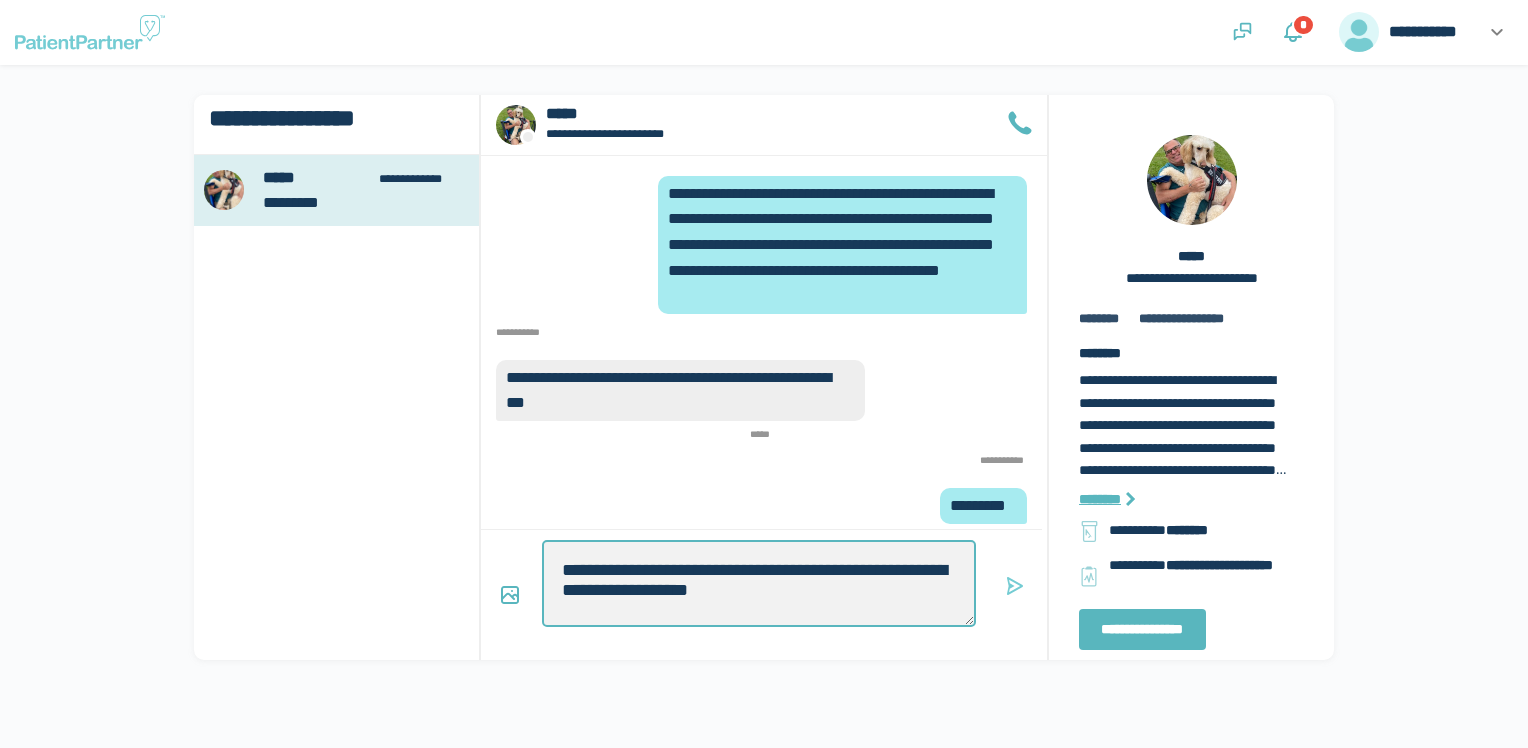 type on "*" 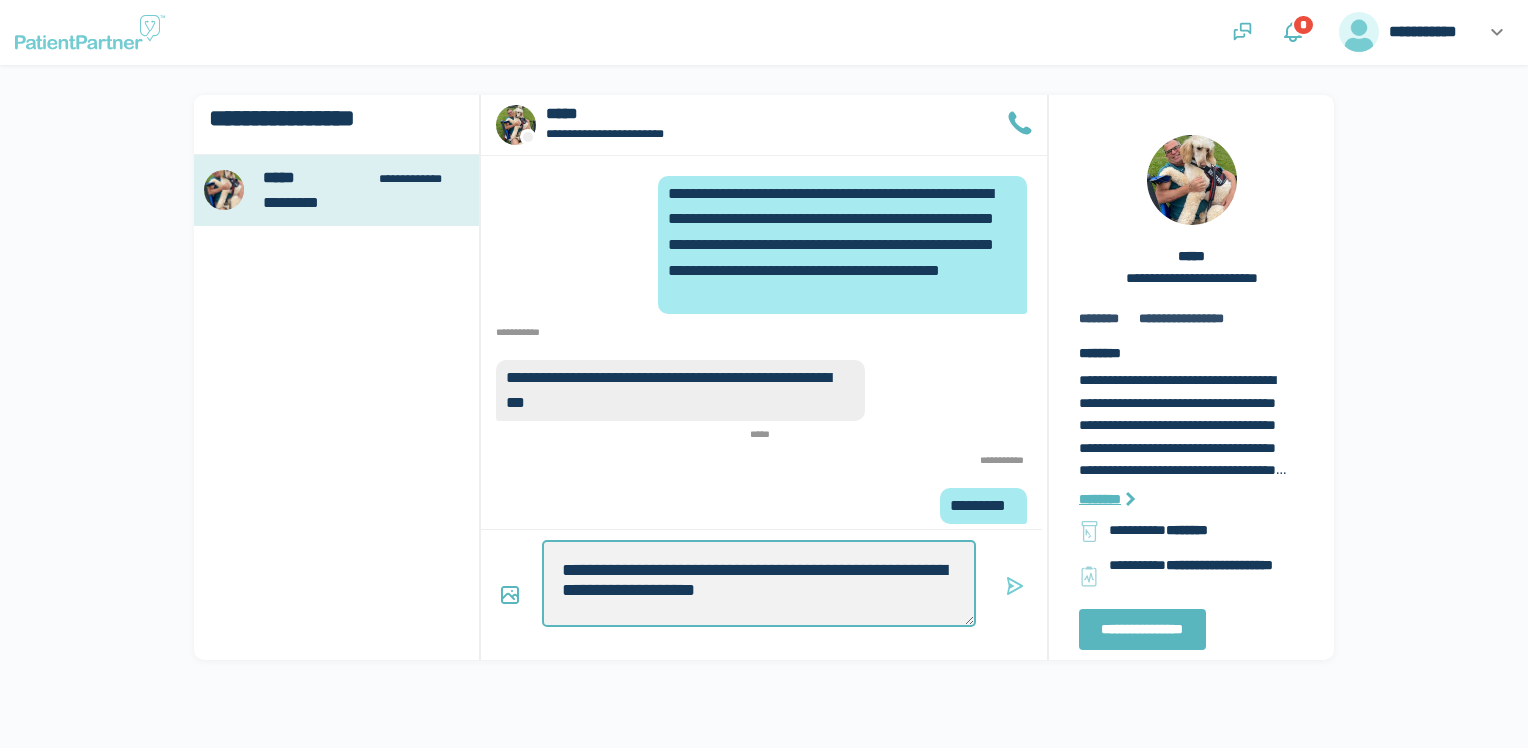 type on "*" 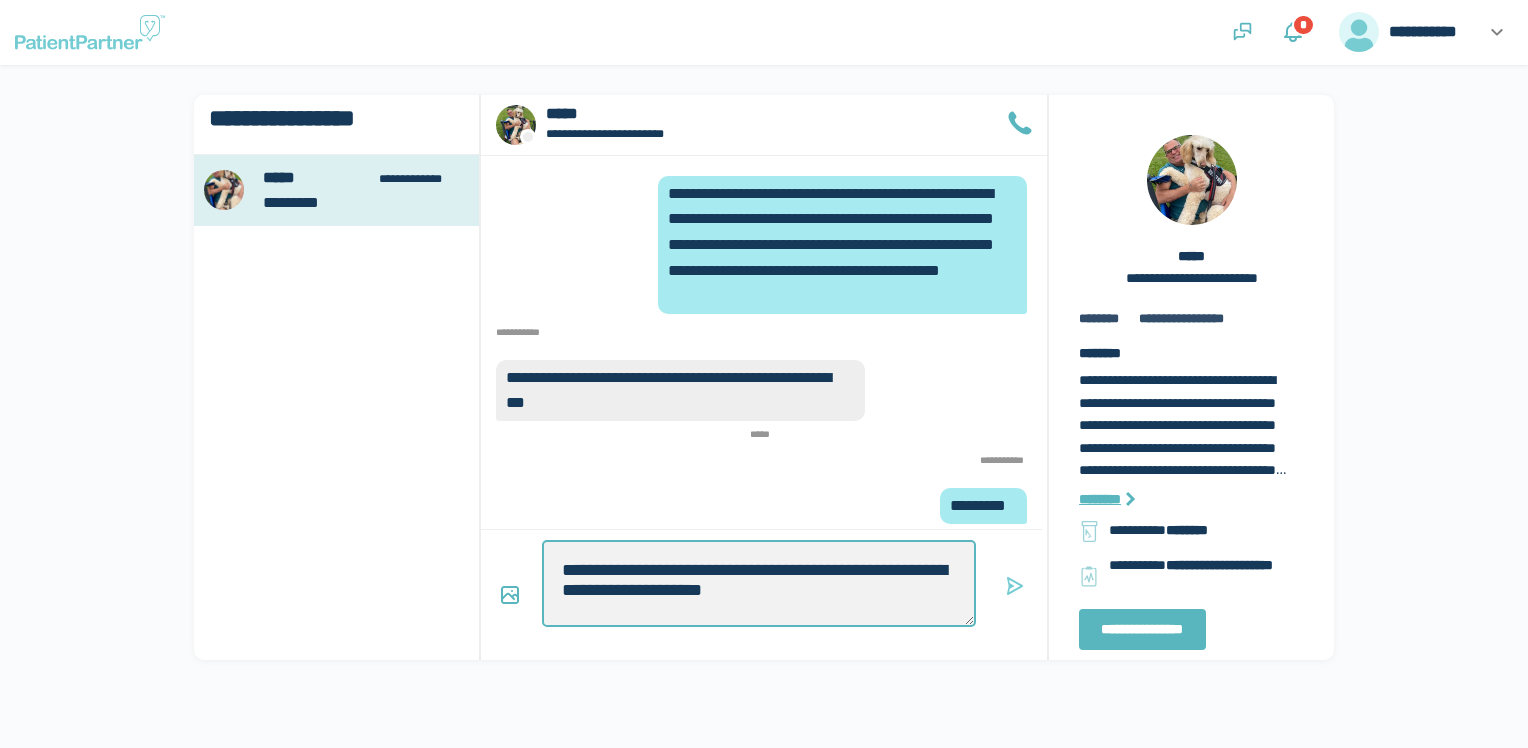 type on "*" 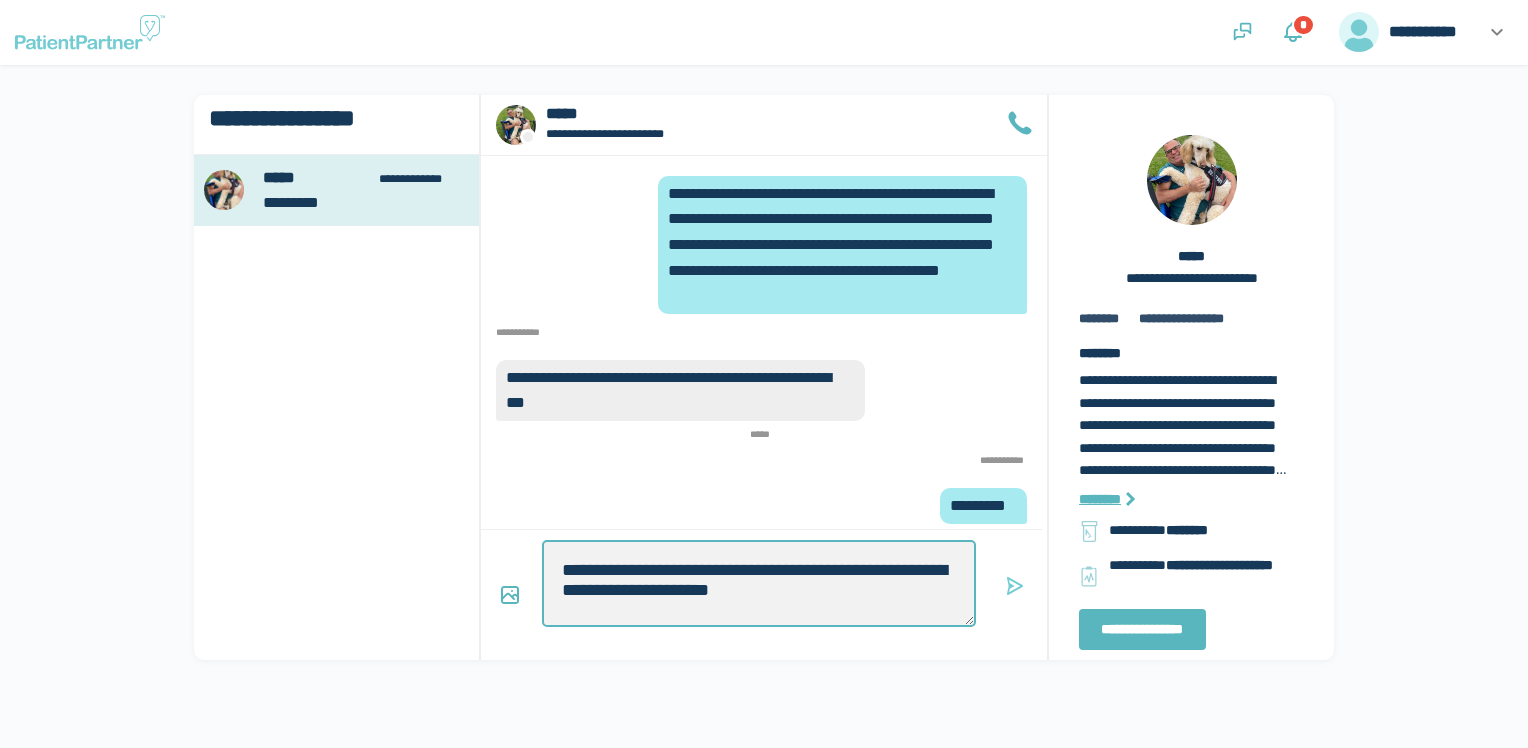 type on "*" 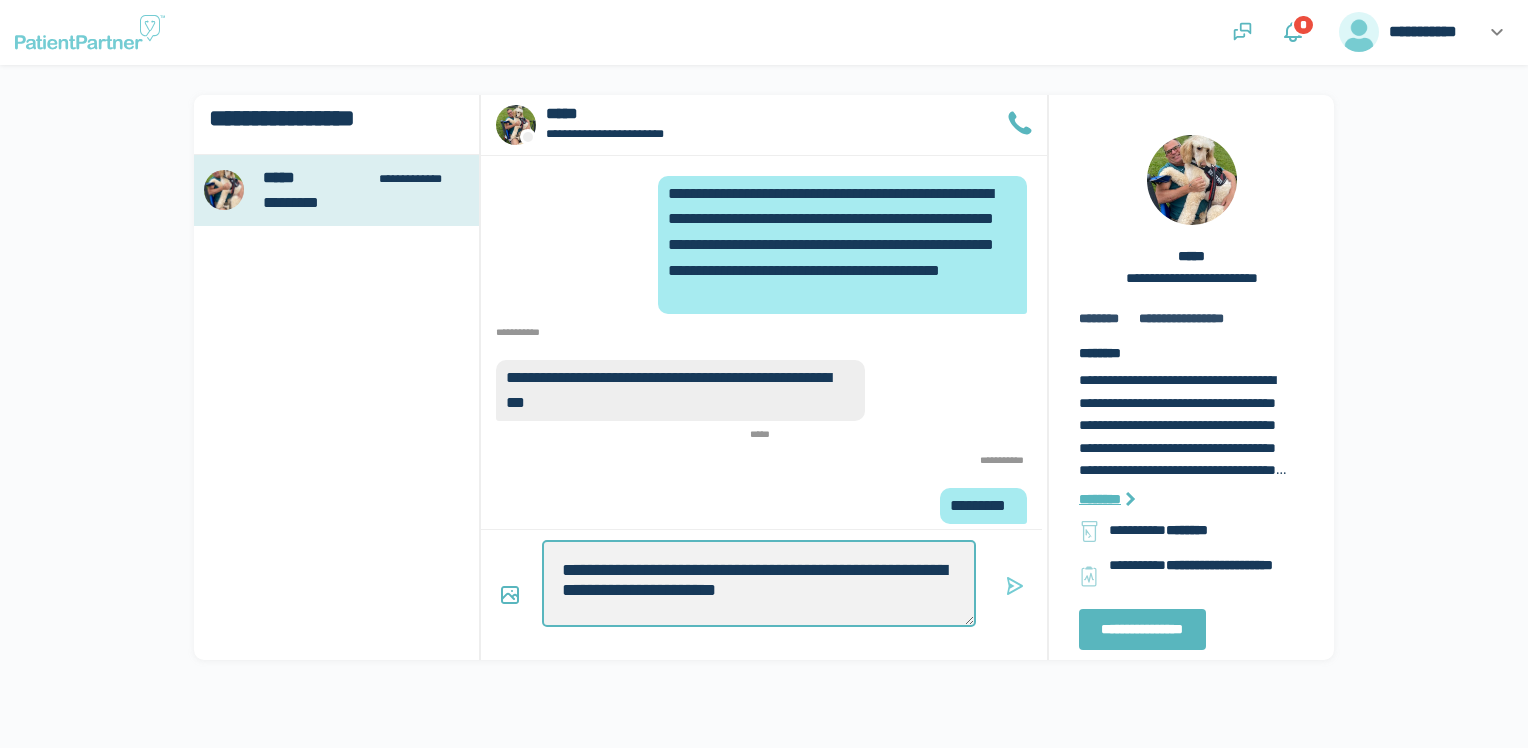 type on "*" 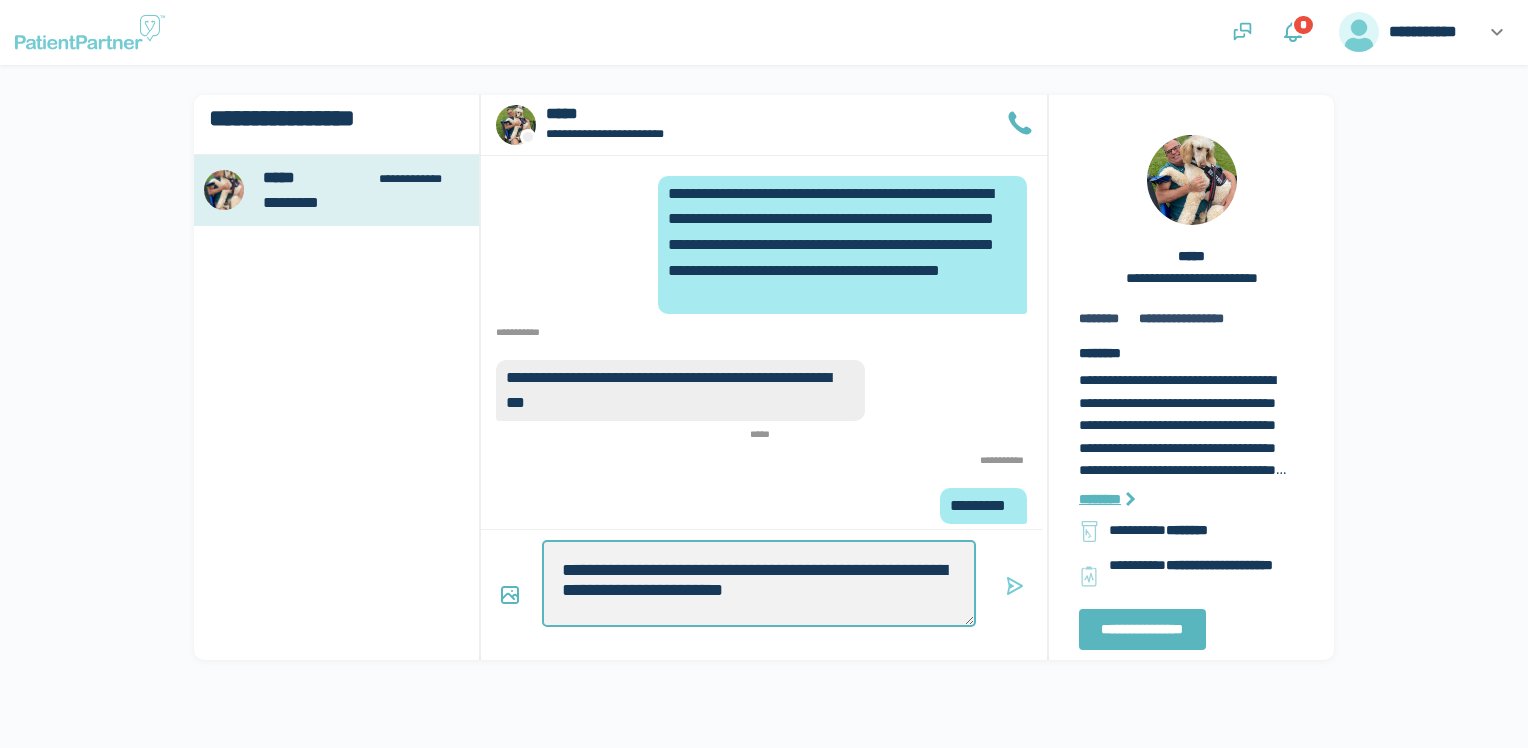 type on "*" 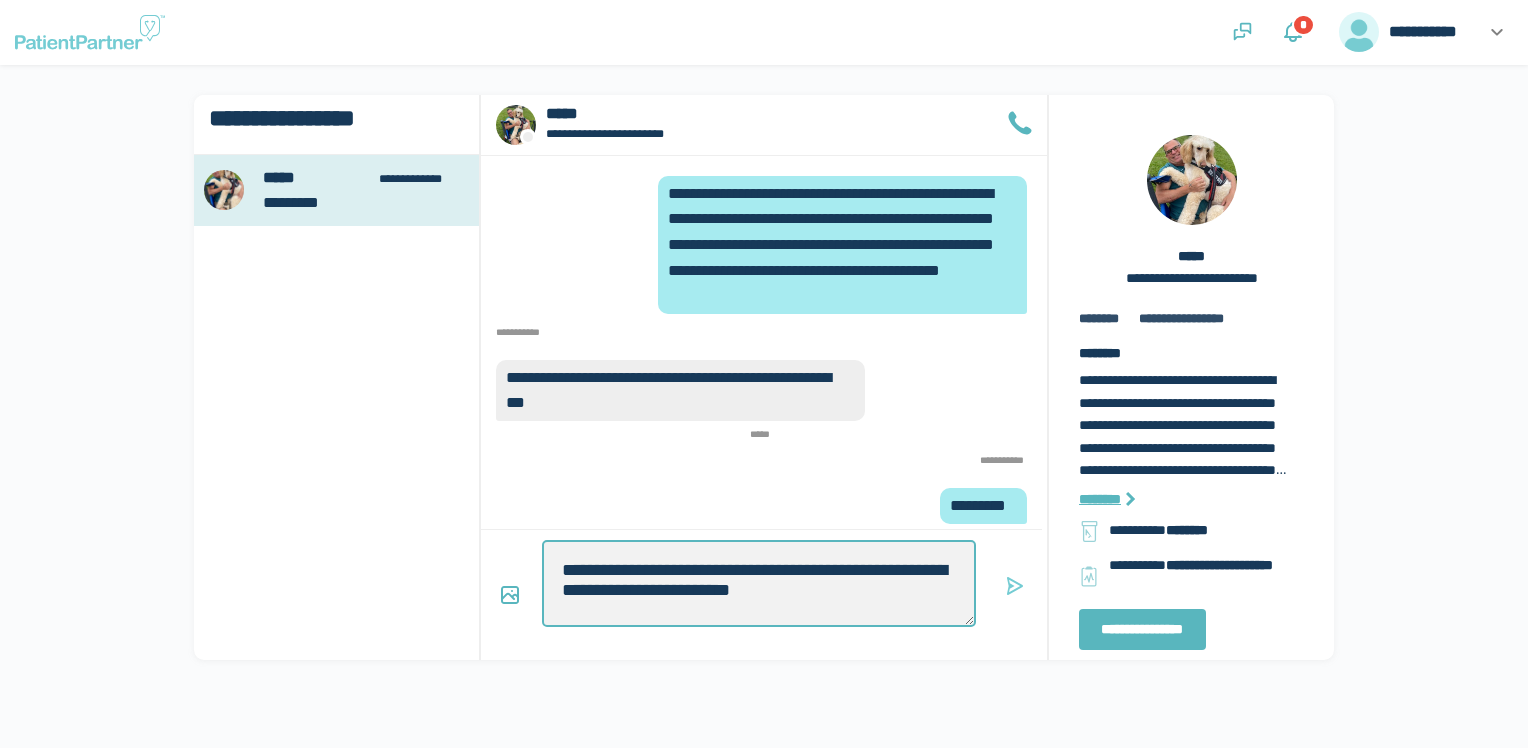 type on "*" 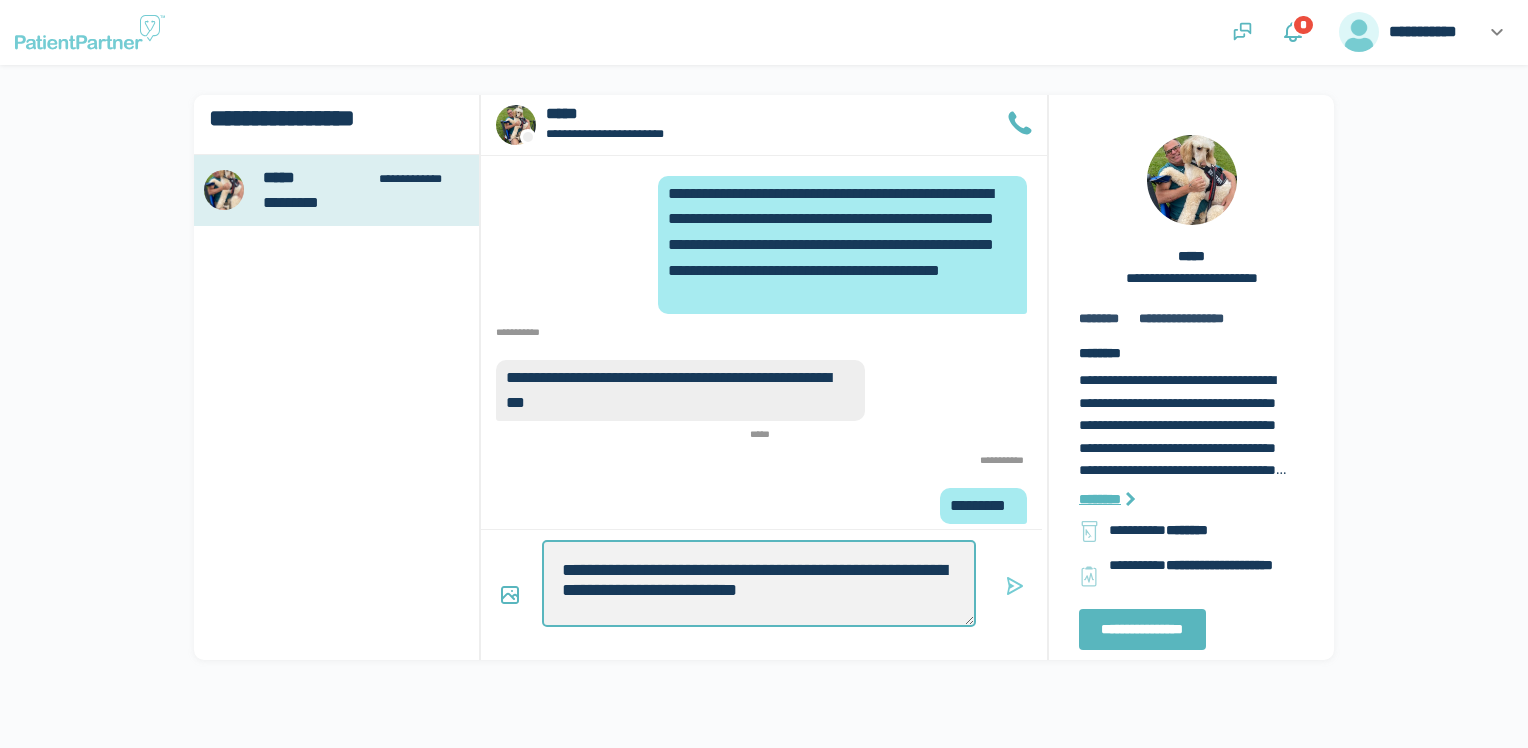 type on "*" 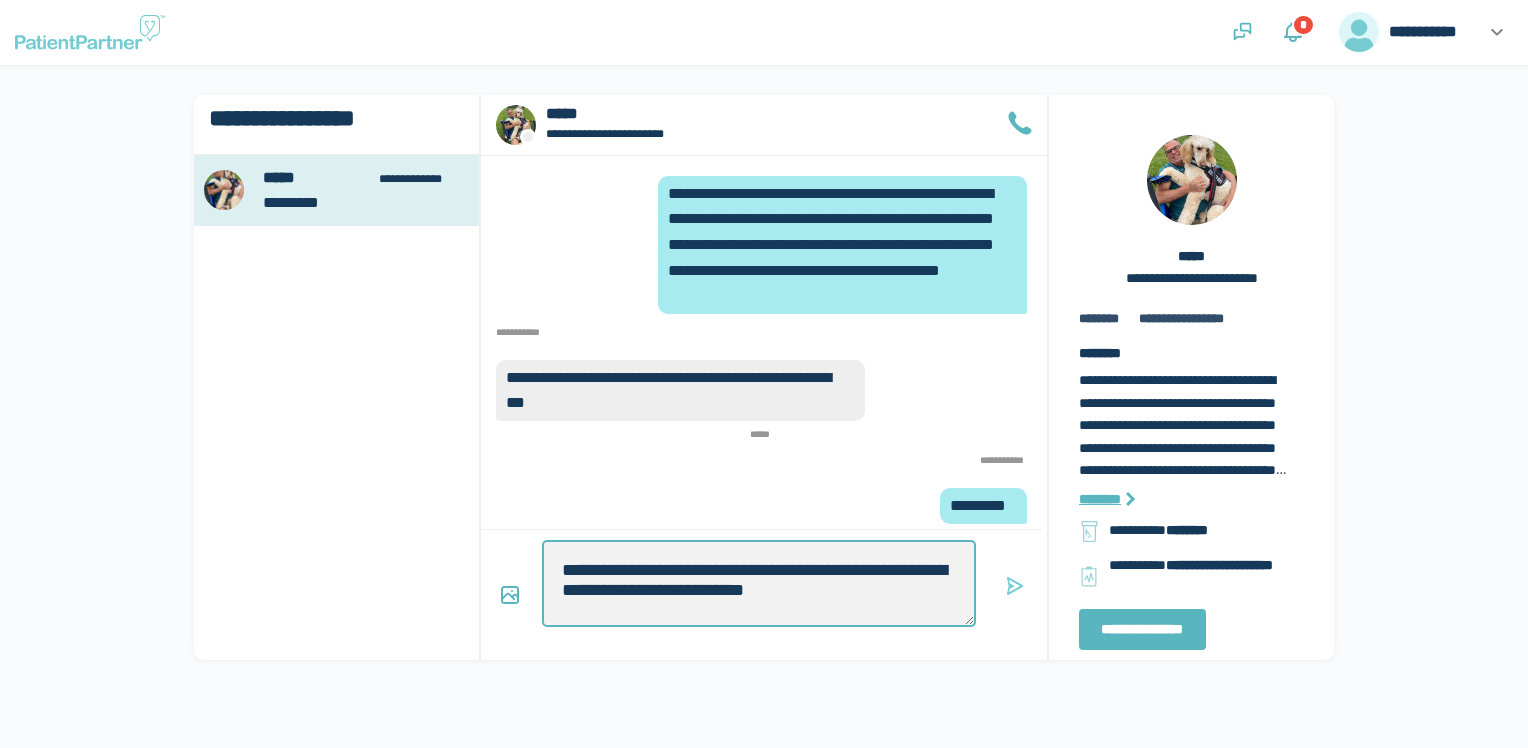 type on "*" 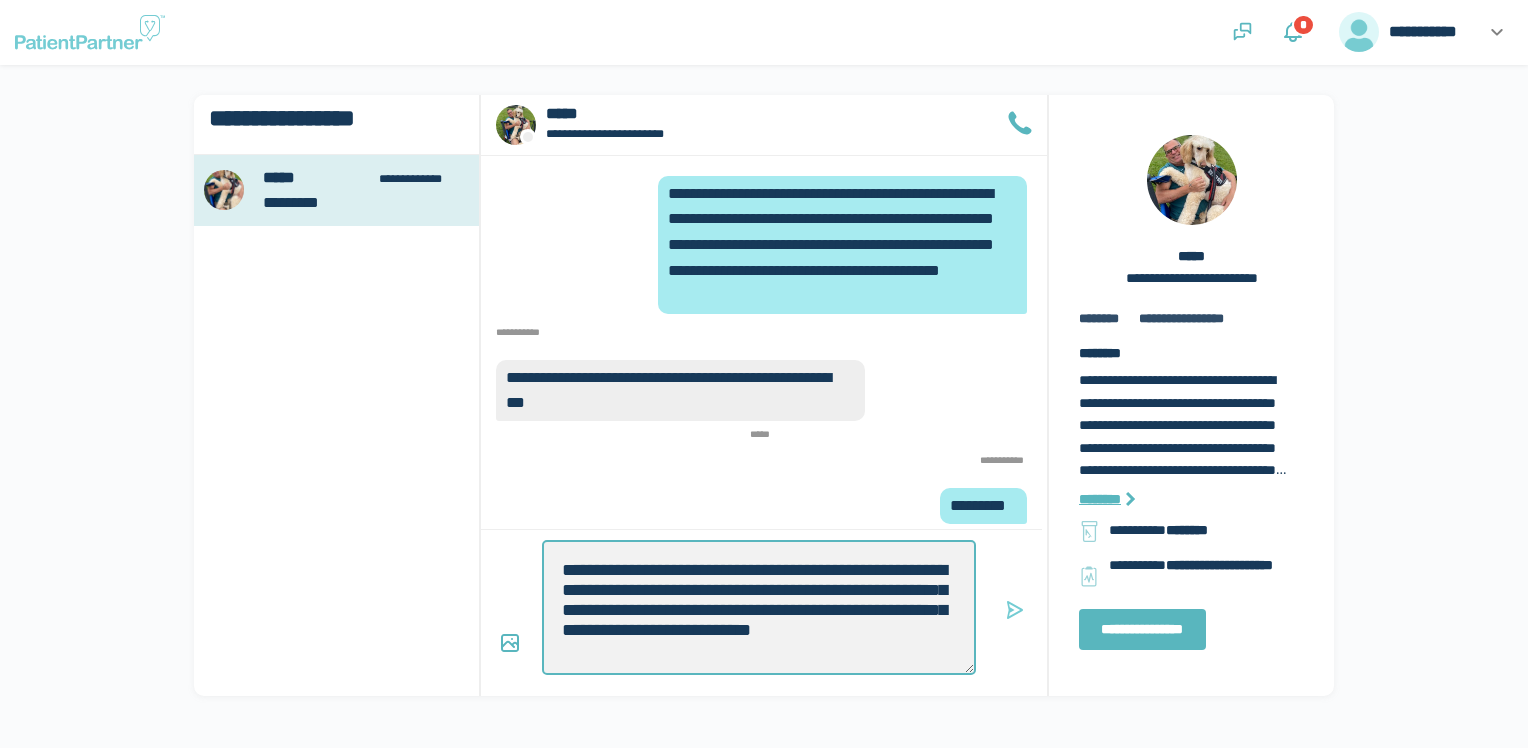 click on "**********" at bounding box center [759, 607] 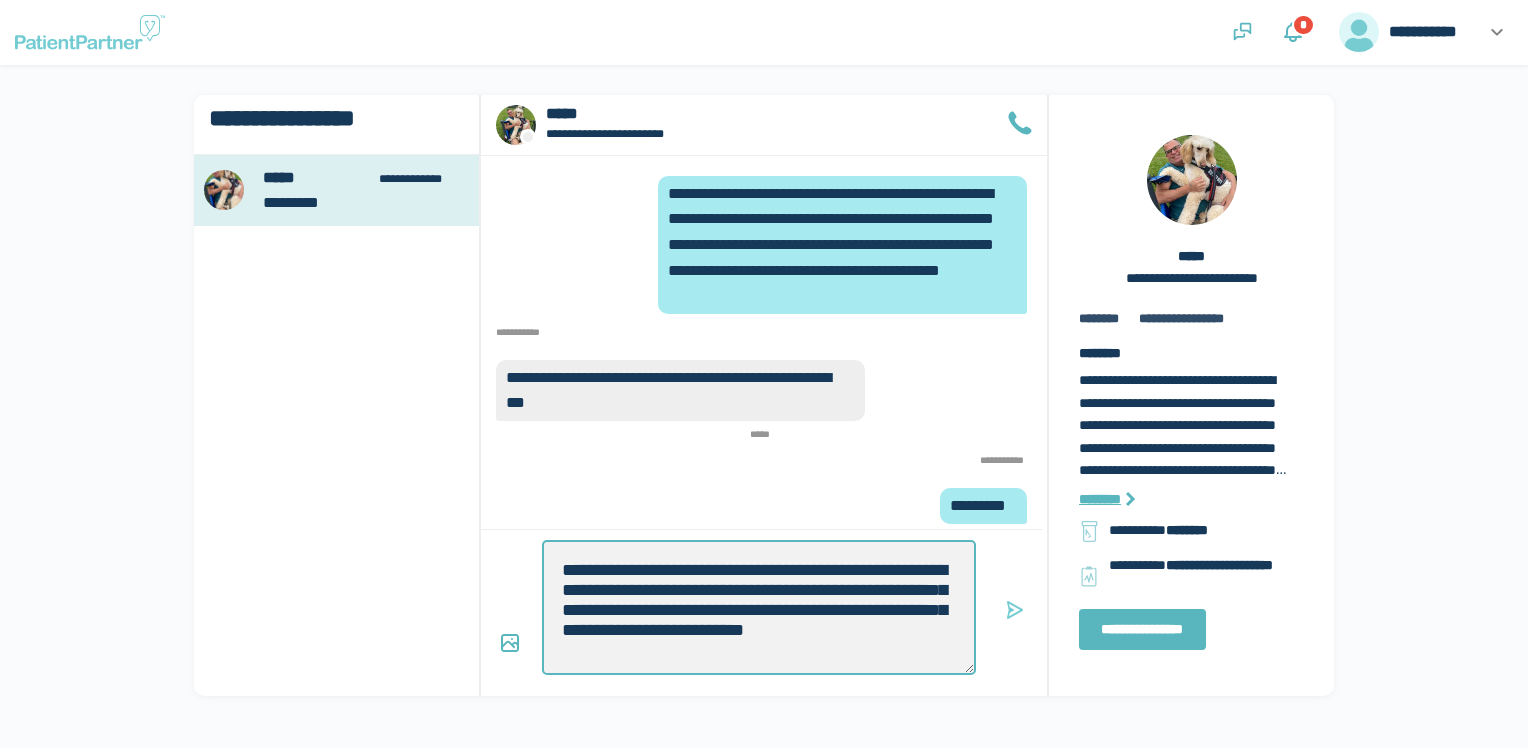 click on "**********" at bounding box center [759, 607] 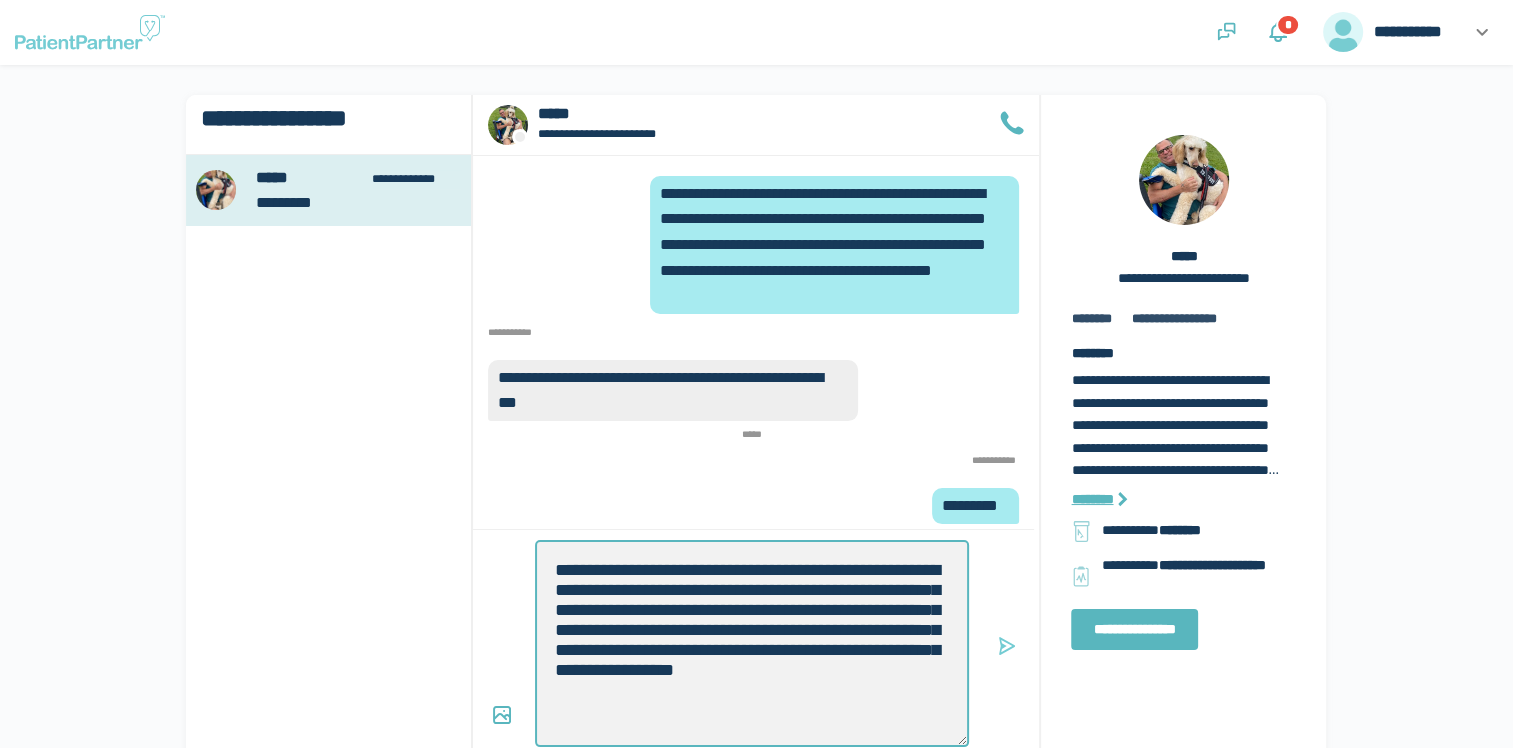 click on "**********" at bounding box center [752, 643] 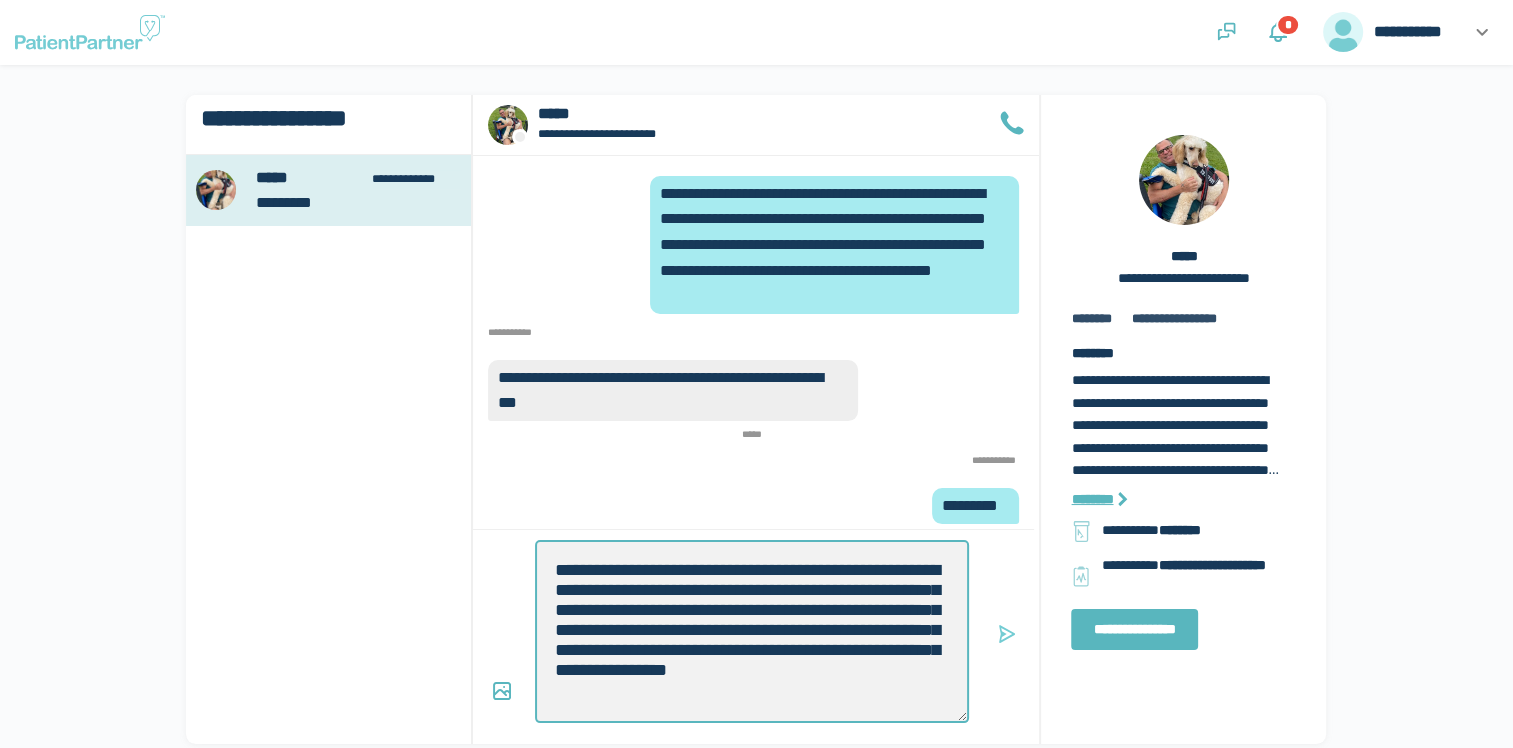 click on "**********" at bounding box center [752, 631] 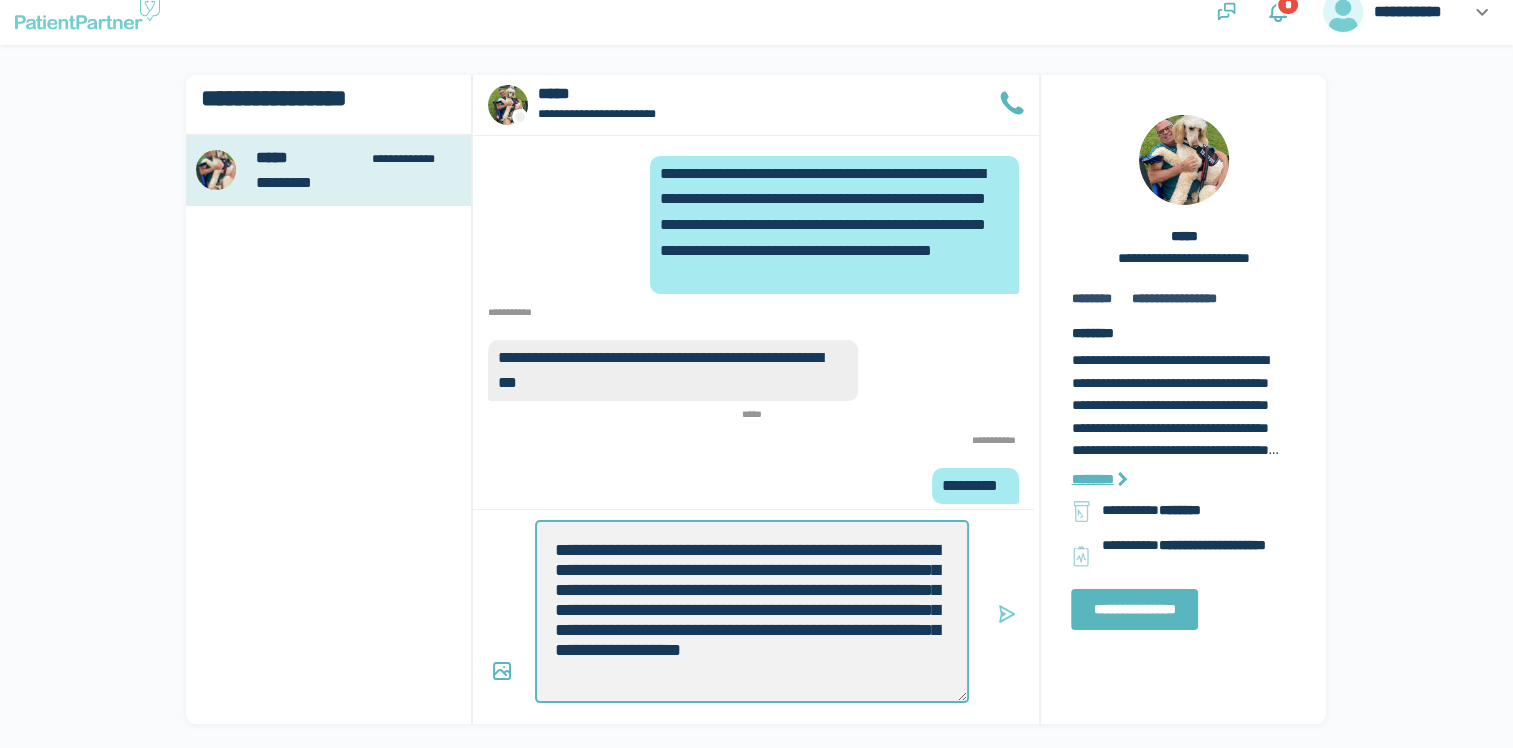 scroll, scrollTop: 26, scrollLeft: 0, axis: vertical 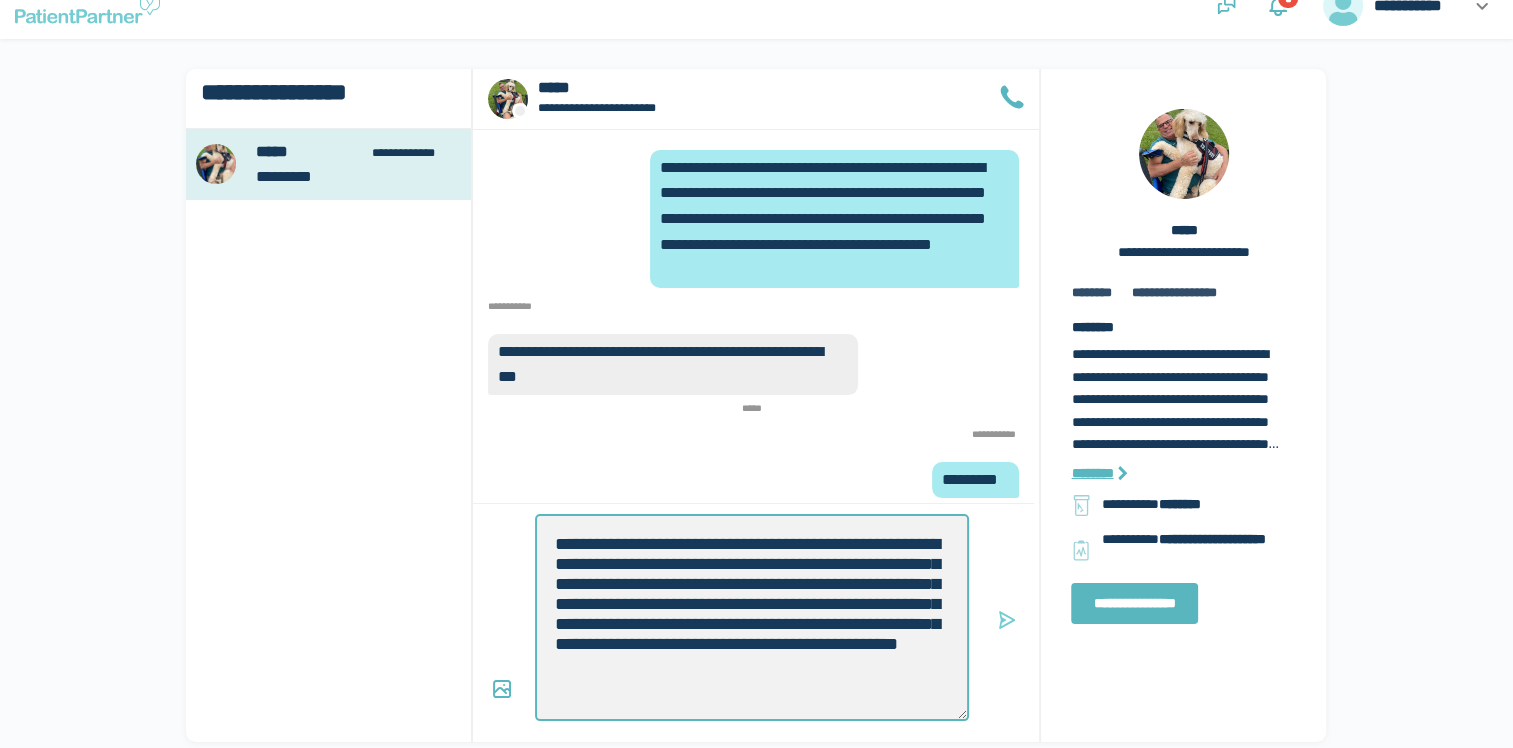click on "**********" at bounding box center (752, 617) 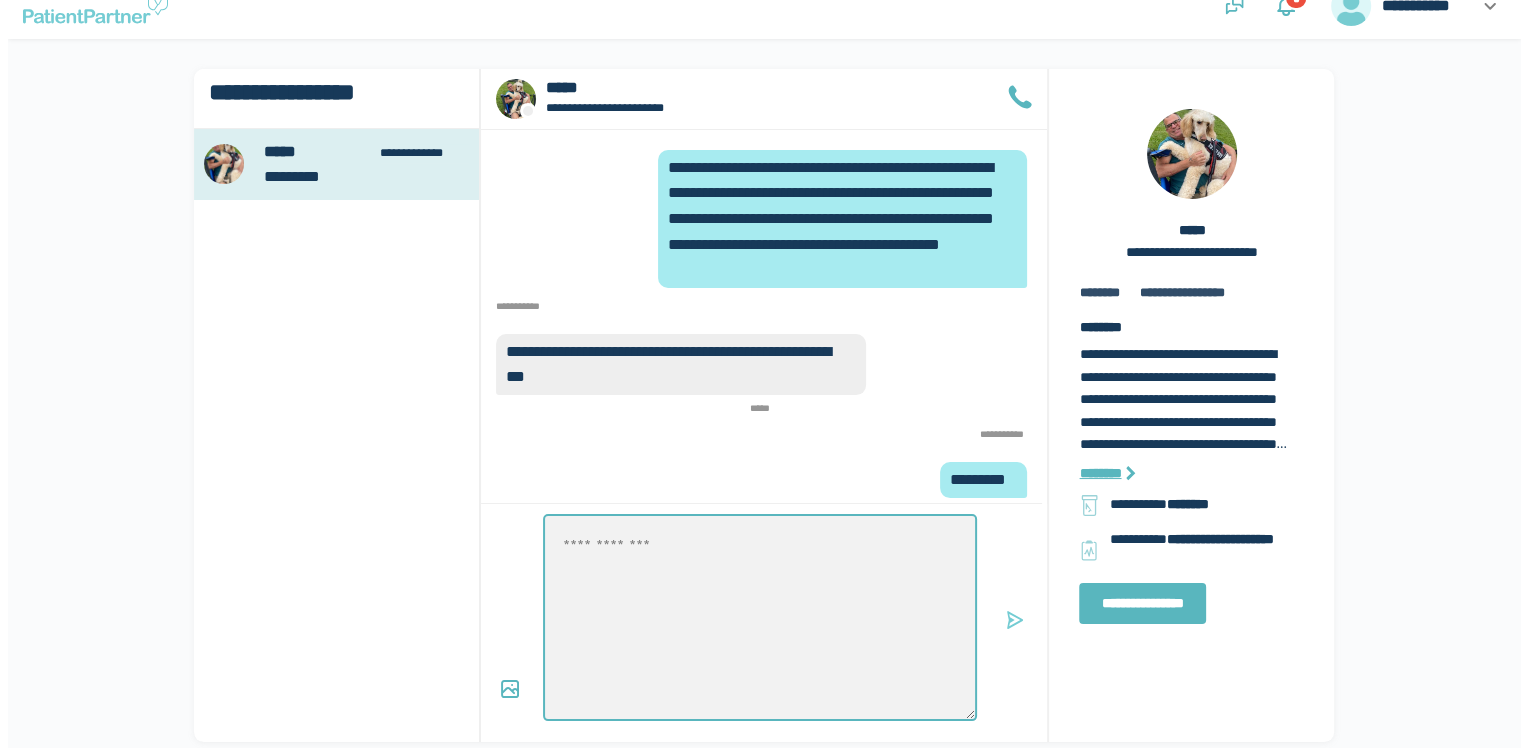 scroll, scrollTop: 0, scrollLeft: 0, axis: both 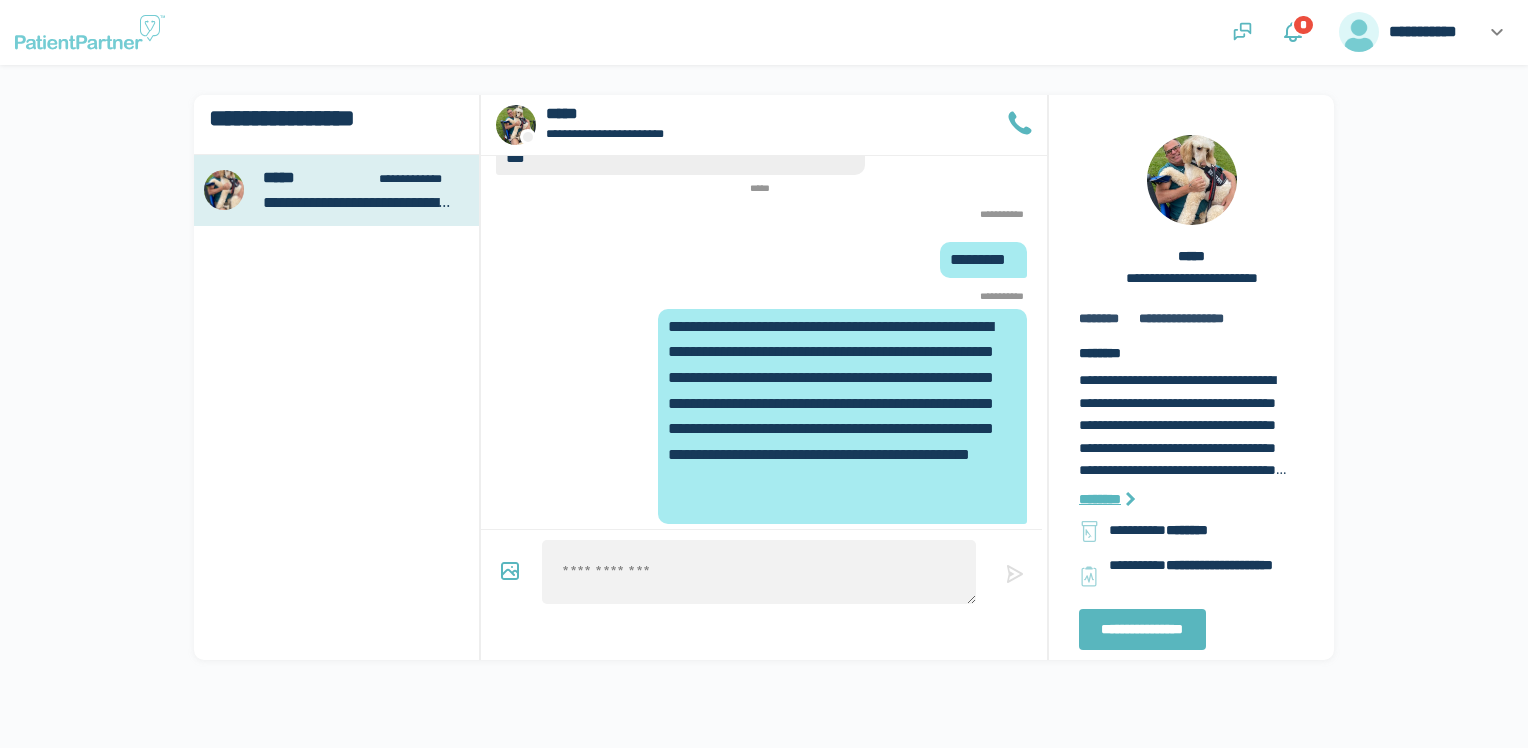 click on "*" at bounding box center (1303, 25) 